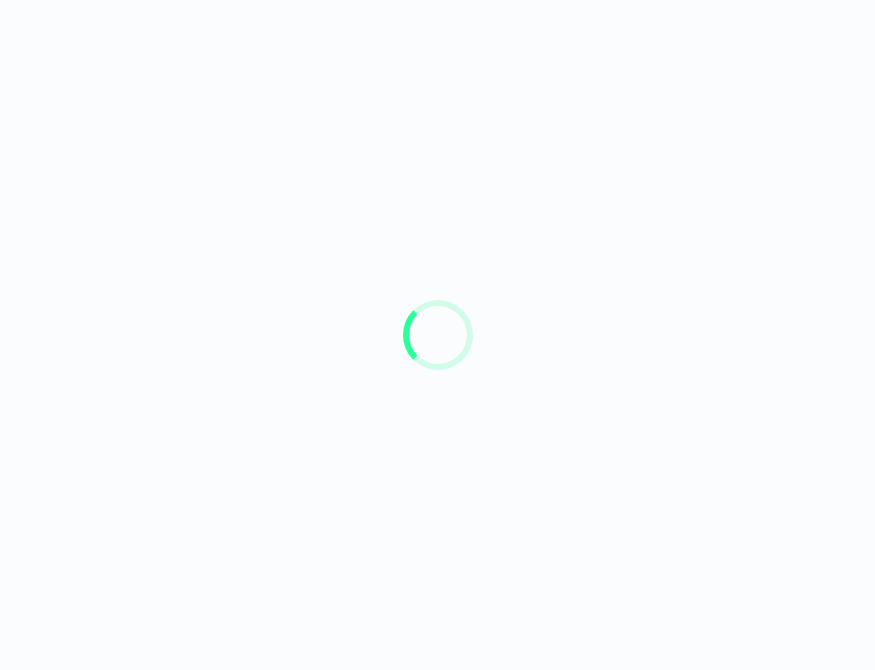 scroll, scrollTop: 0, scrollLeft: 0, axis: both 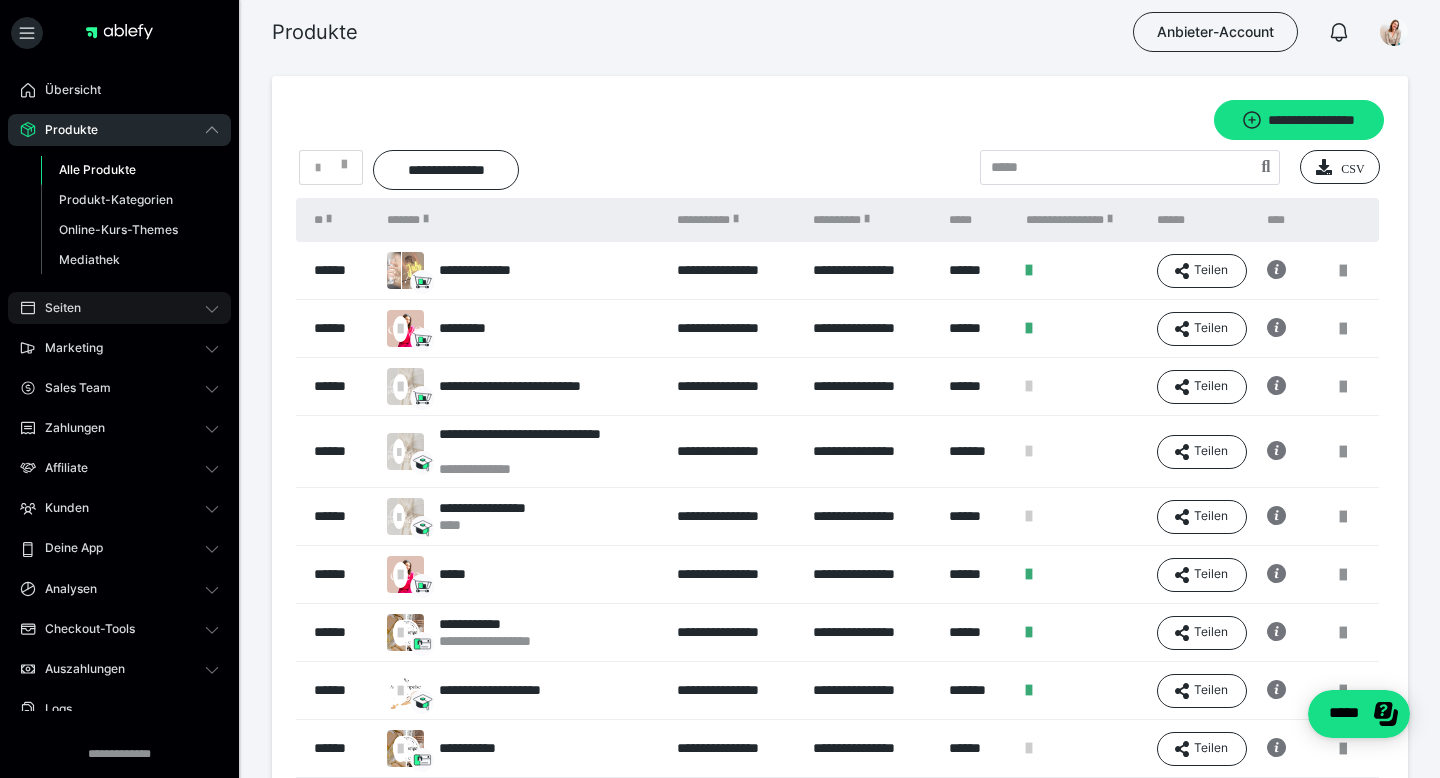 click on "Seiten" at bounding box center [56, 308] 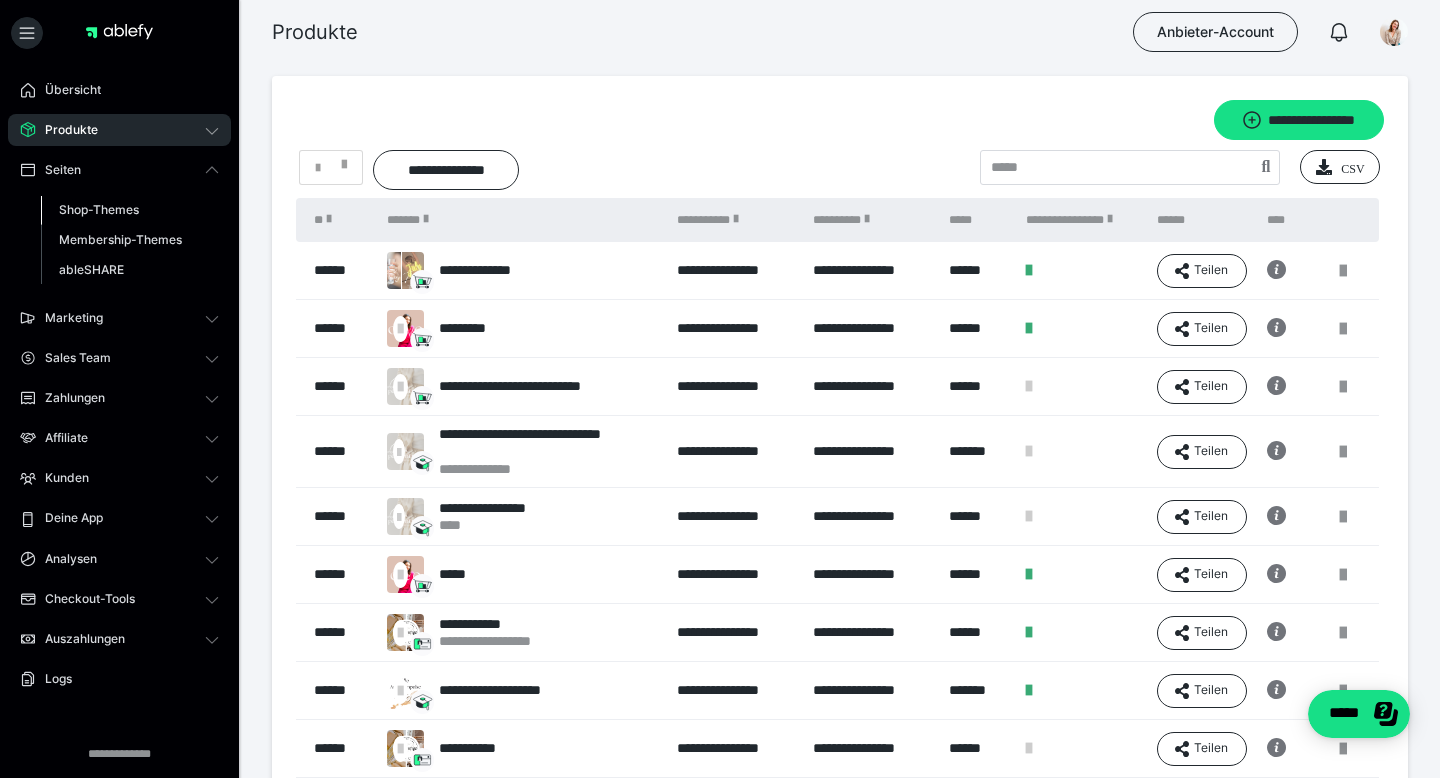 click on "Shop-Themes" at bounding box center (99, 209) 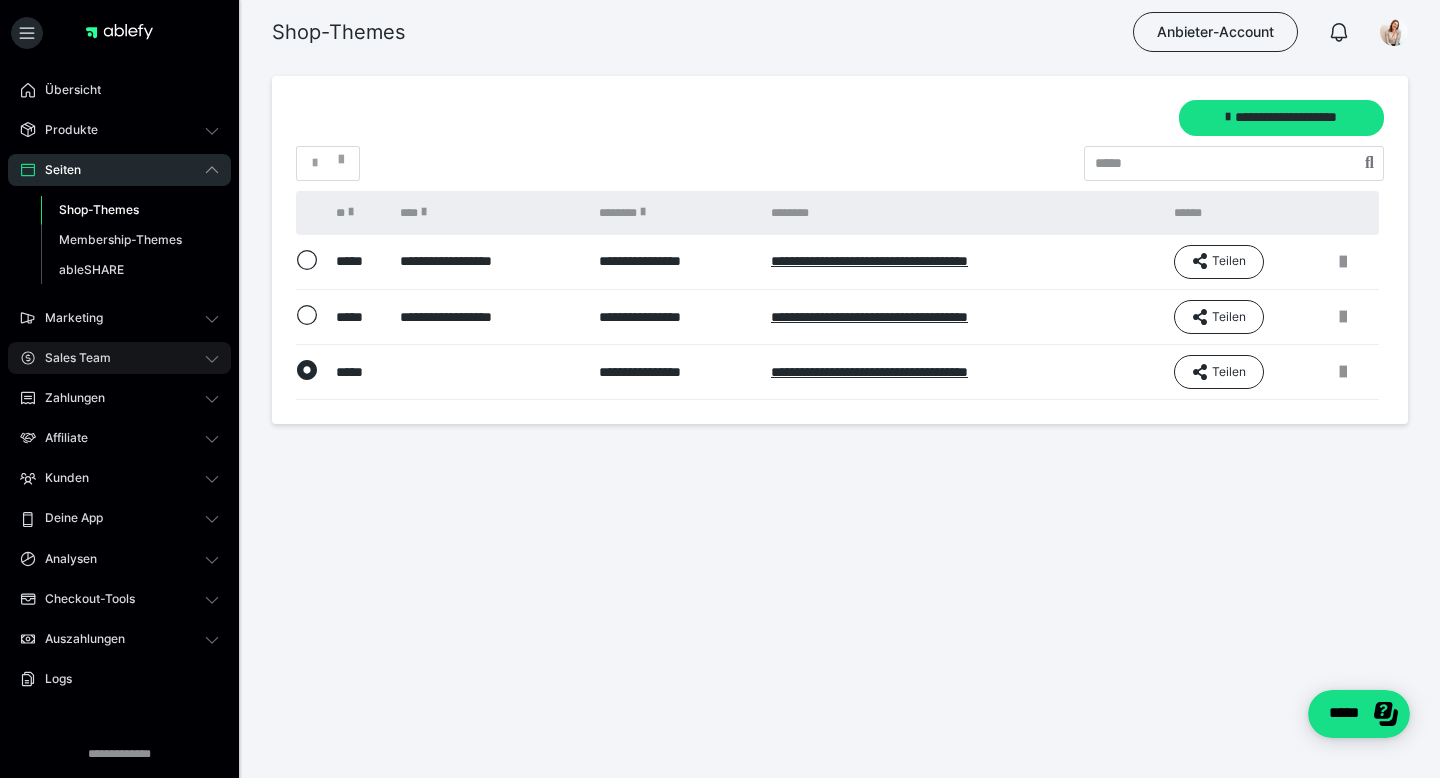 click on "Sales Team" at bounding box center [71, 358] 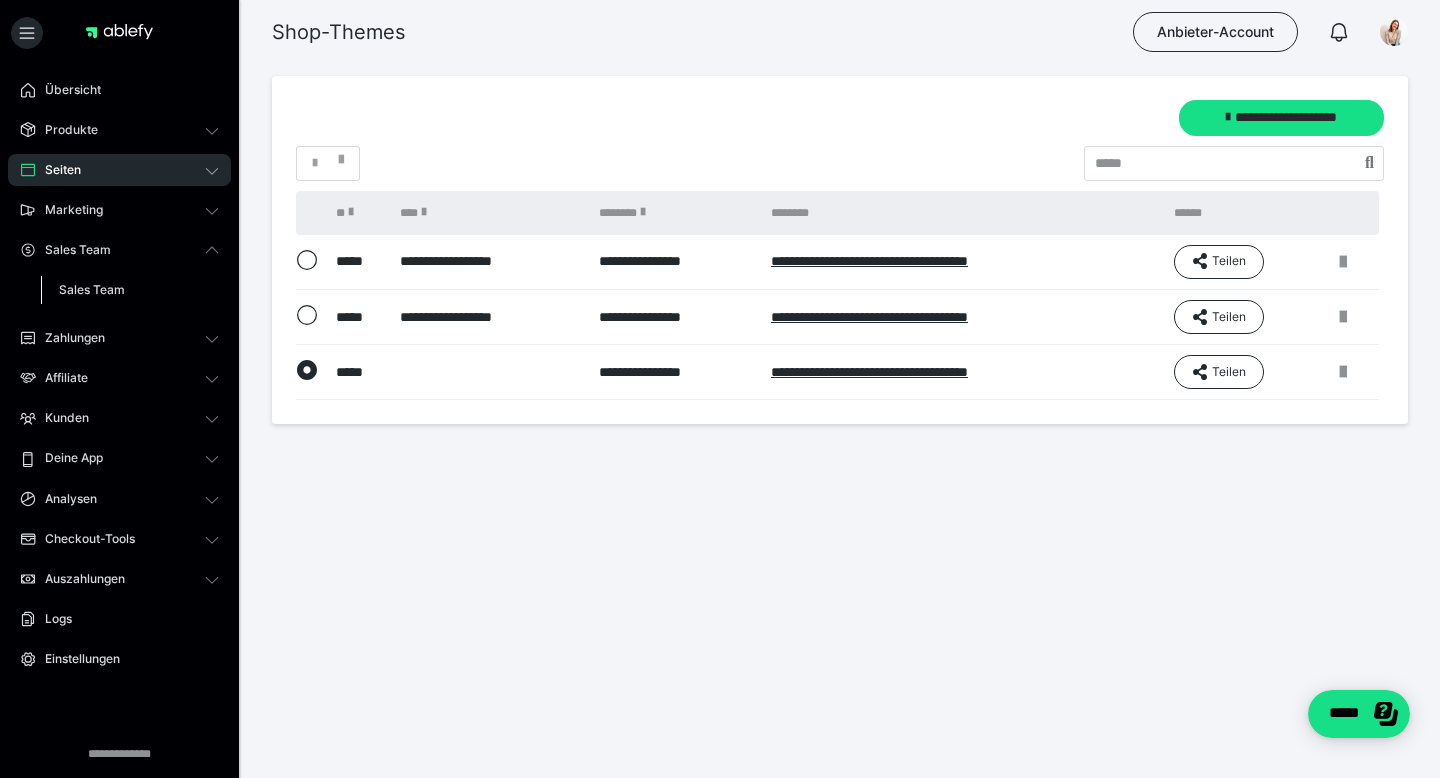 click on "Sales Team" at bounding box center (92, 289) 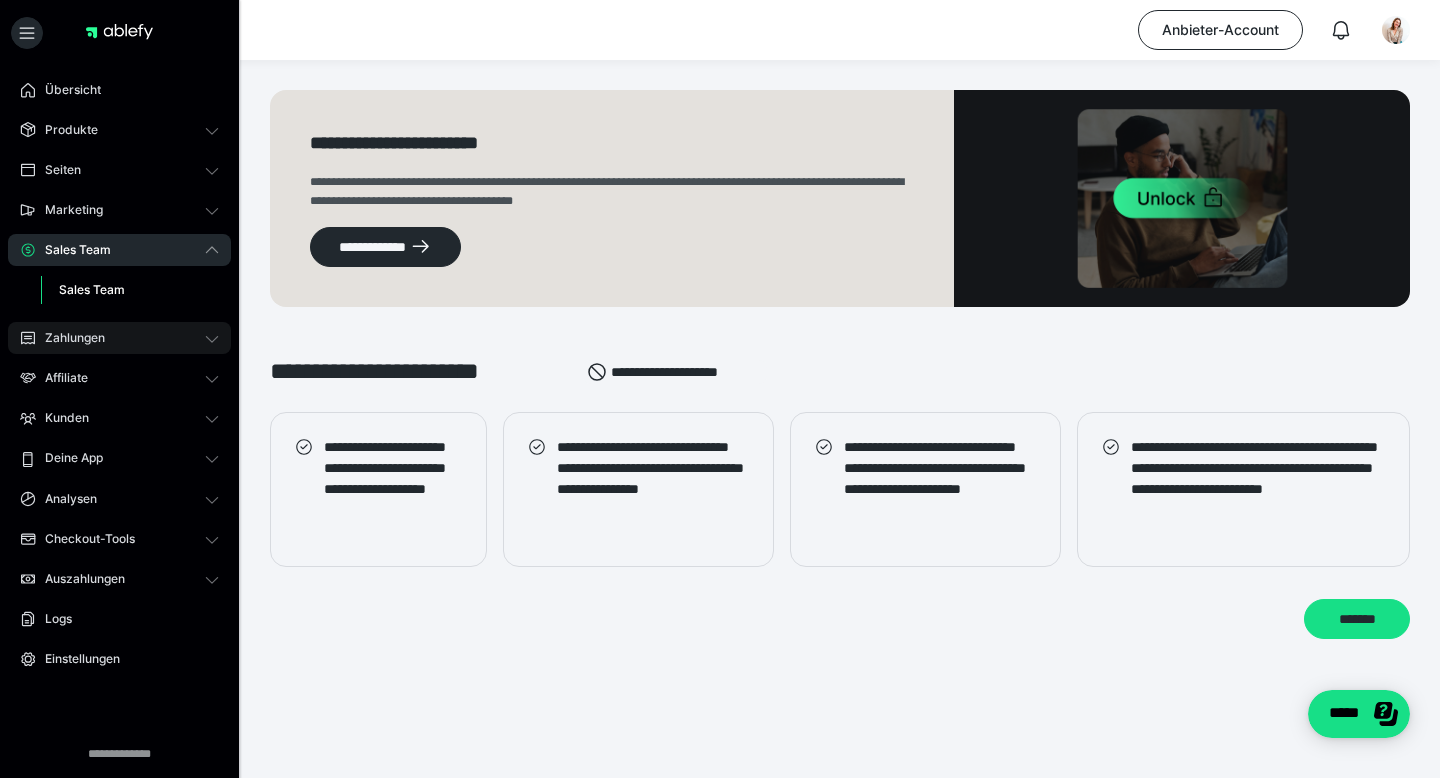 click on "Zahlungen" at bounding box center (68, 338) 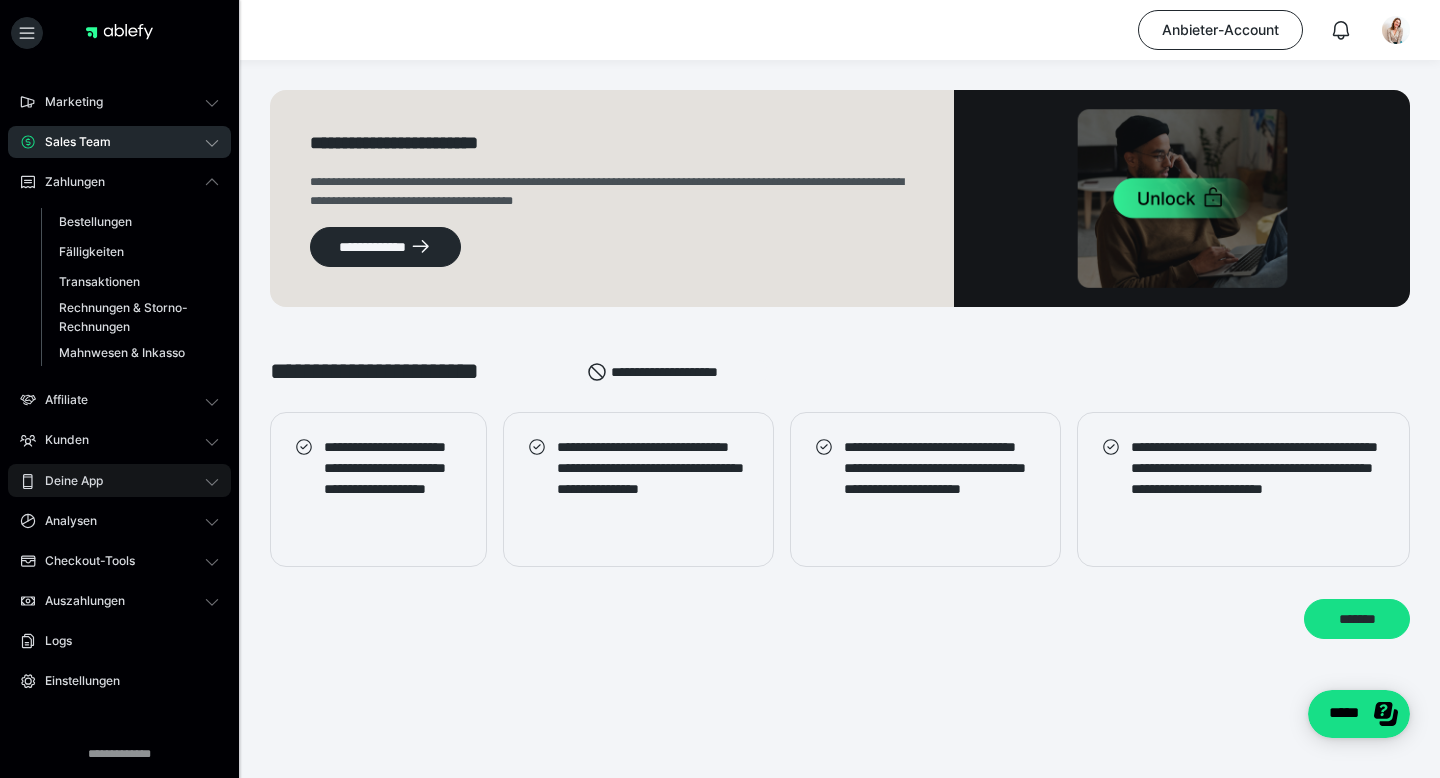 scroll, scrollTop: 140, scrollLeft: 0, axis: vertical 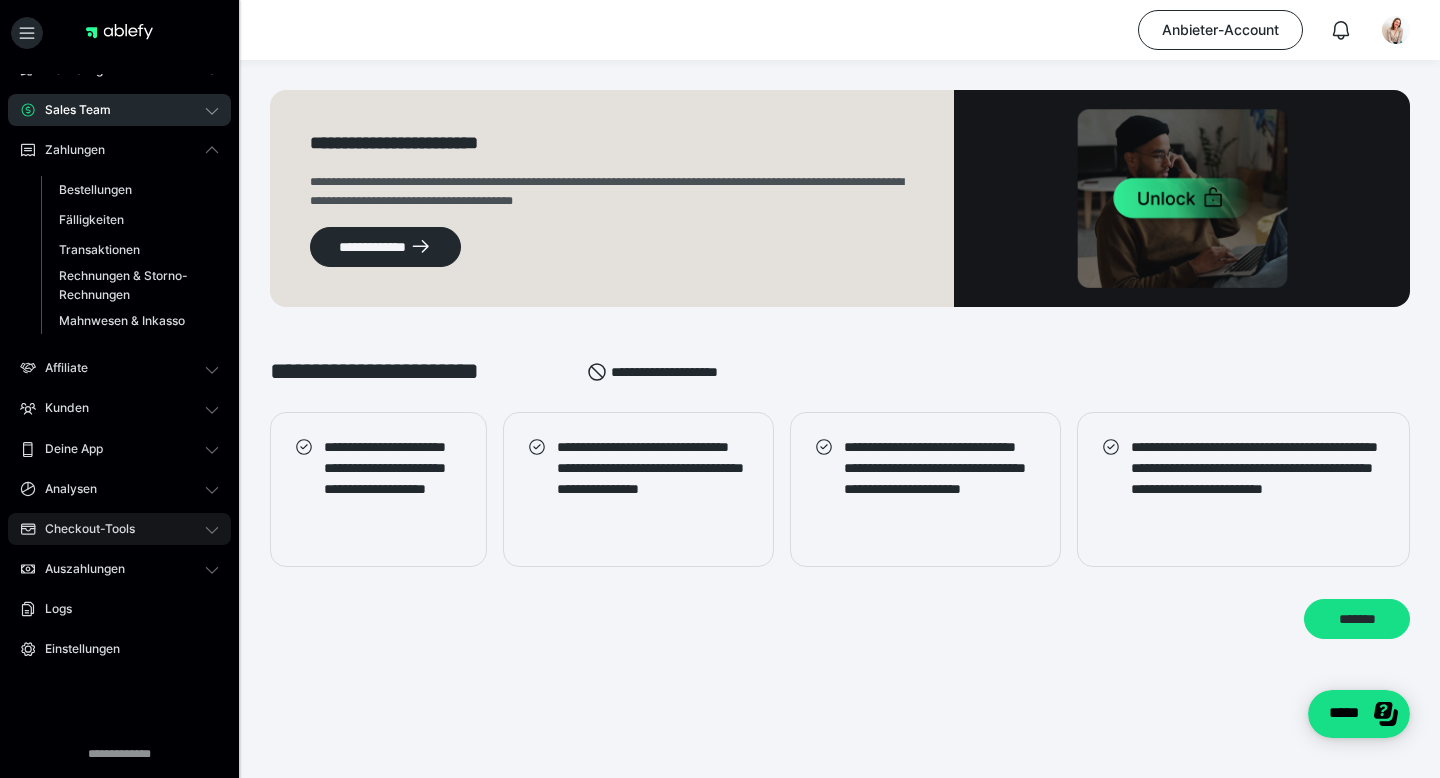 click on "Checkout-Tools" at bounding box center [83, 529] 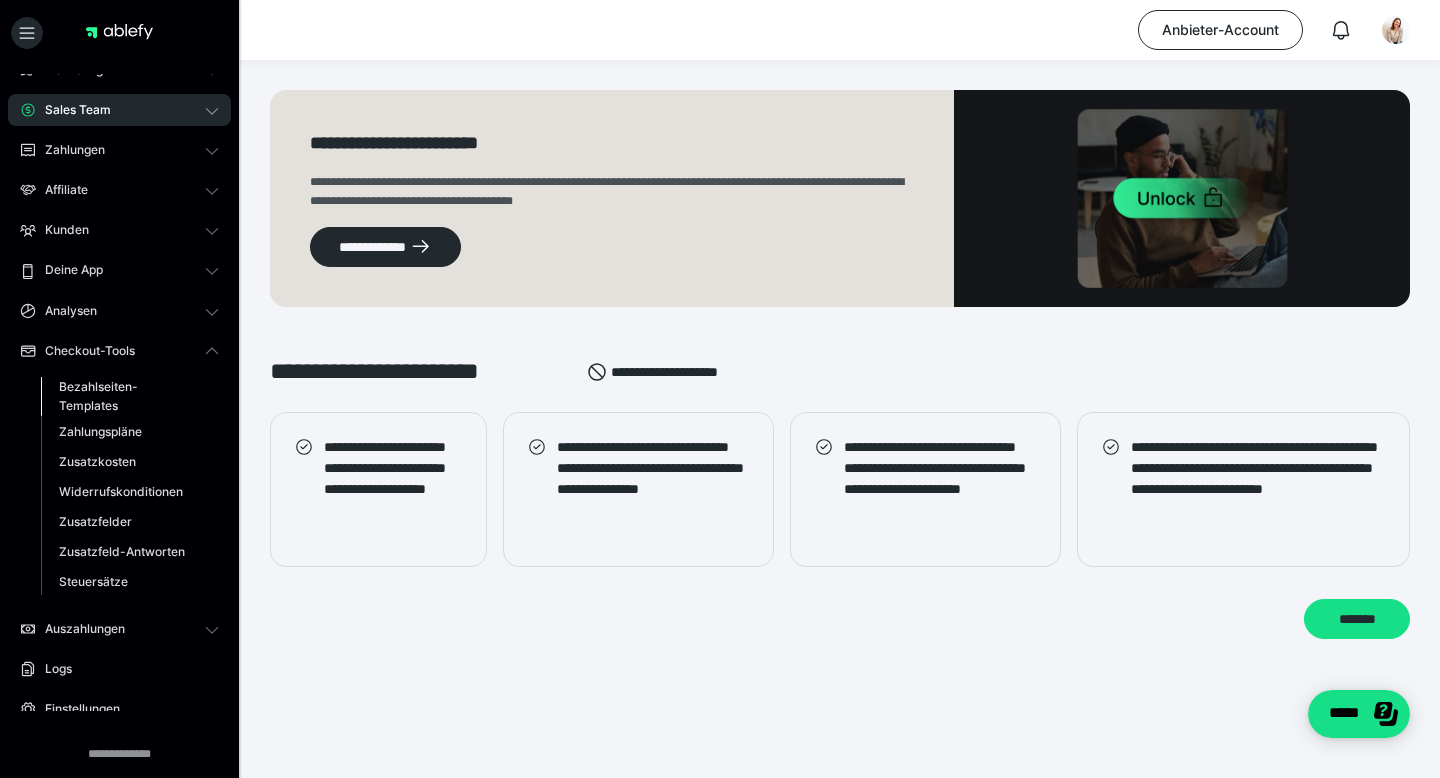 click on "Bezahlseiten-Templates" at bounding box center (126, 396) 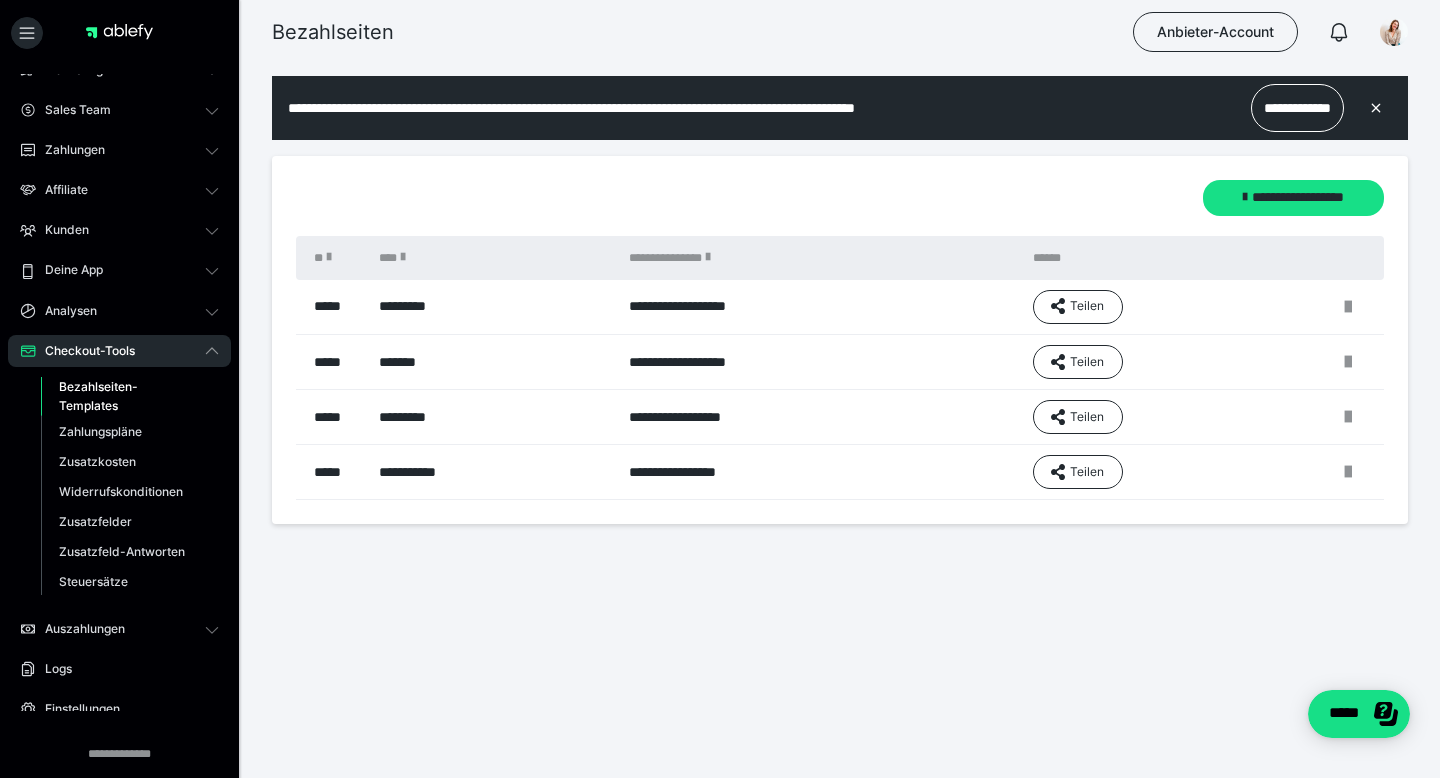 scroll, scrollTop: 0, scrollLeft: 0, axis: both 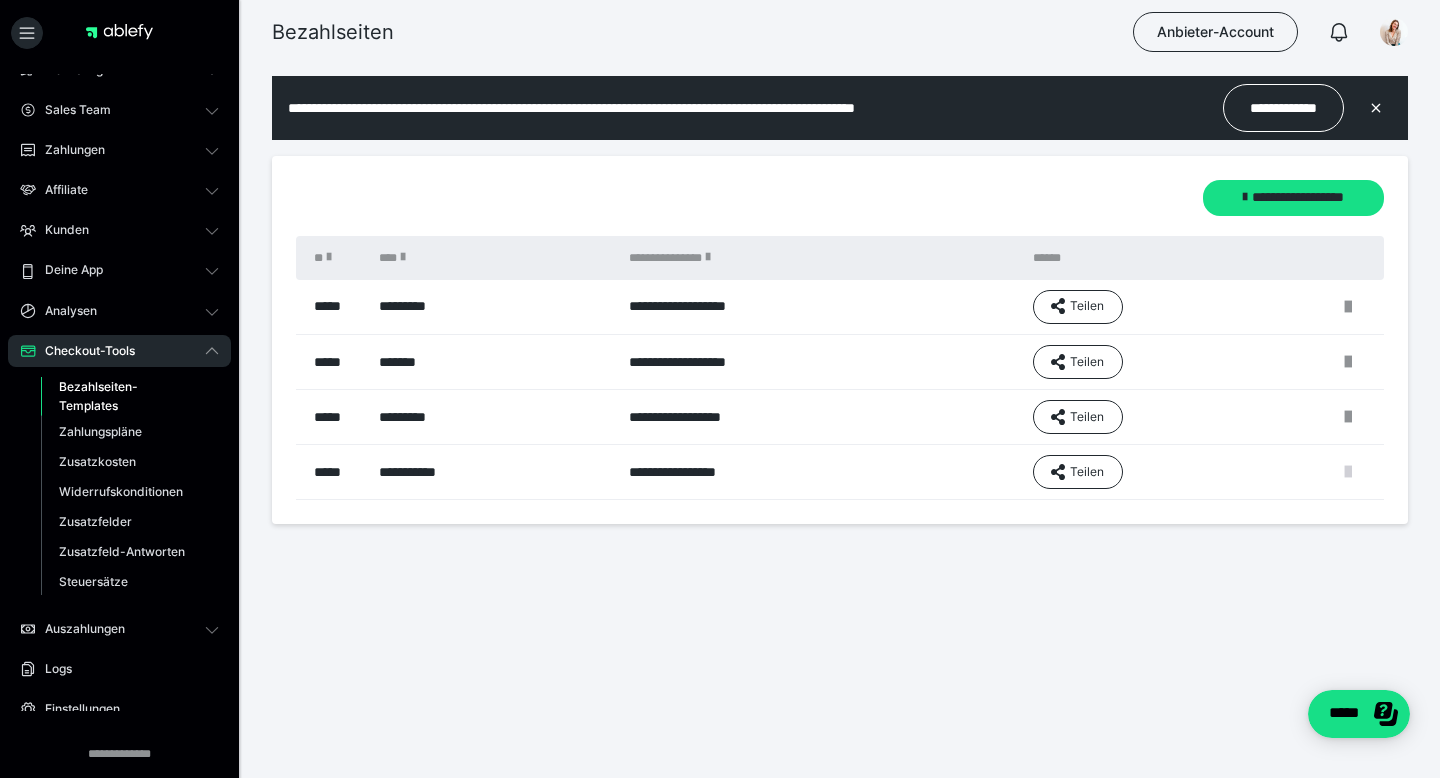 click at bounding box center [1348, 472] 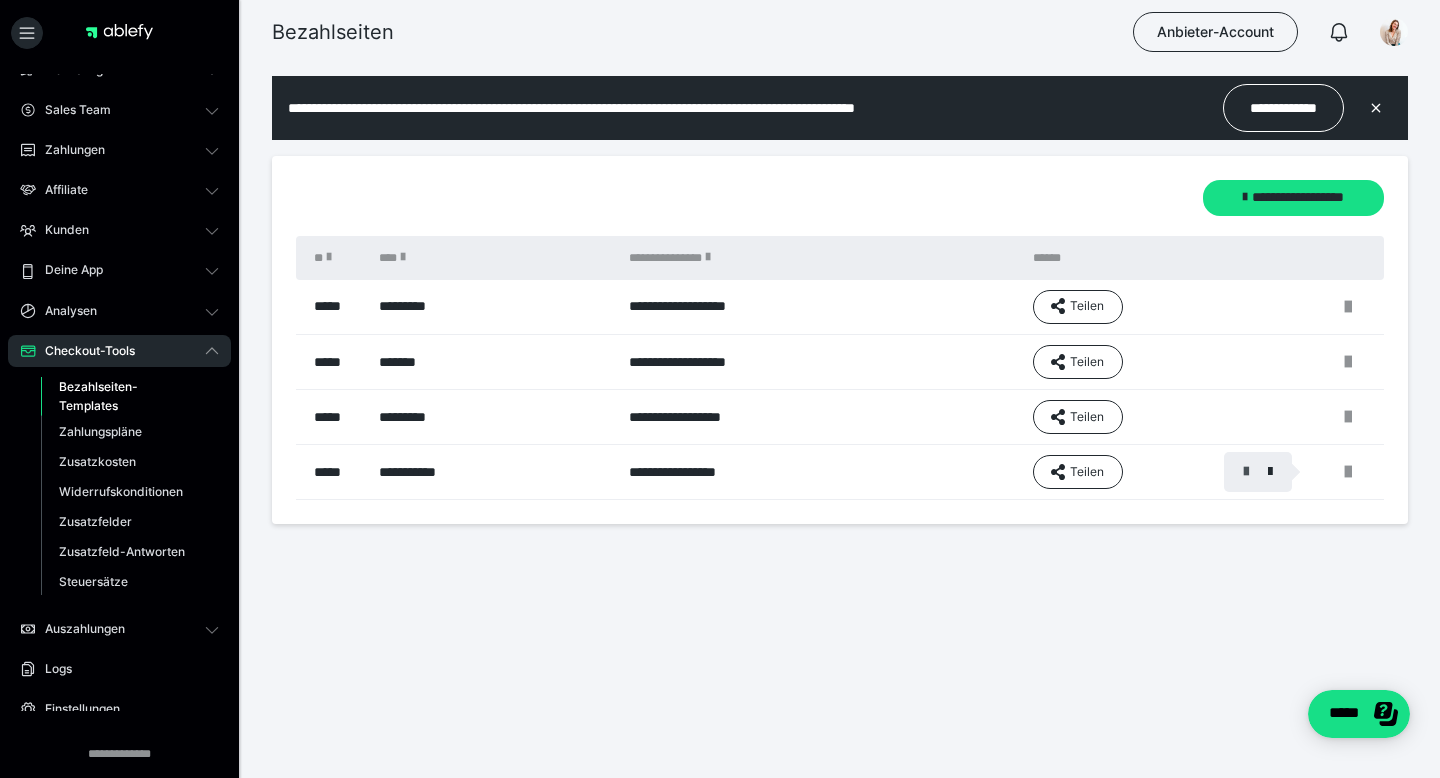 click at bounding box center [1246, 472] 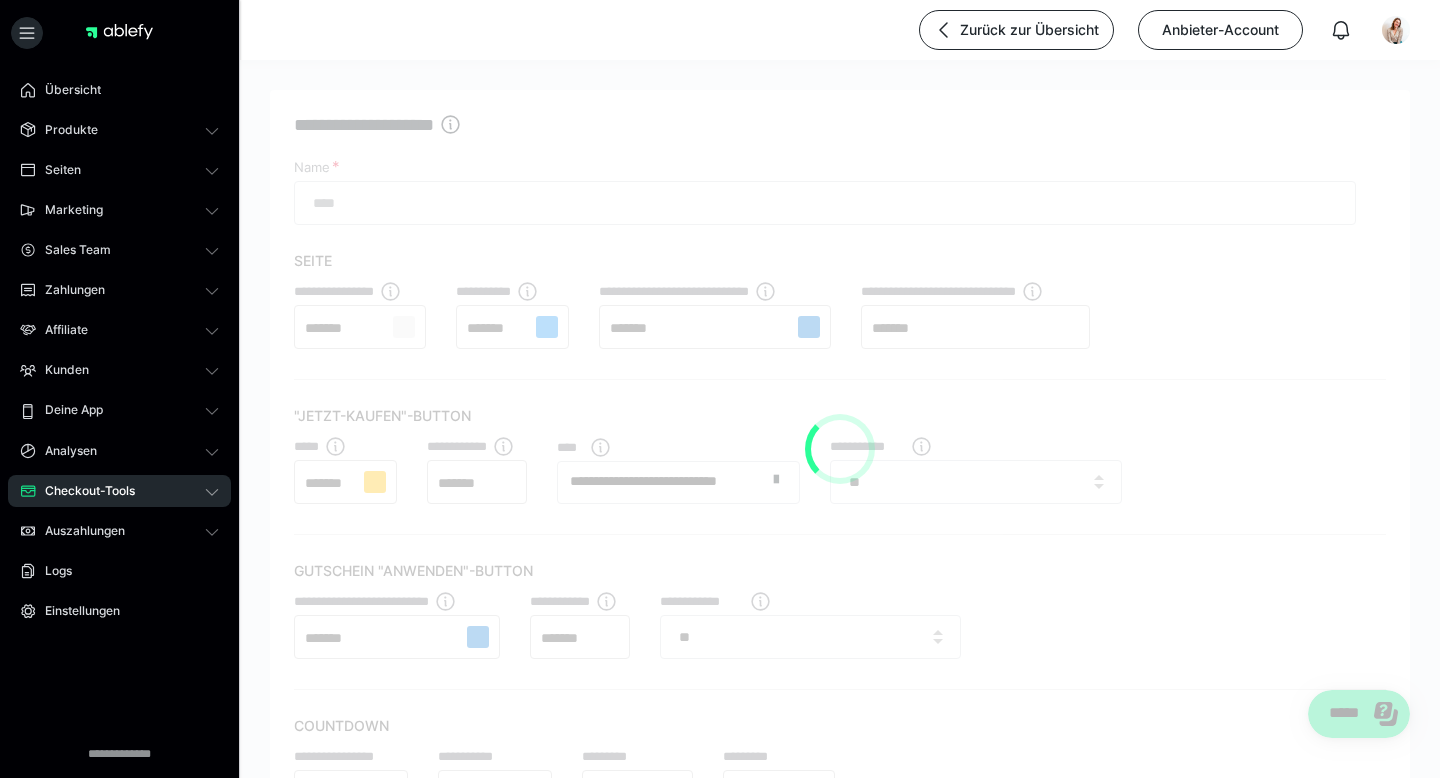 type on "**********" 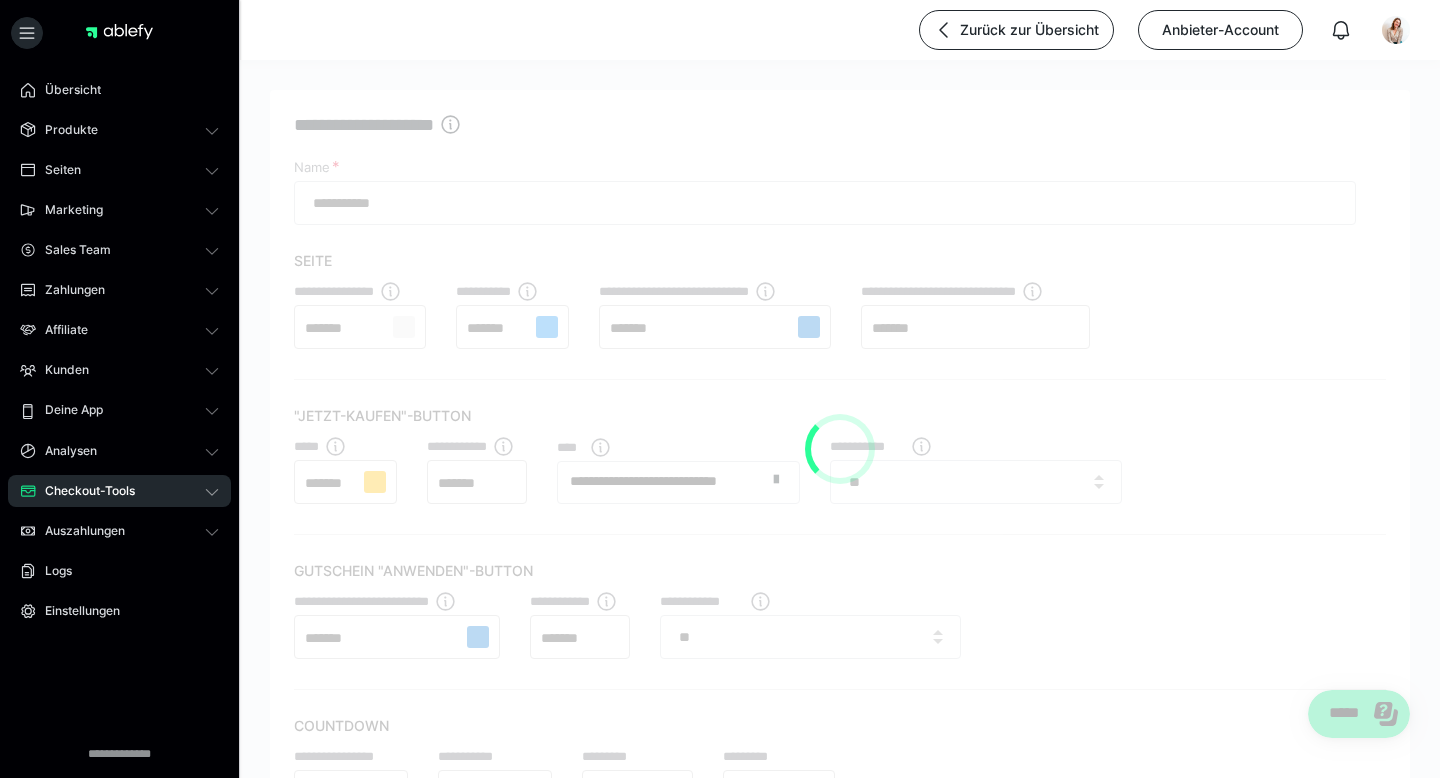 scroll, scrollTop: 0, scrollLeft: 0, axis: both 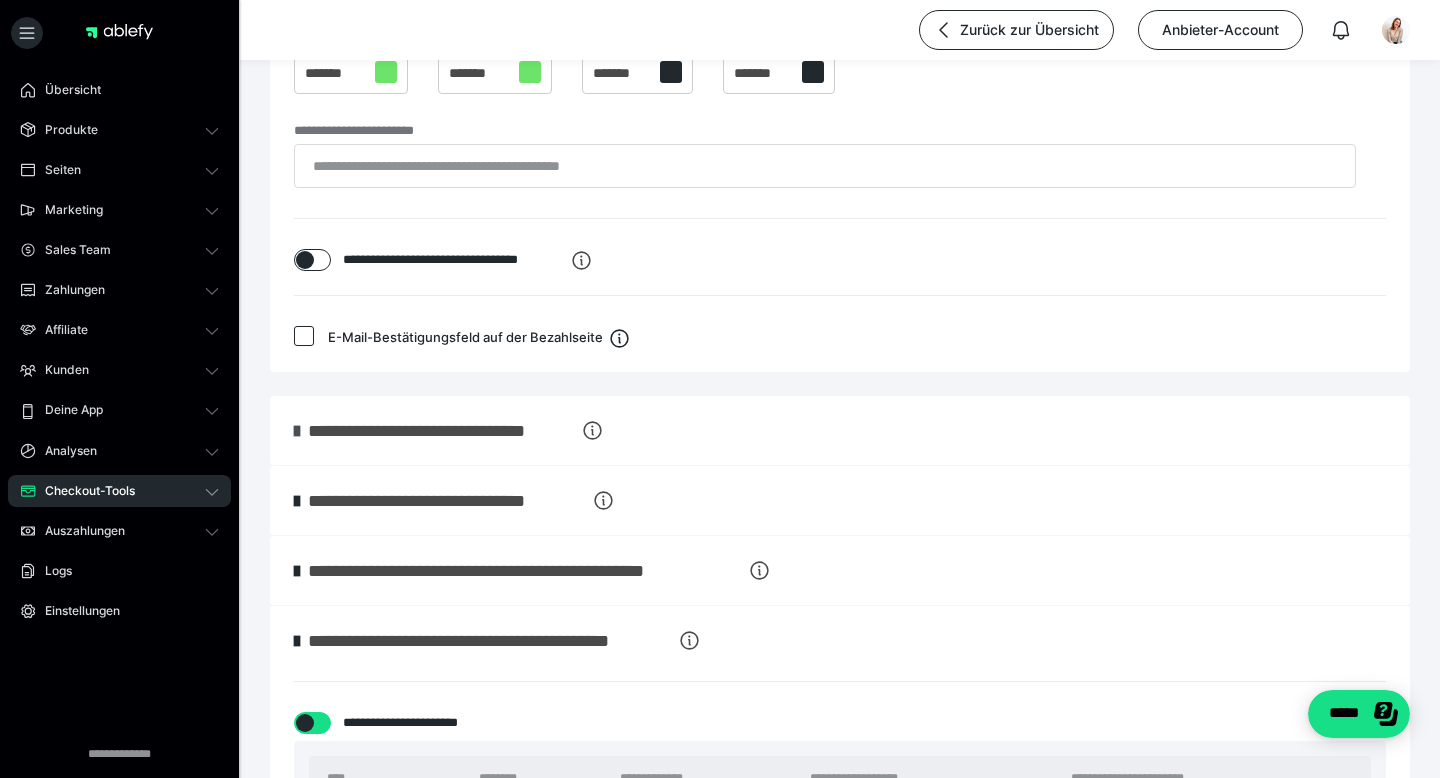 click at bounding box center [297, 431] 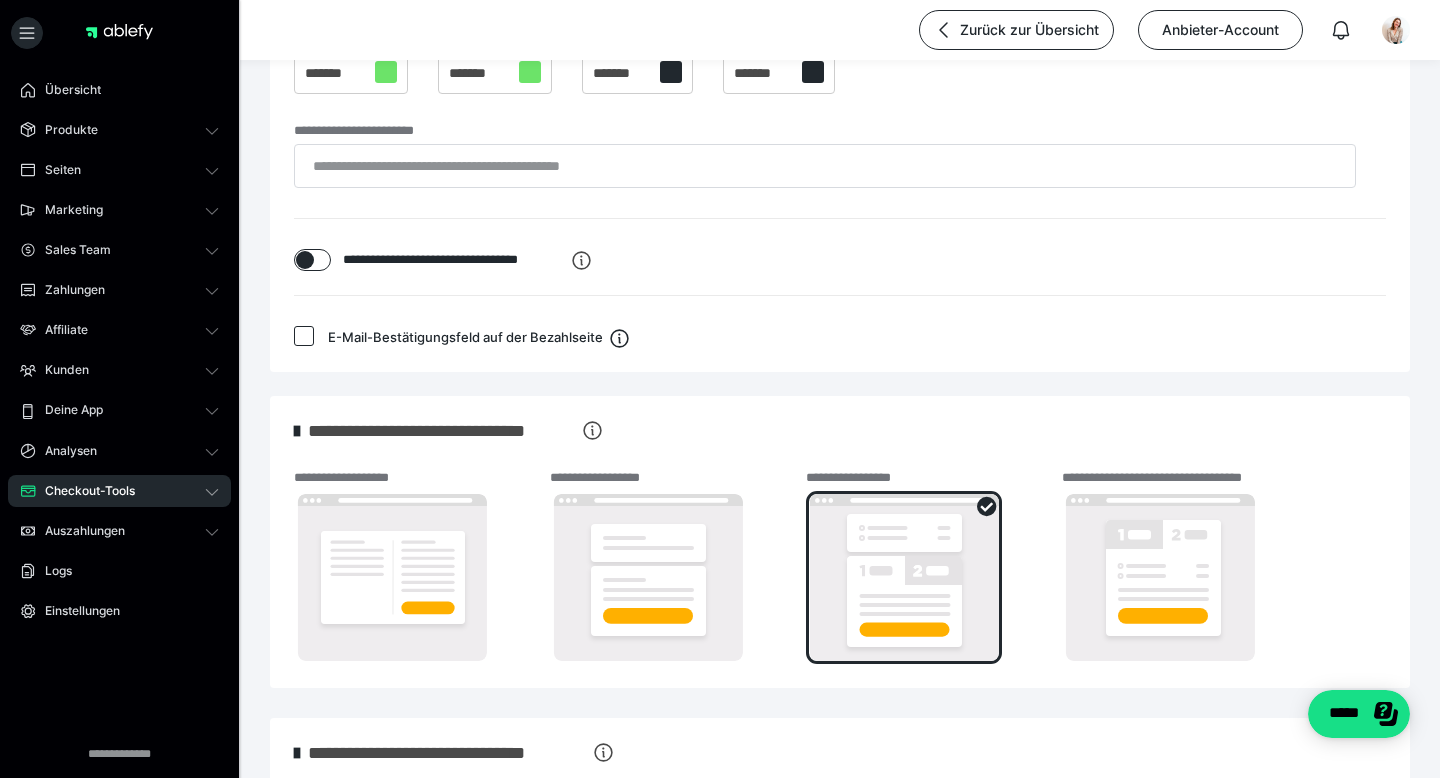 click at bounding box center [297, 431] 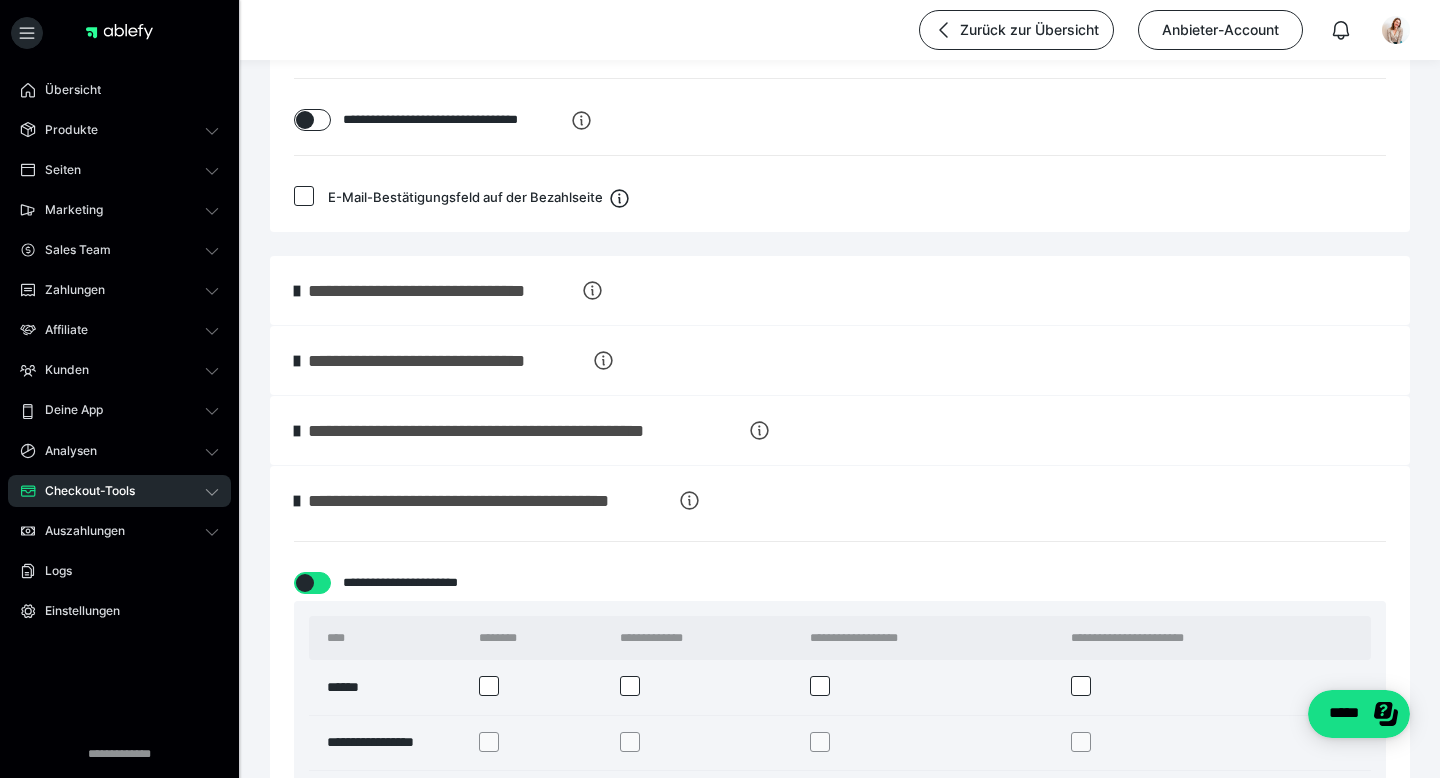scroll, scrollTop: 866, scrollLeft: 0, axis: vertical 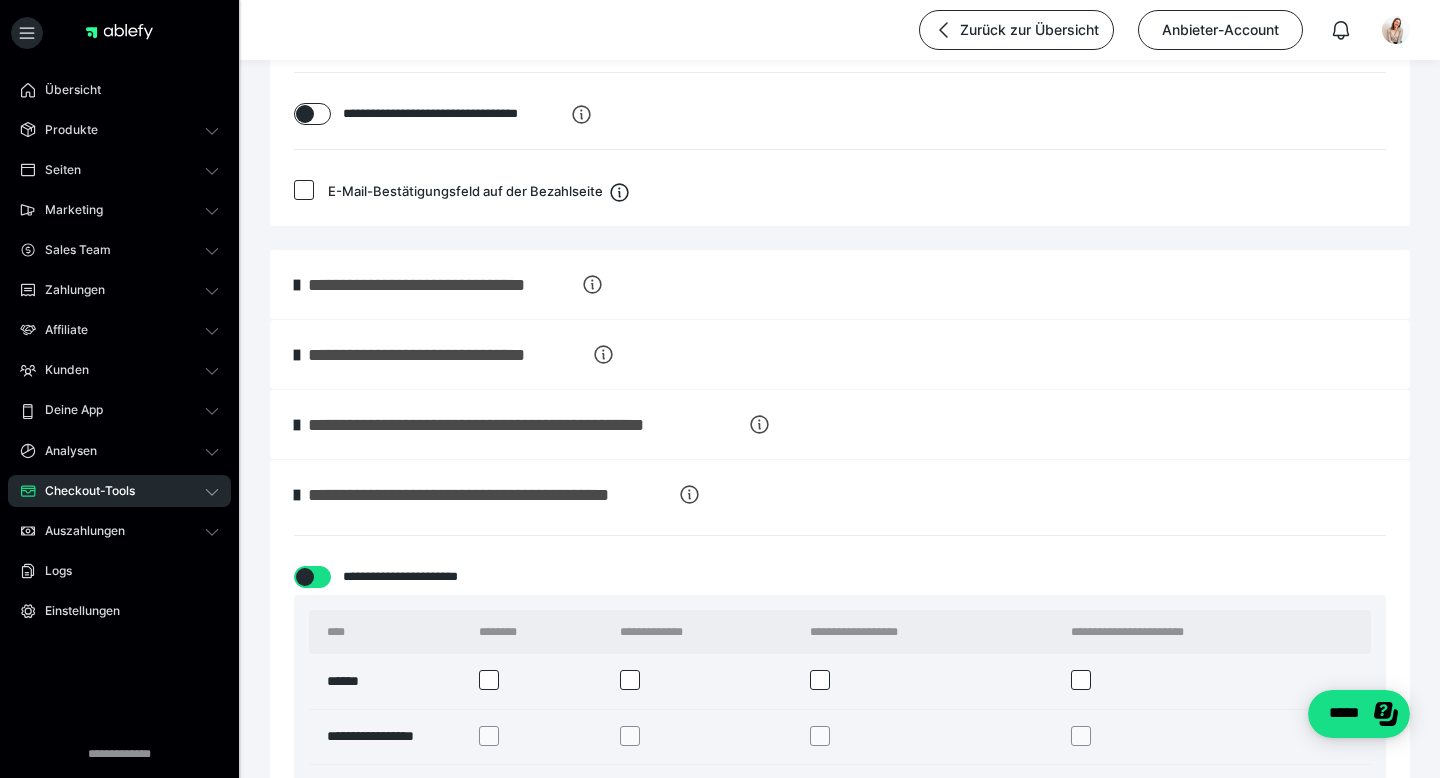 click at bounding box center [297, 495] 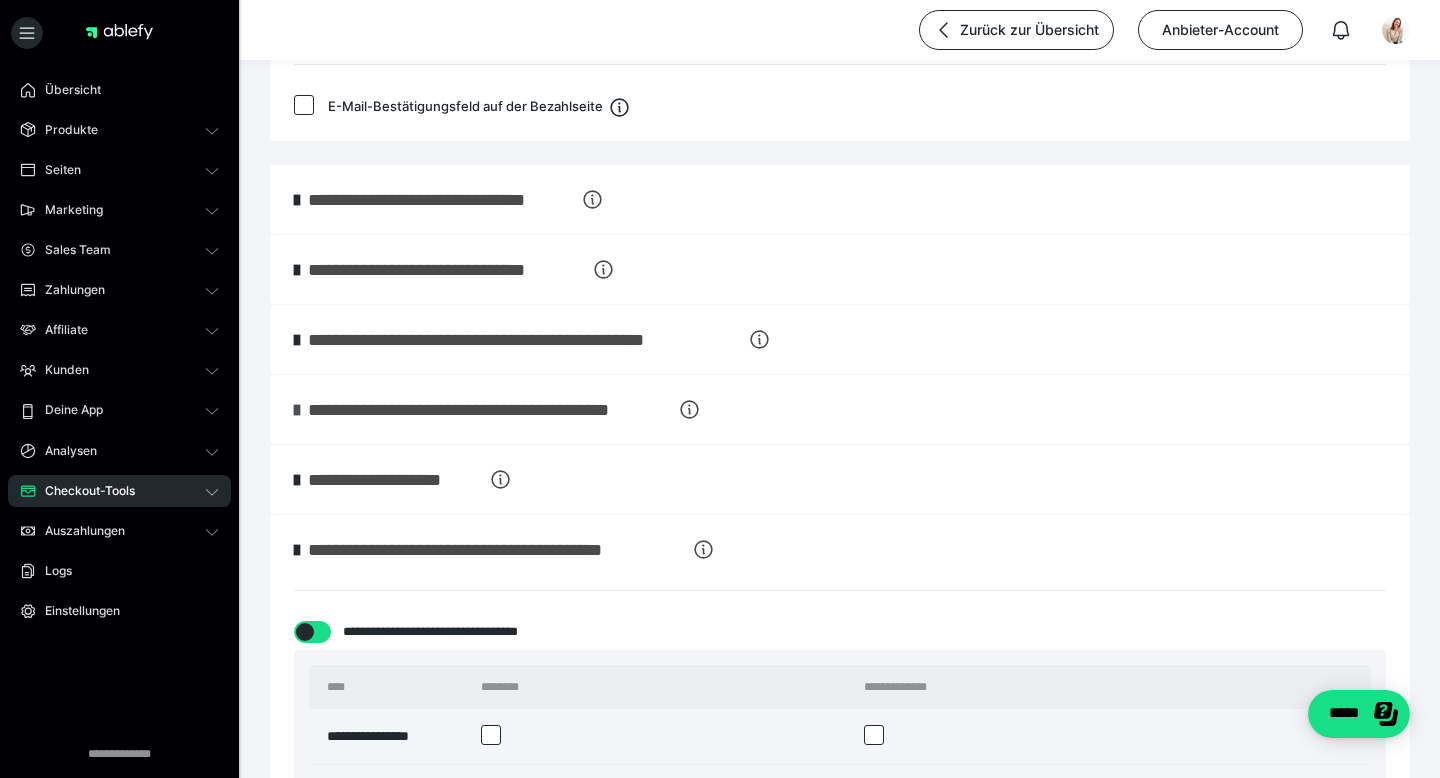 scroll, scrollTop: 967, scrollLeft: 0, axis: vertical 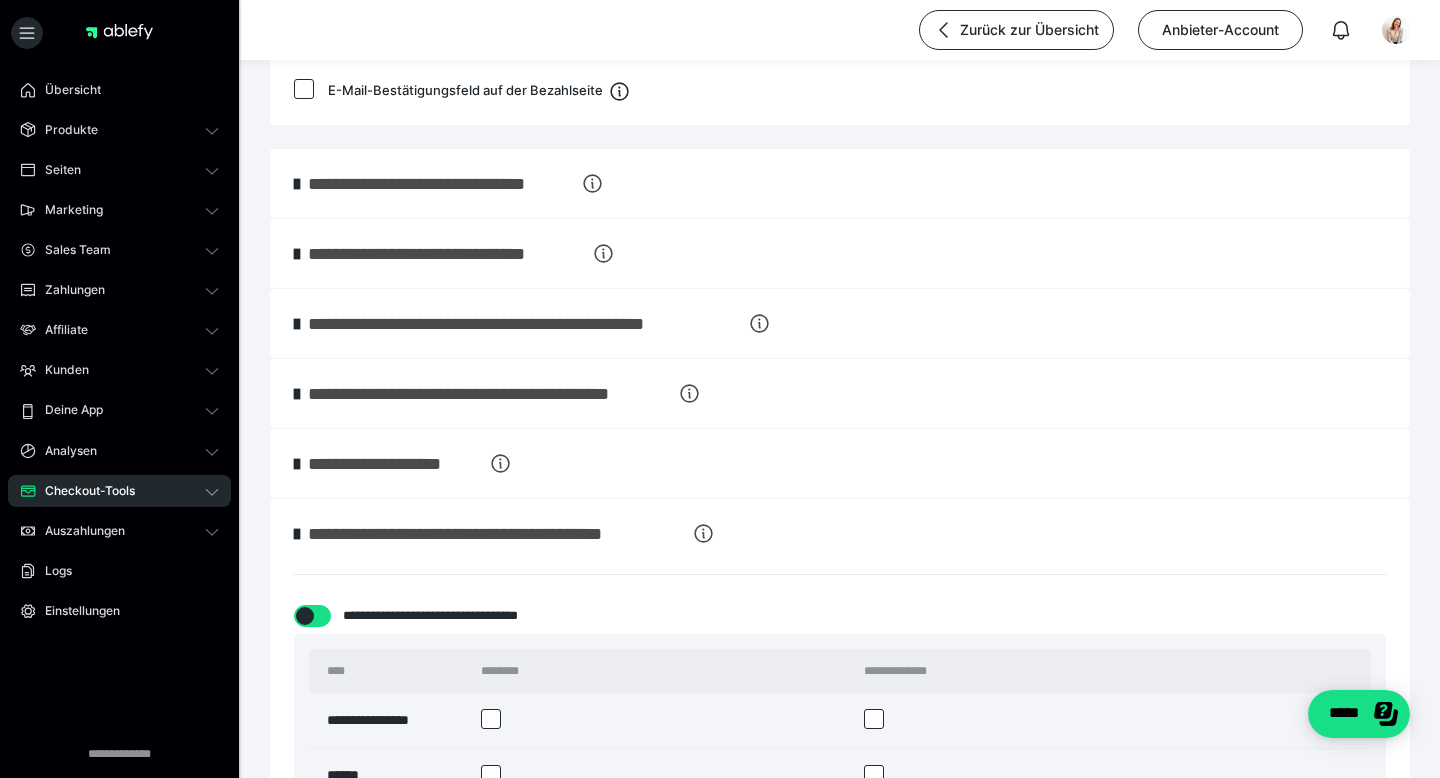 click at bounding box center [297, 534] 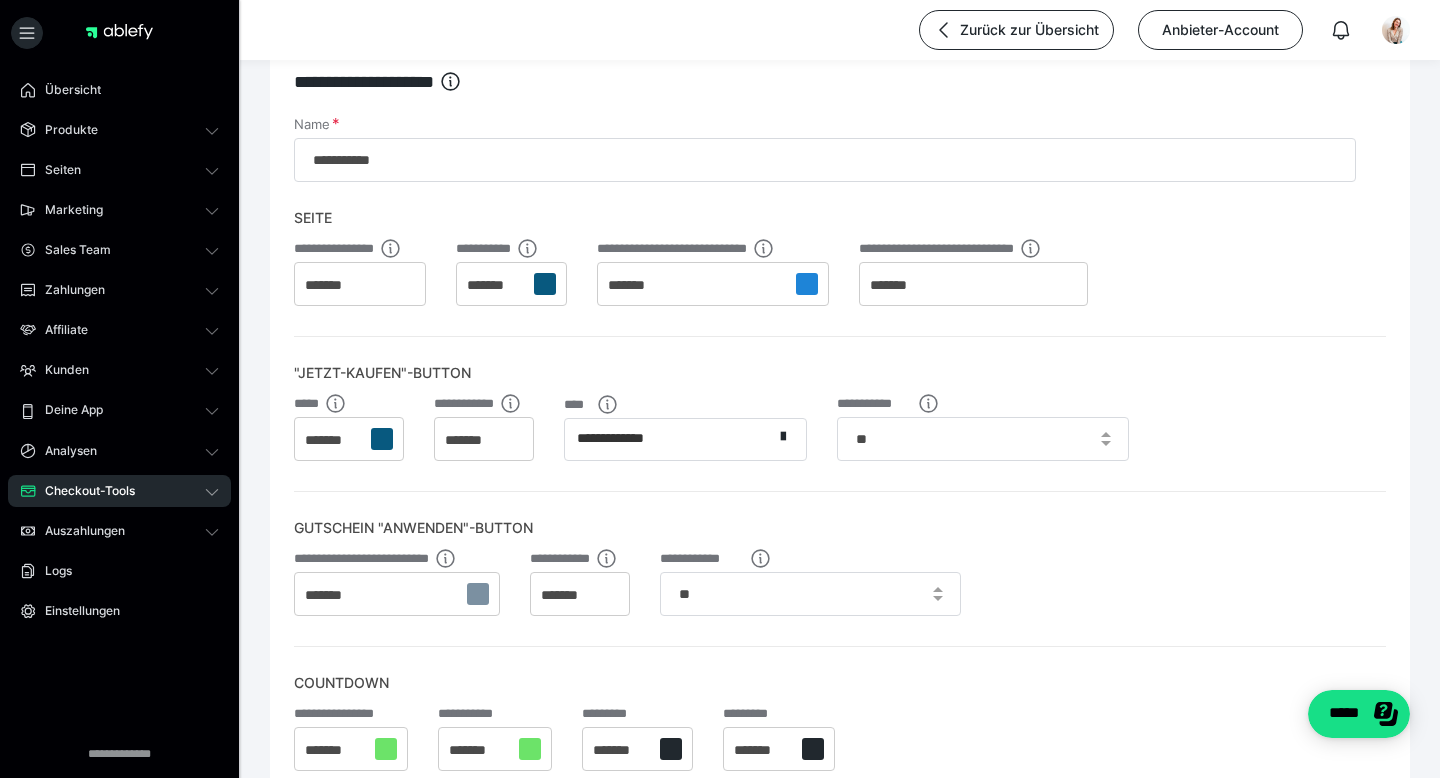 scroll, scrollTop: 0, scrollLeft: 0, axis: both 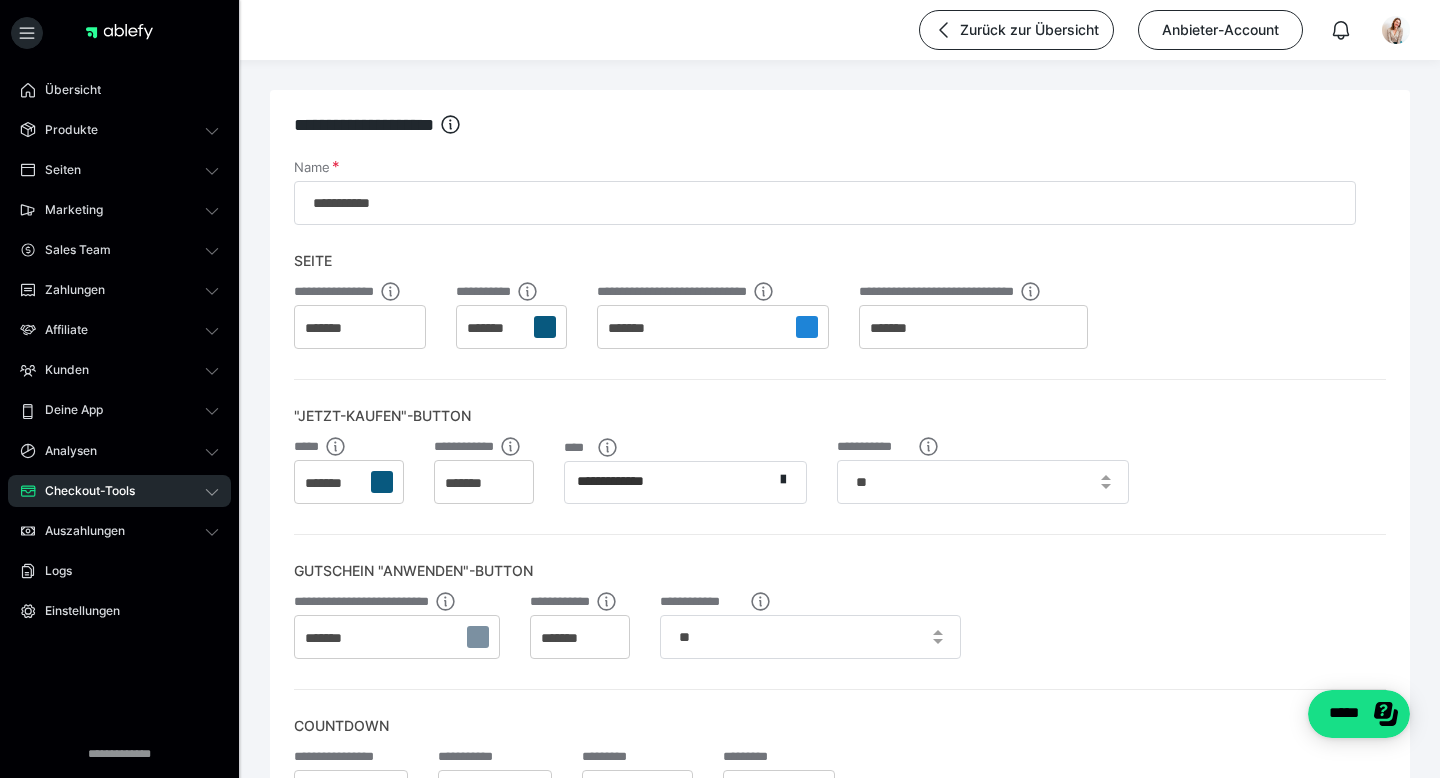 click on "Checkout-Tools" at bounding box center [83, 491] 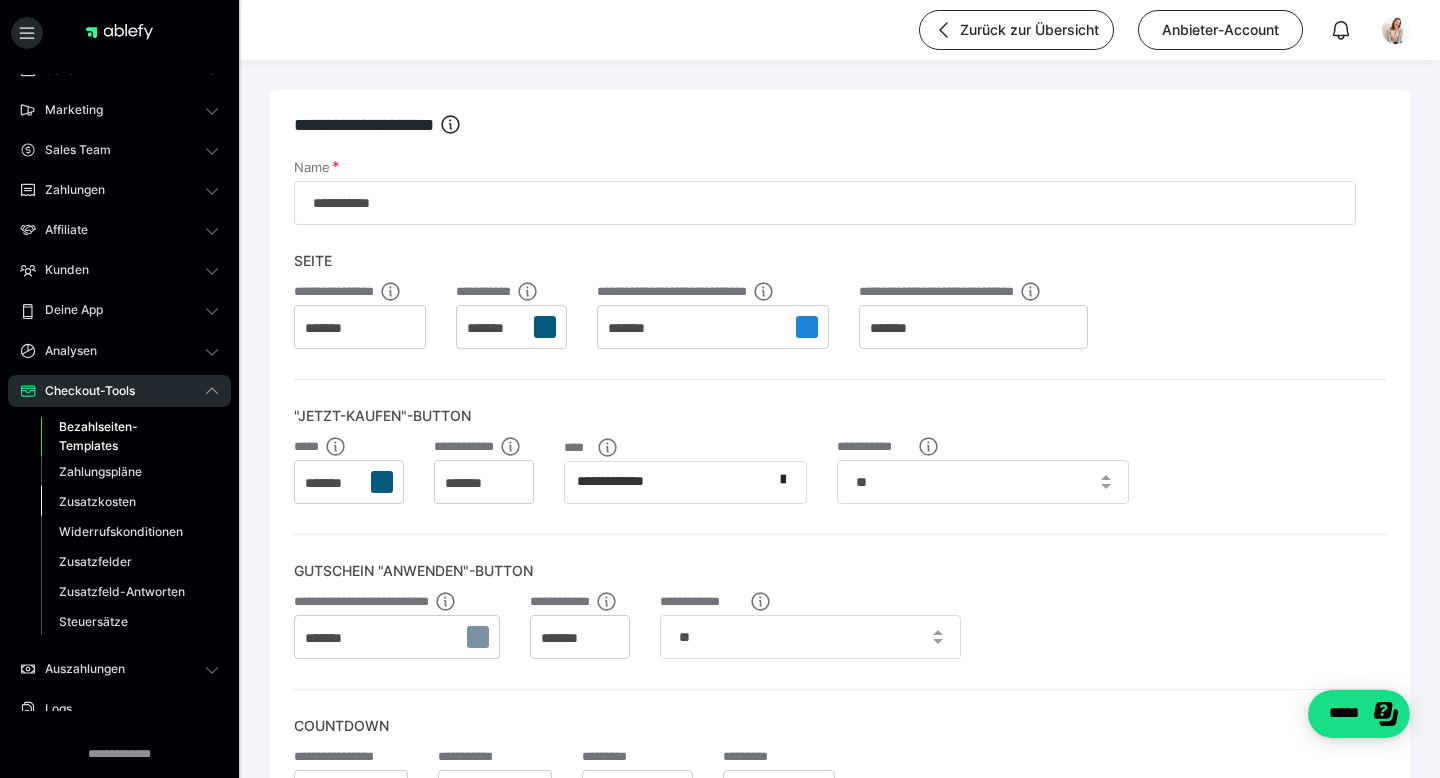 scroll, scrollTop: 106, scrollLeft: 0, axis: vertical 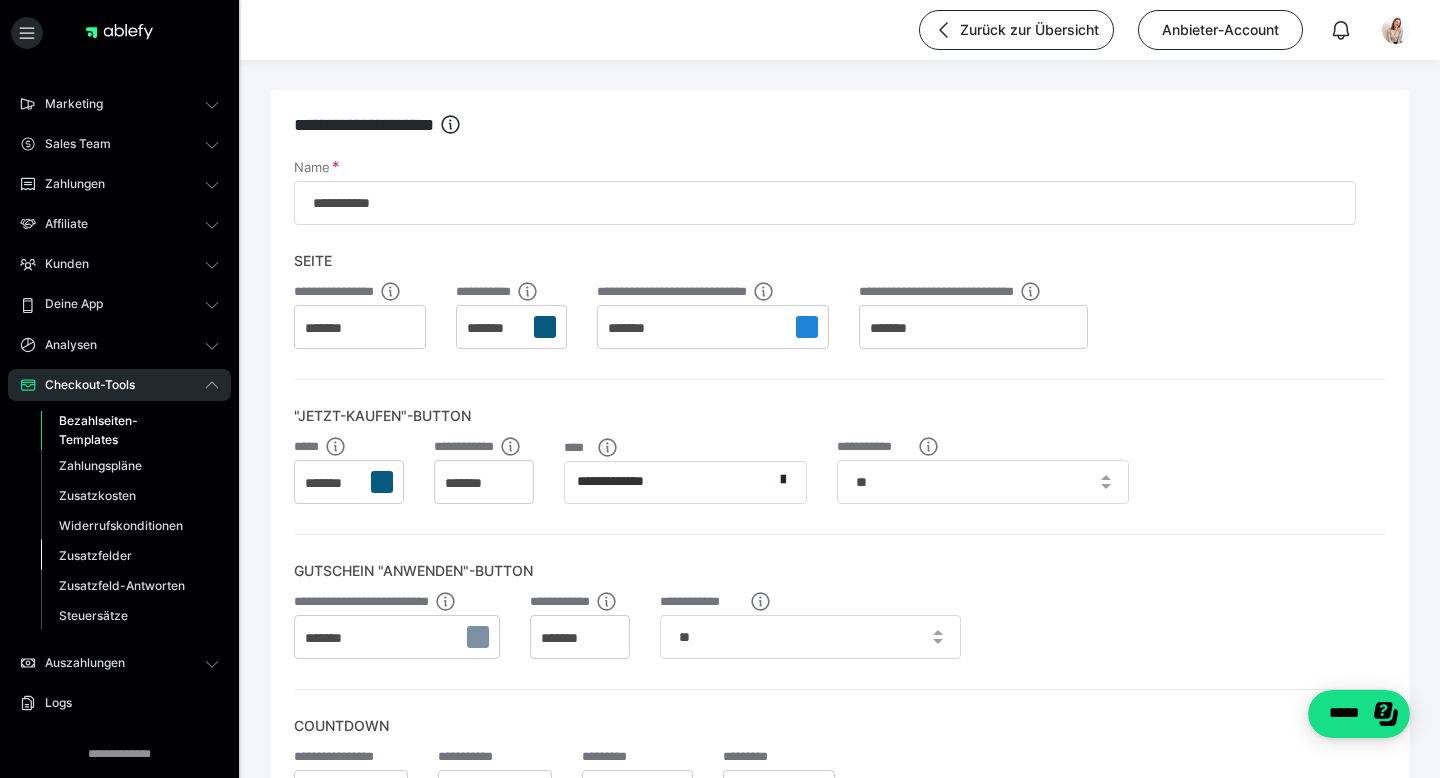 click on "Zusatzfelder" at bounding box center [95, 555] 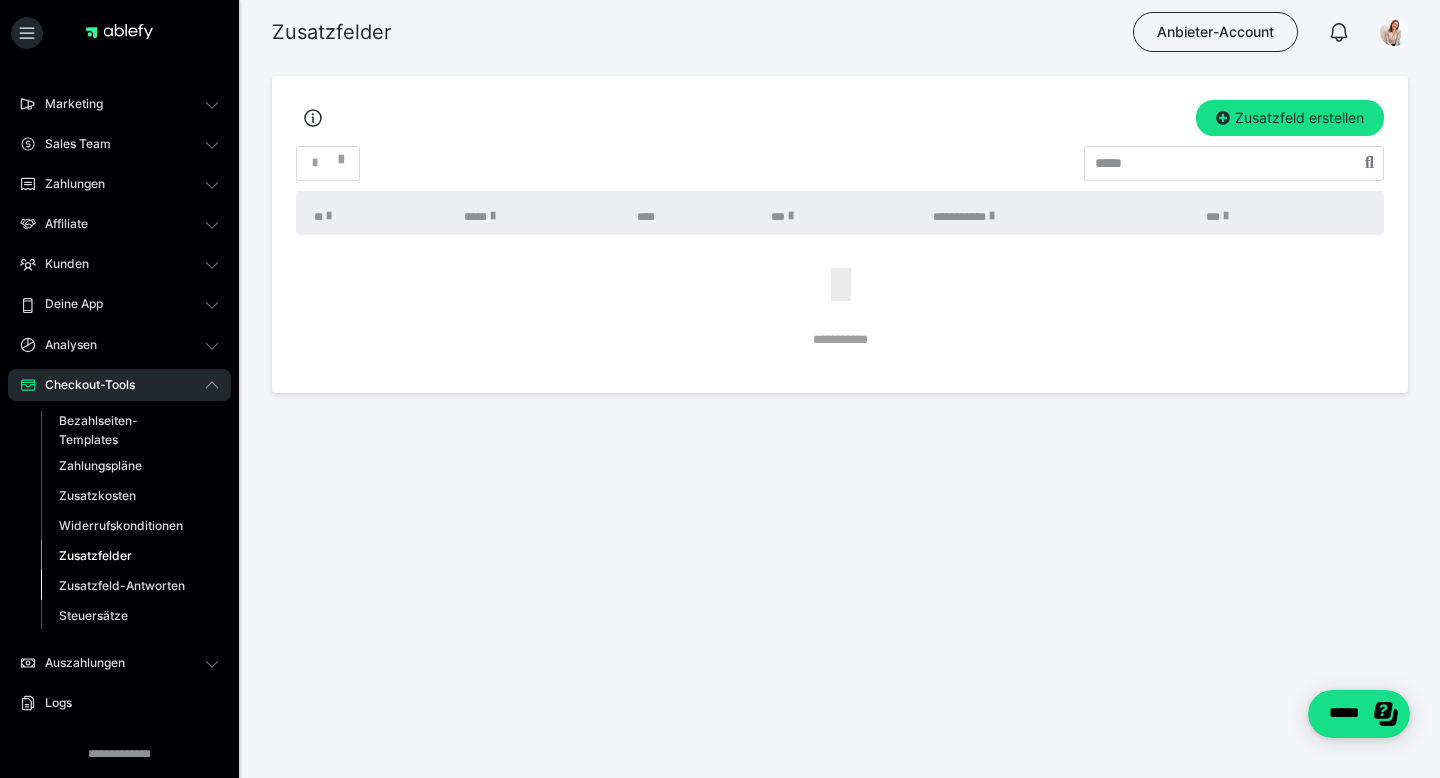 click on "Zusatzfeld-Antworten" at bounding box center [122, 585] 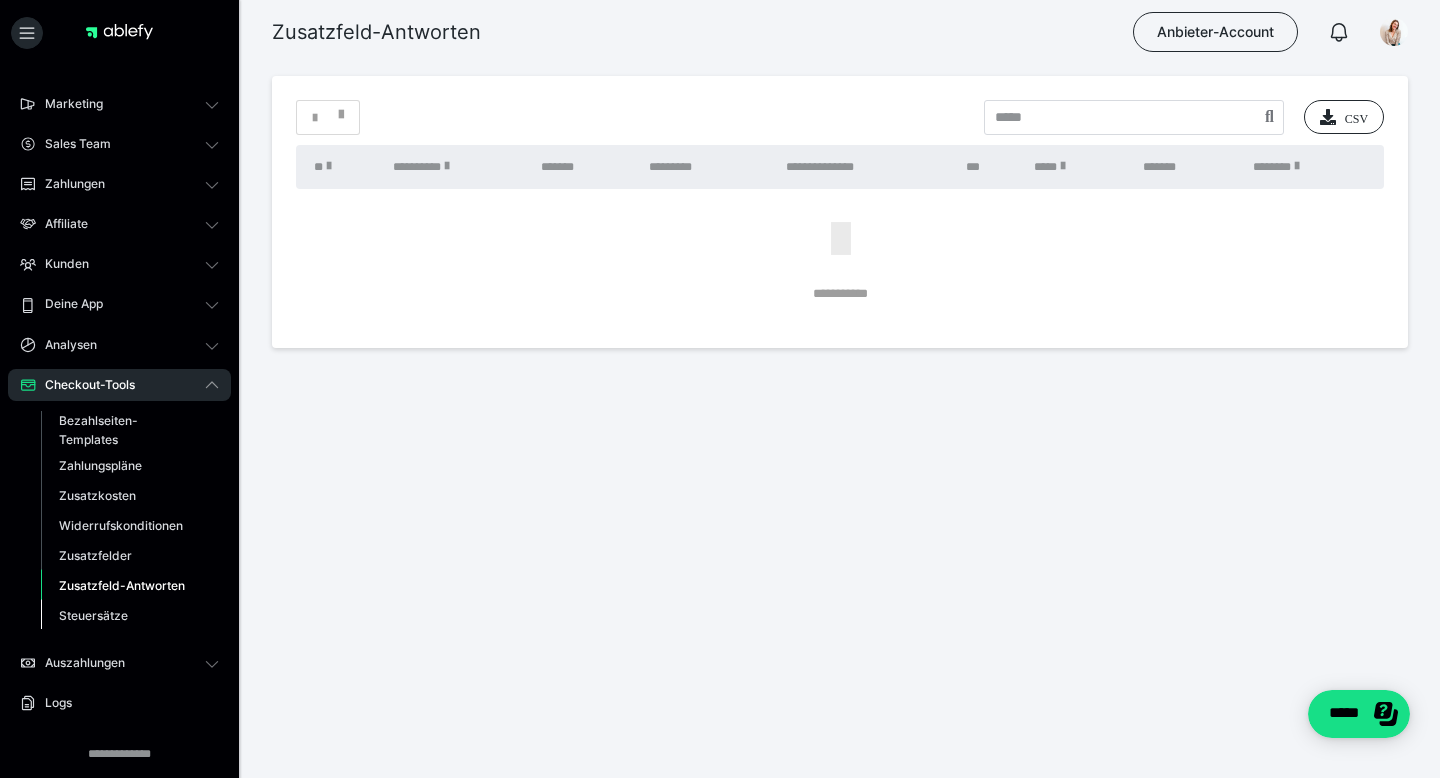 click on "Steuersätze" at bounding box center [93, 615] 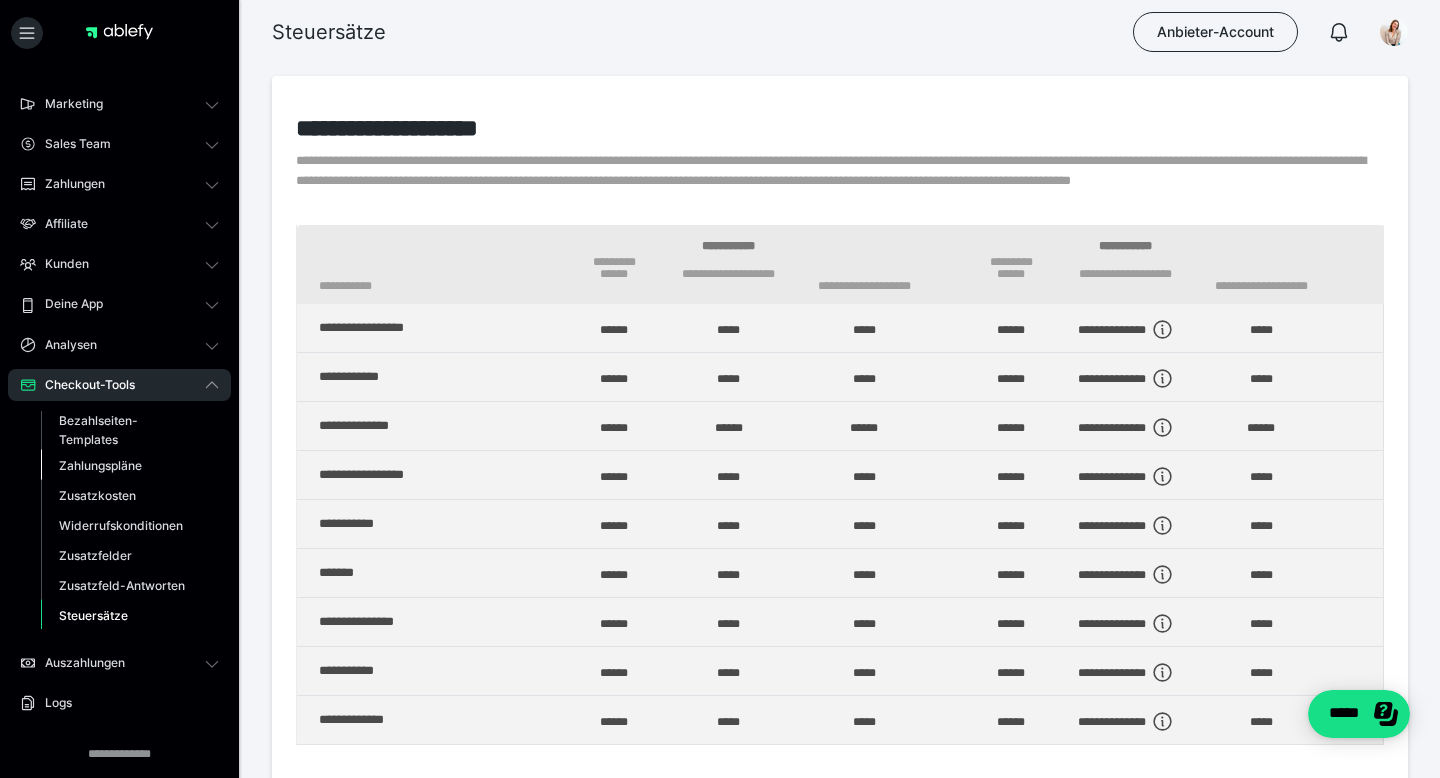 click on "Zahlungspläne" at bounding box center [100, 465] 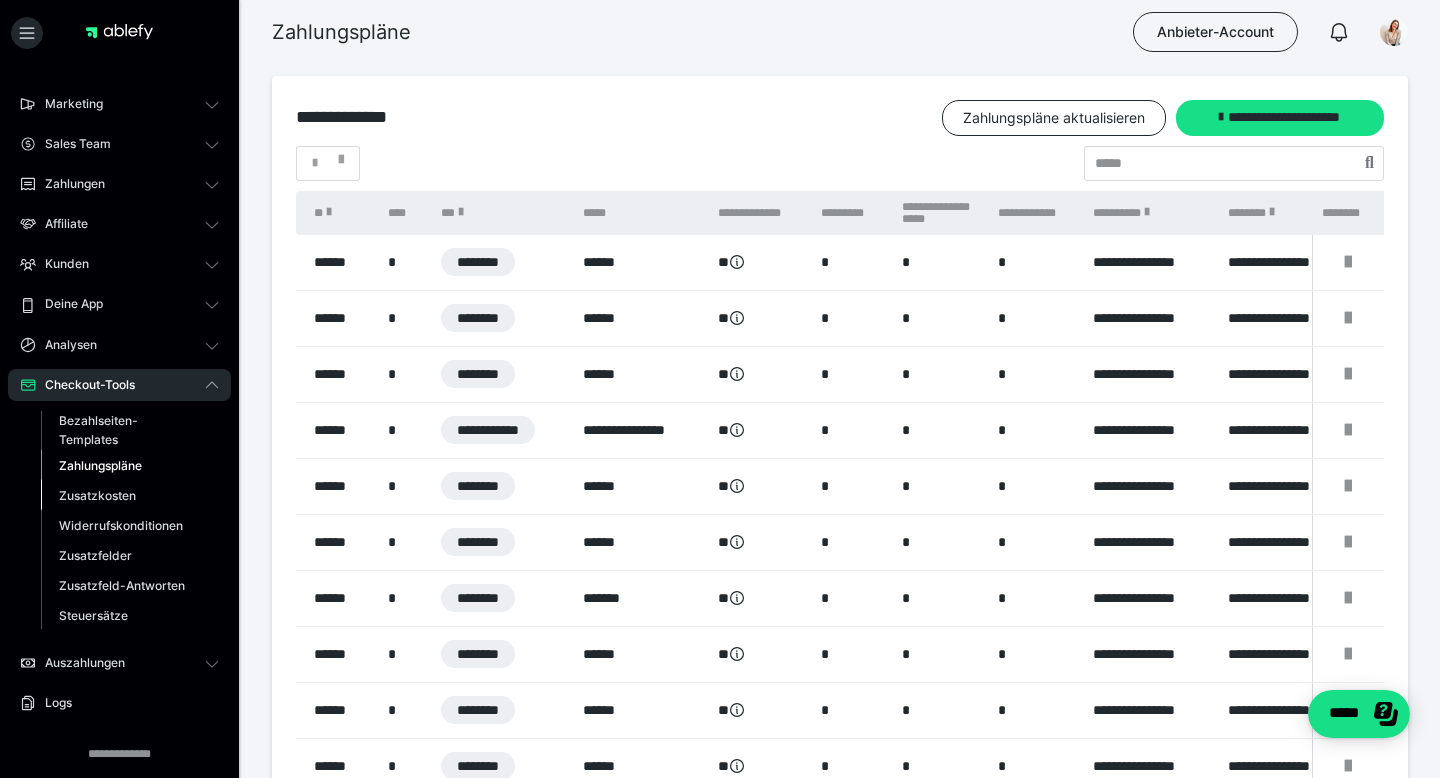click on "Zusatzkosten" at bounding box center (97, 495) 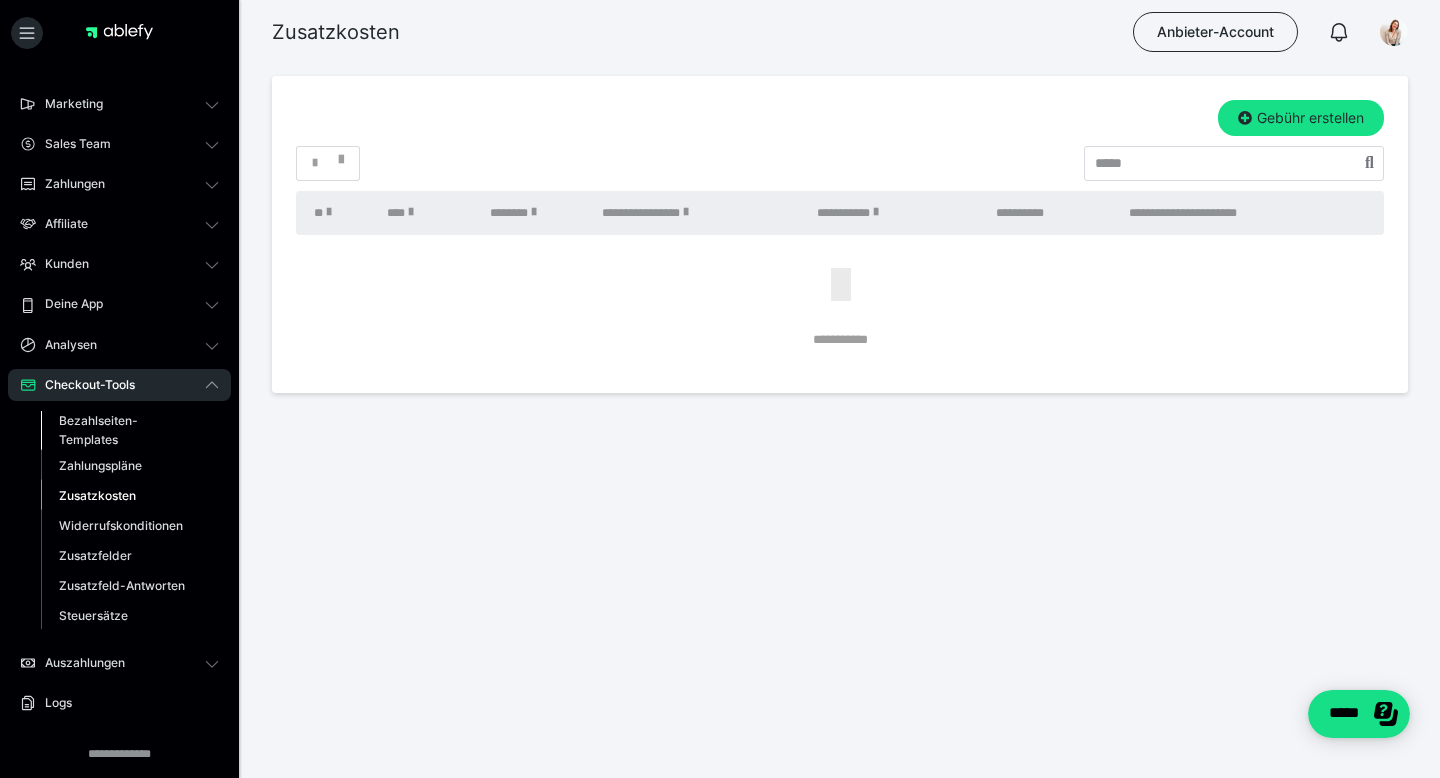 click on "Bezahlseiten-Templates" at bounding box center (126, 430) 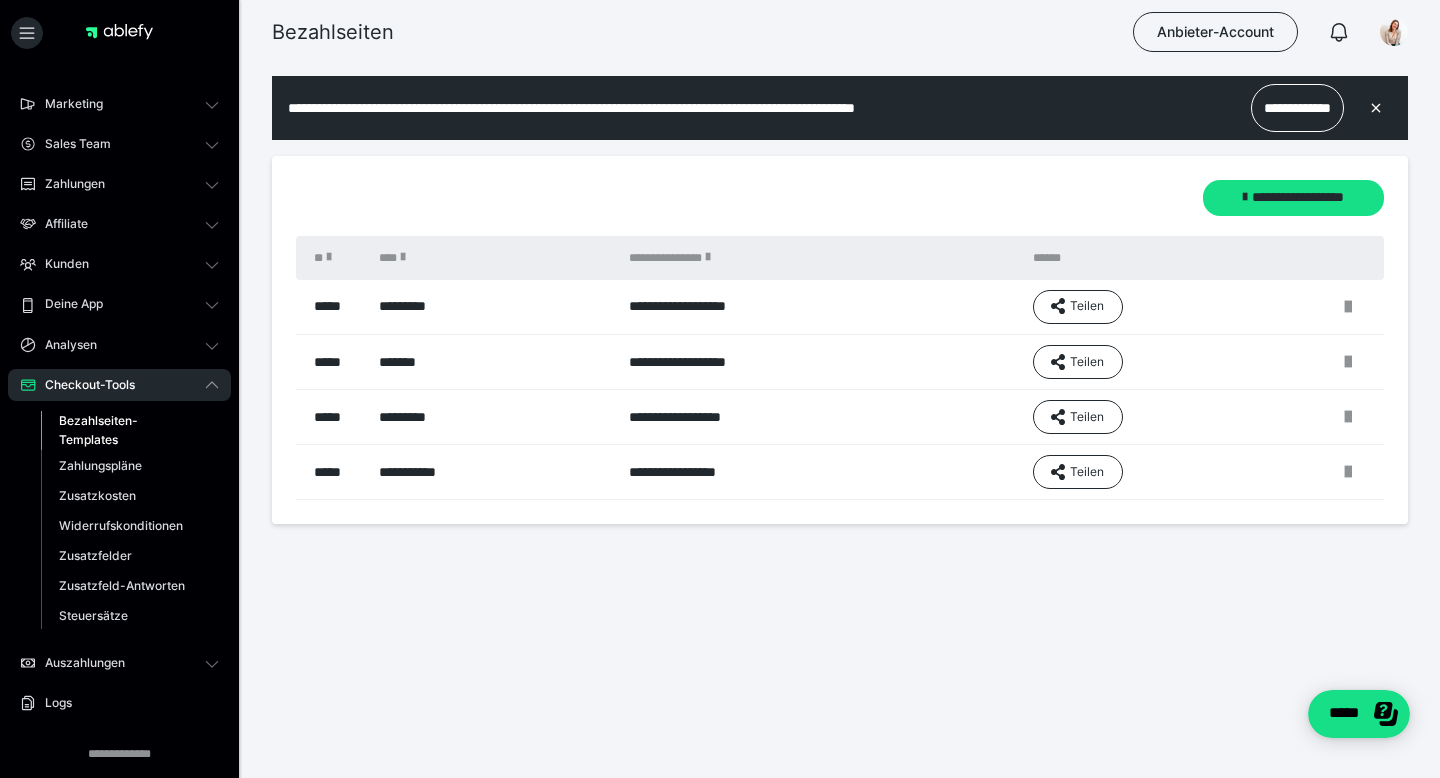scroll, scrollTop: 0, scrollLeft: 0, axis: both 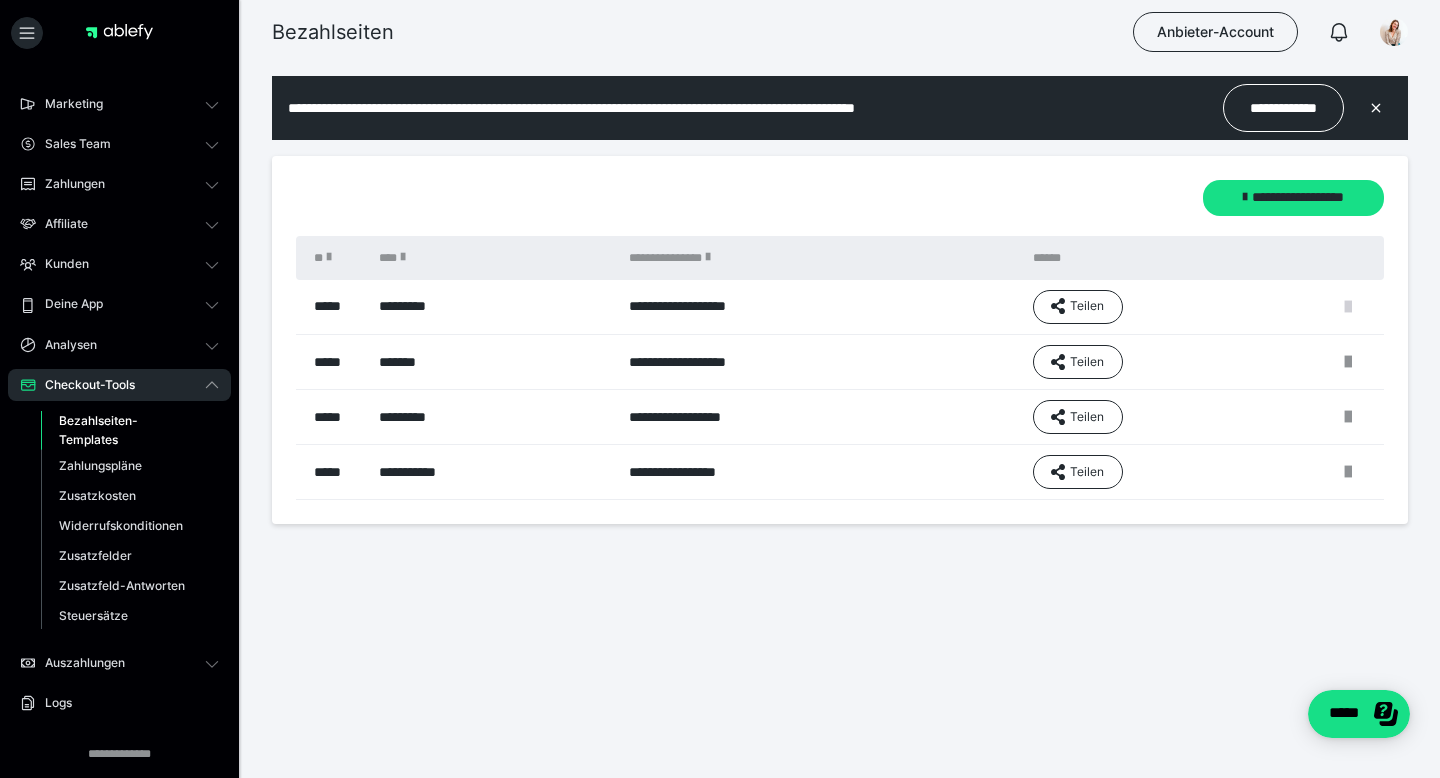 click at bounding box center [1348, 307] 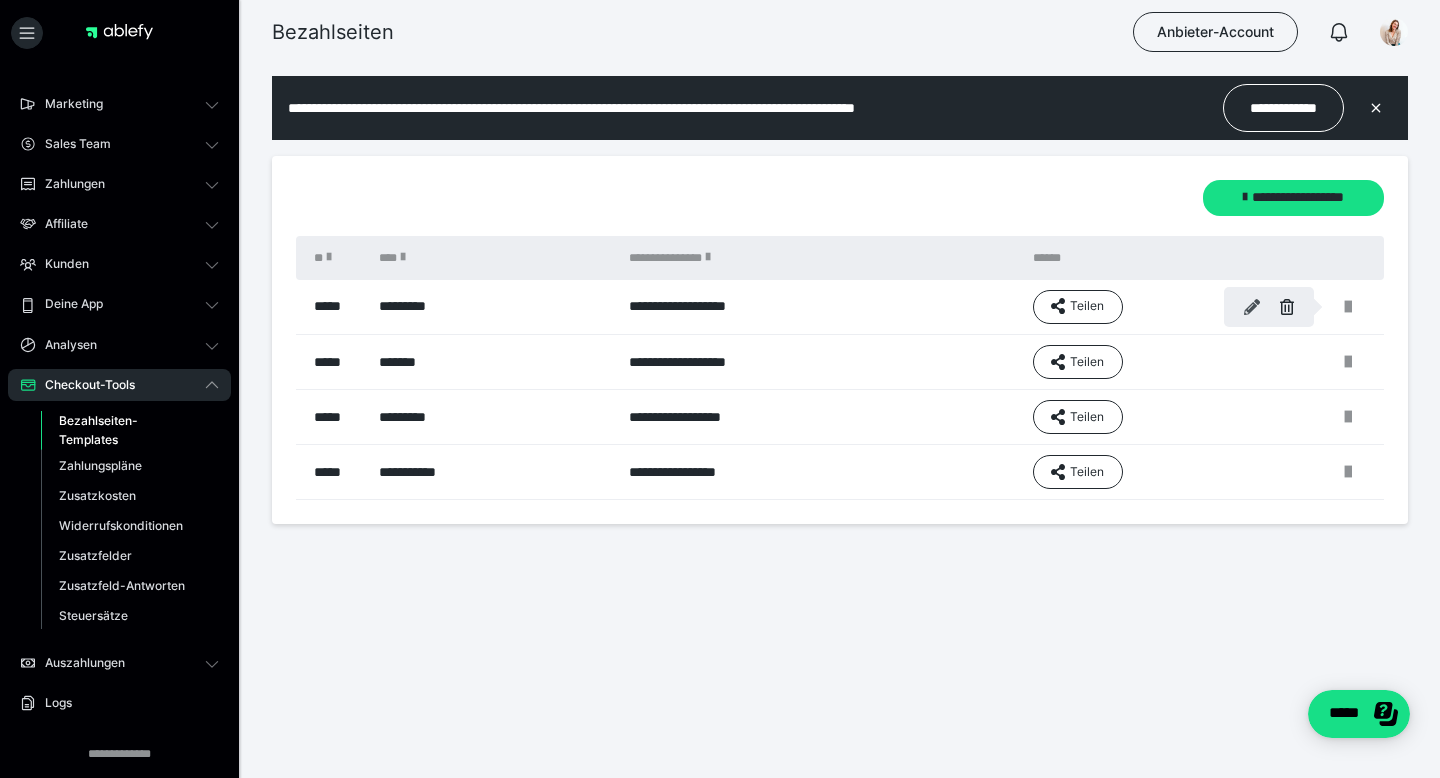 click at bounding box center (1252, 307) 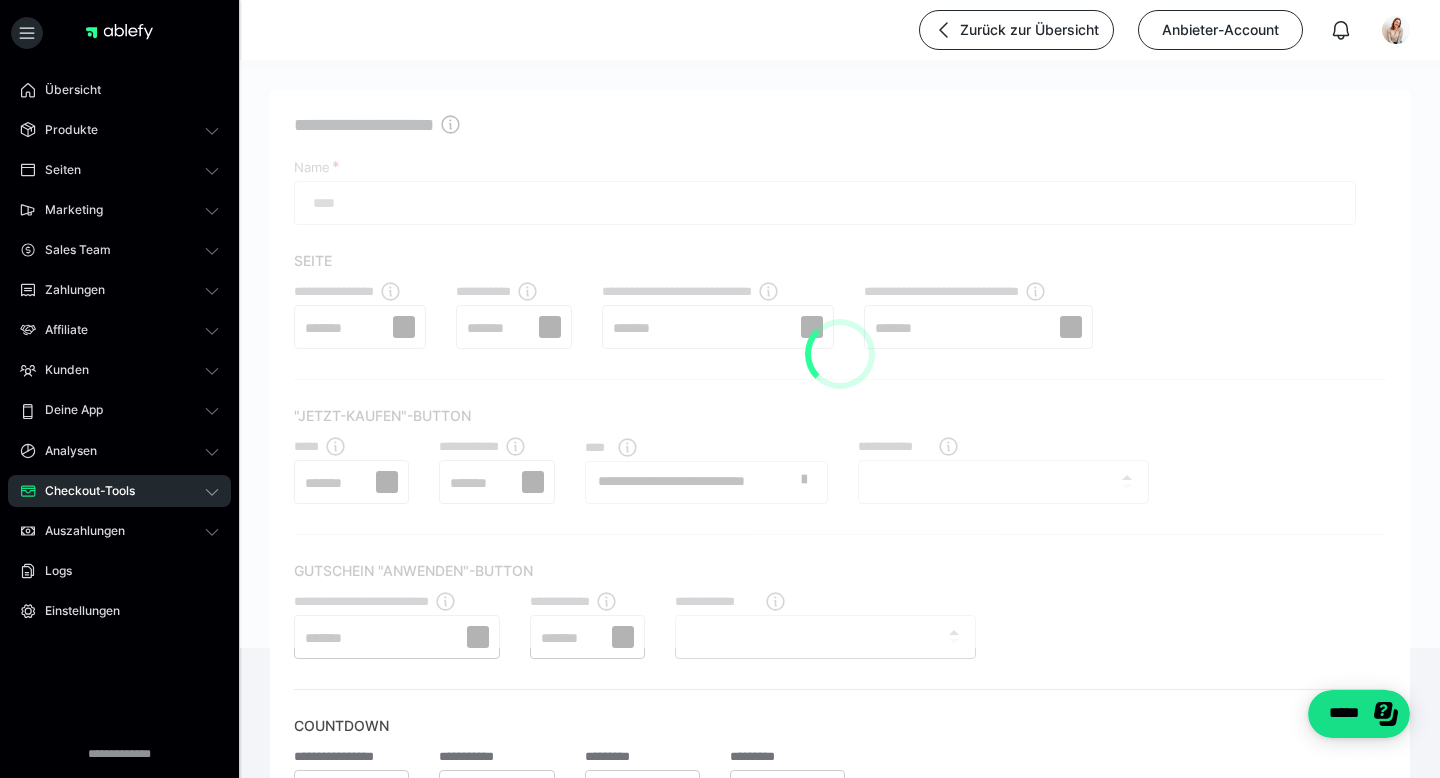 type on "*********" 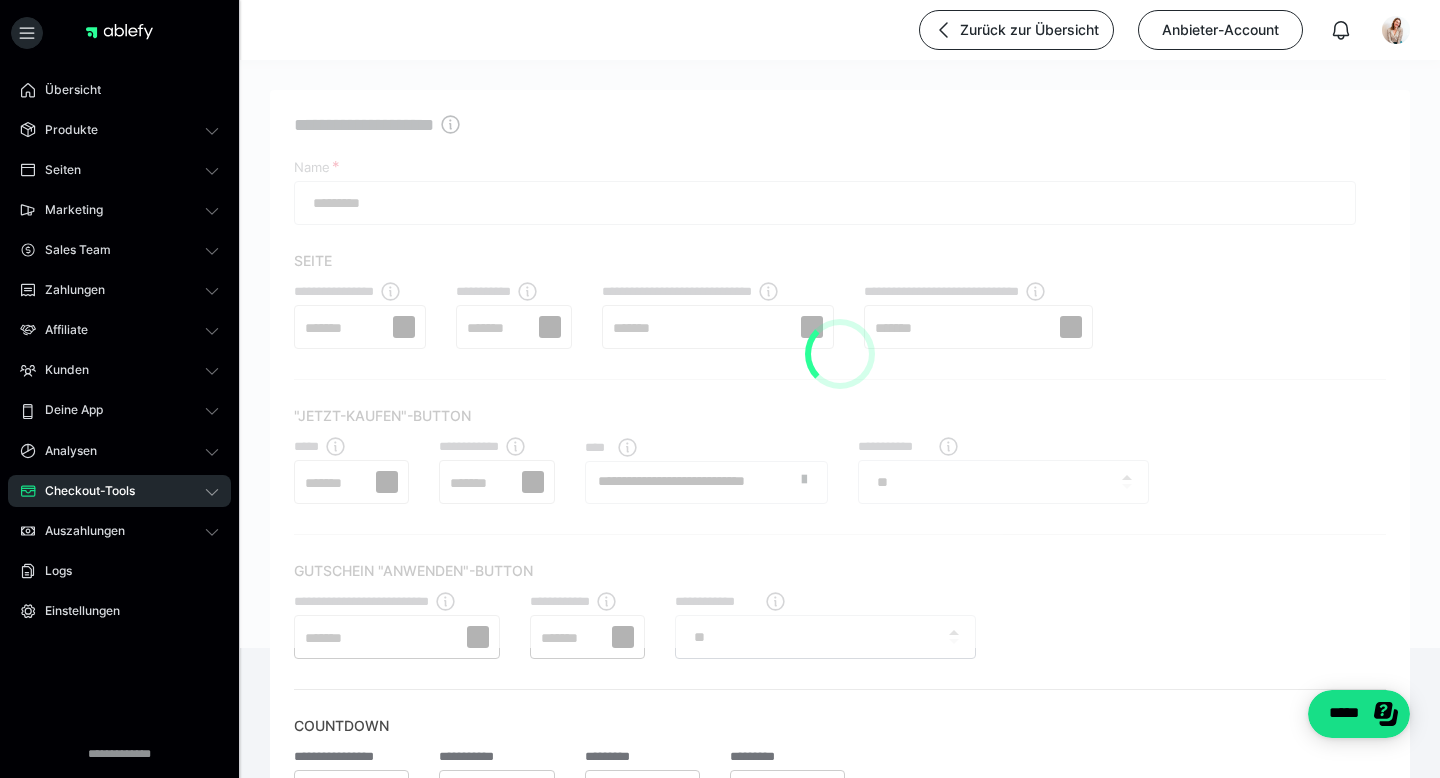 scroll, scrollTop: 0, scrollLeft: 0, axis: both 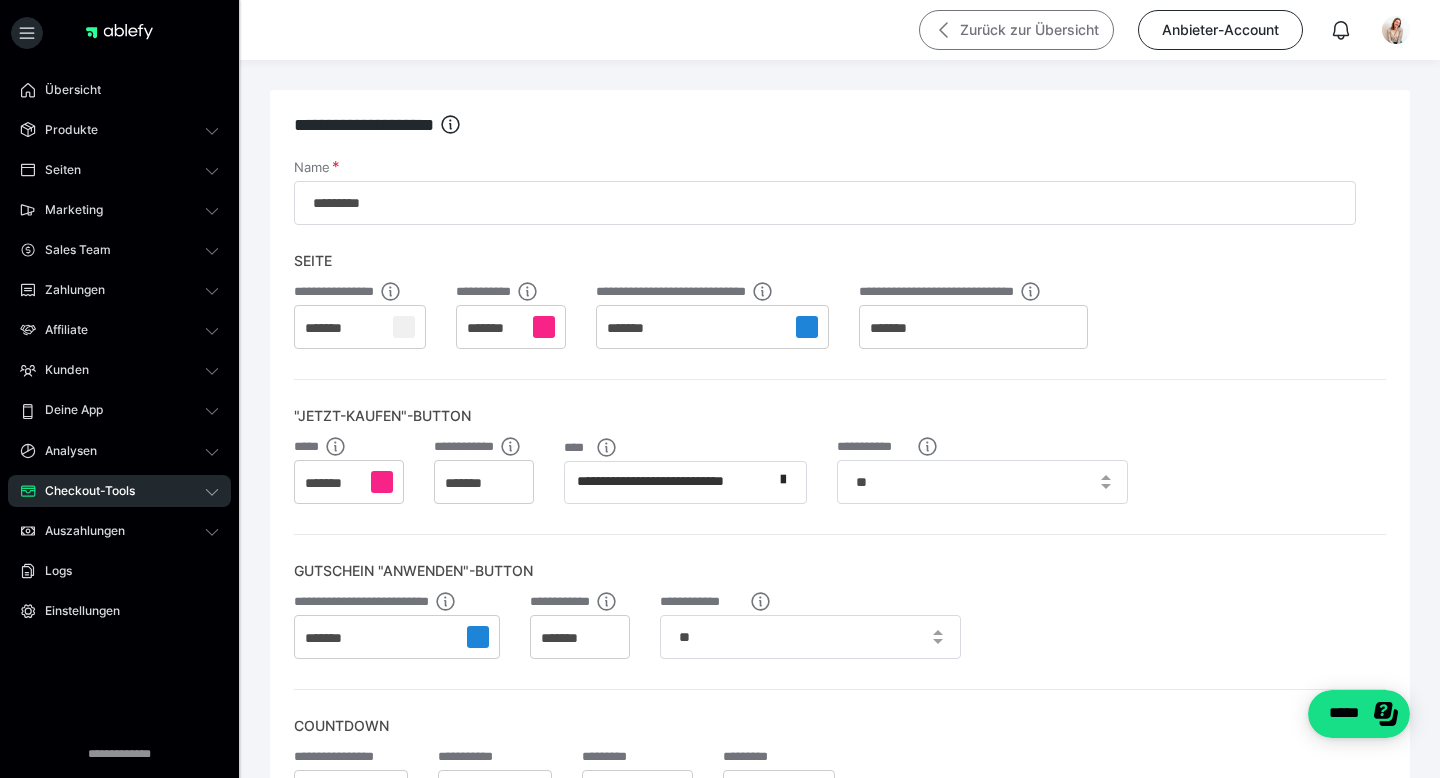 click on "Zurück zur Übersicht" at bounding box center [1016, 30] 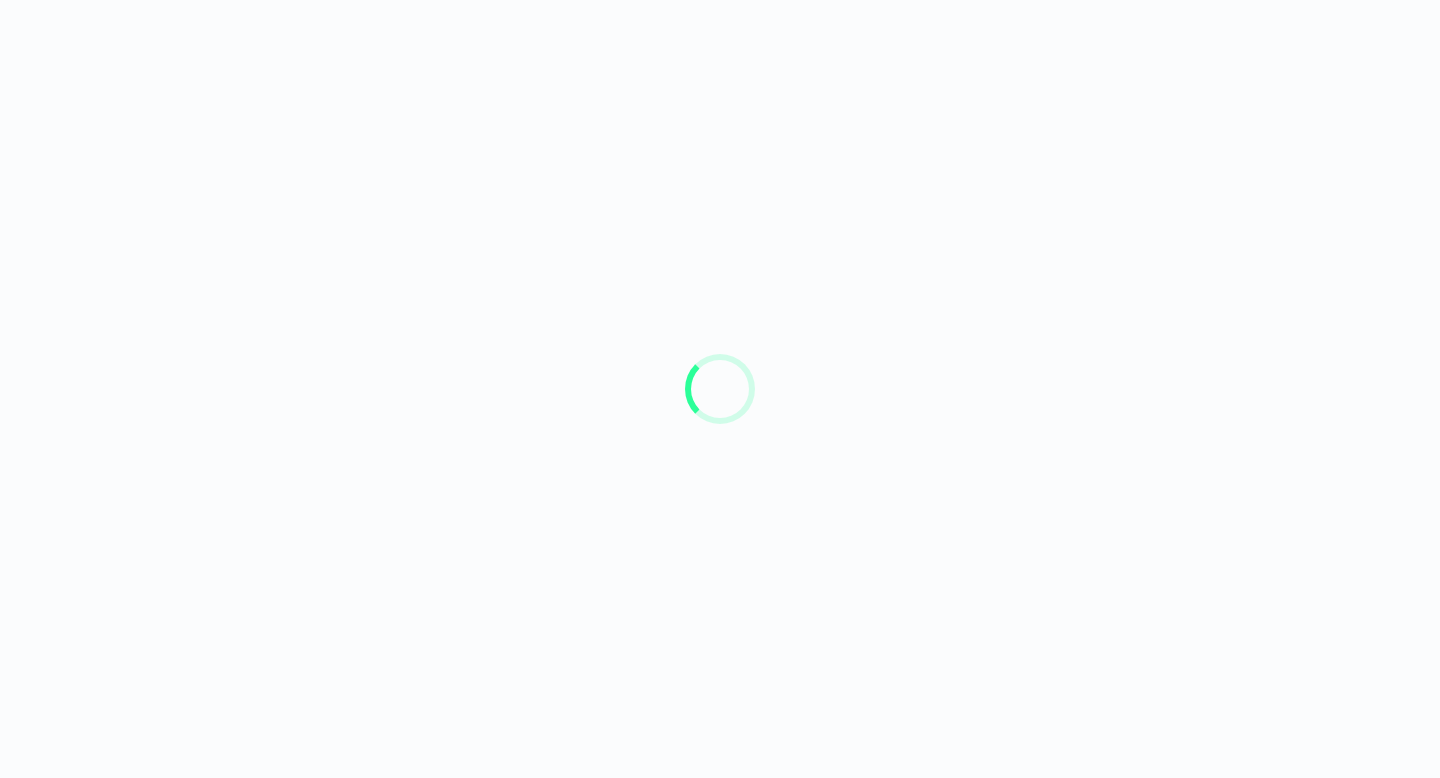 scroll, scrollTop: 0, scrollLeft: 0, axis: both 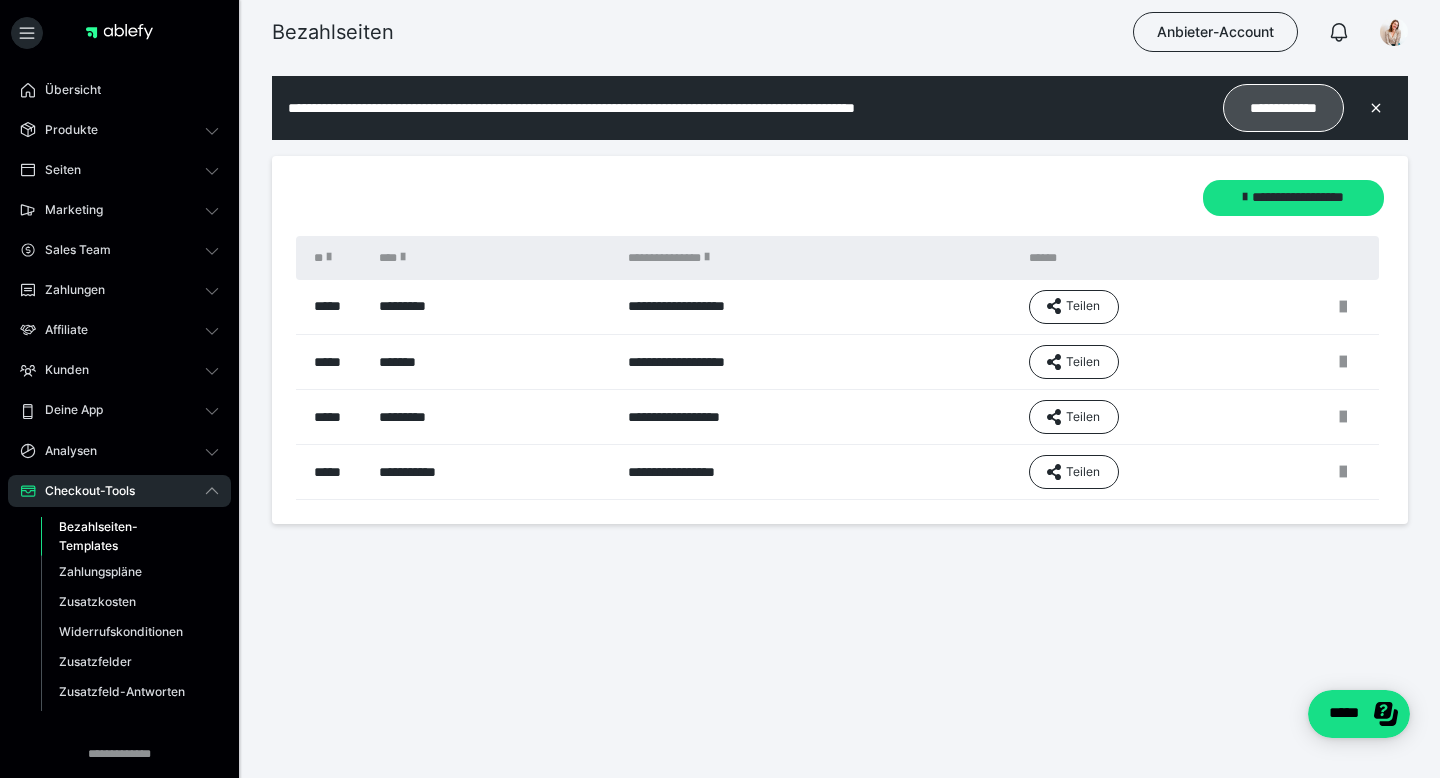 click on "**********" at bounding box center (1283, 108) 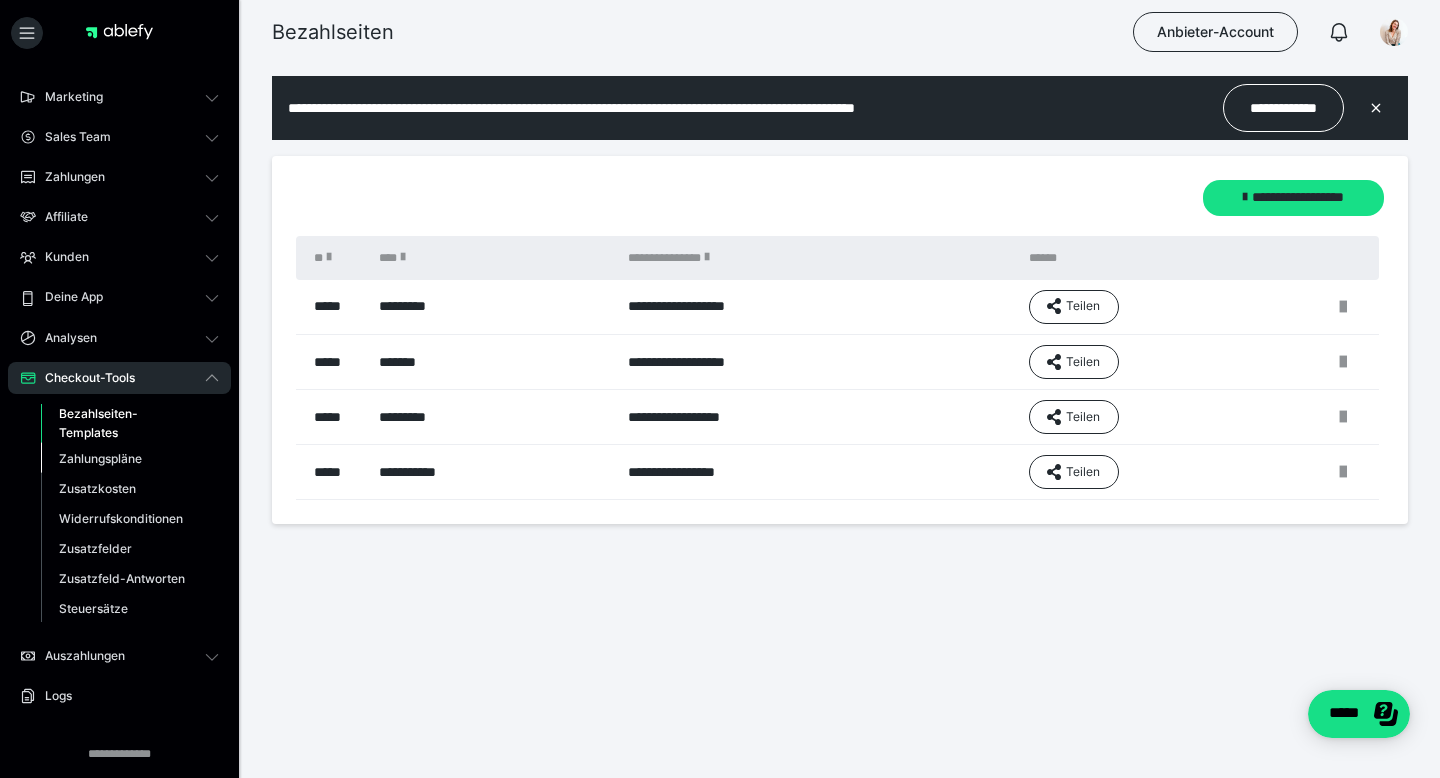 scroll, scrollTop: 200, scrollLeft: 0, axis: vertical 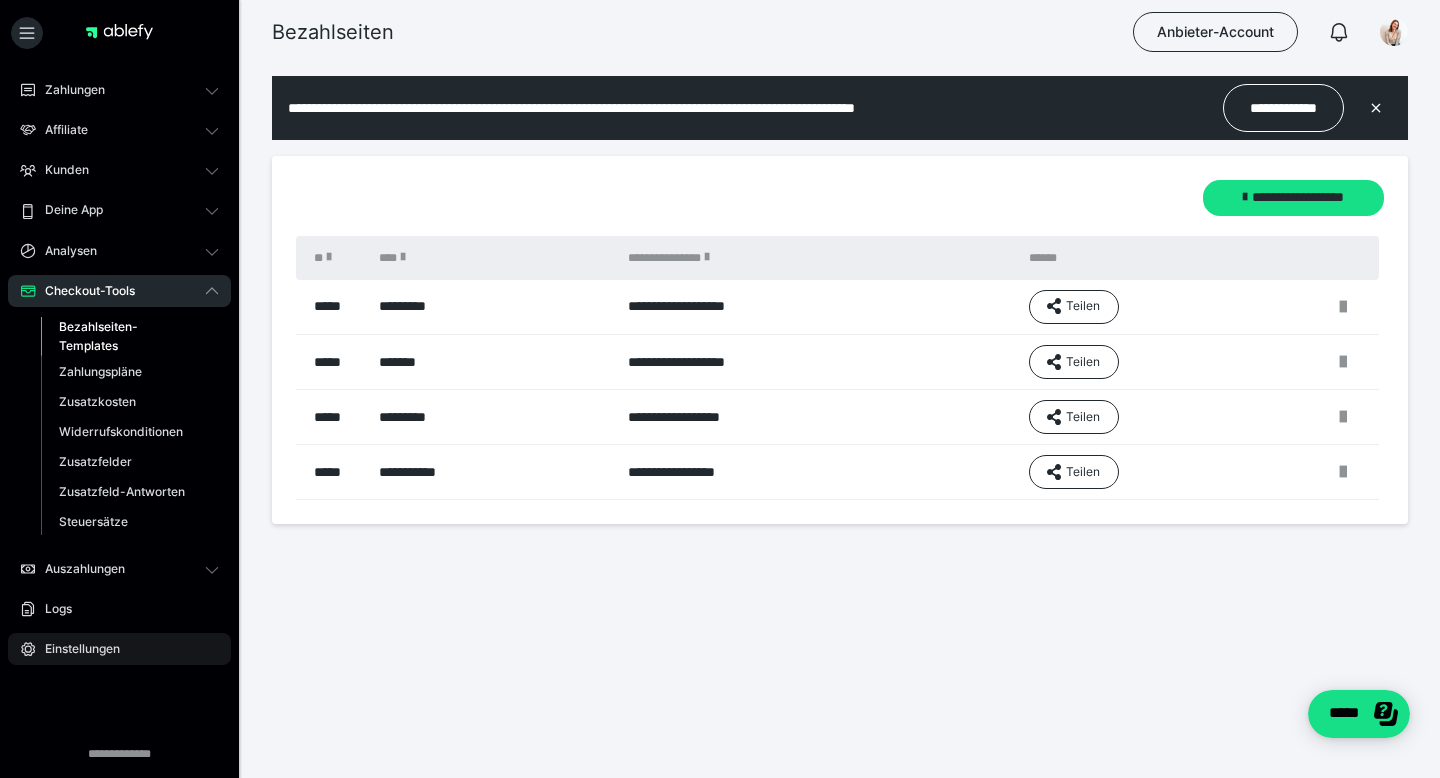 click on "Einstellungen" at bounding box center (75, 649) 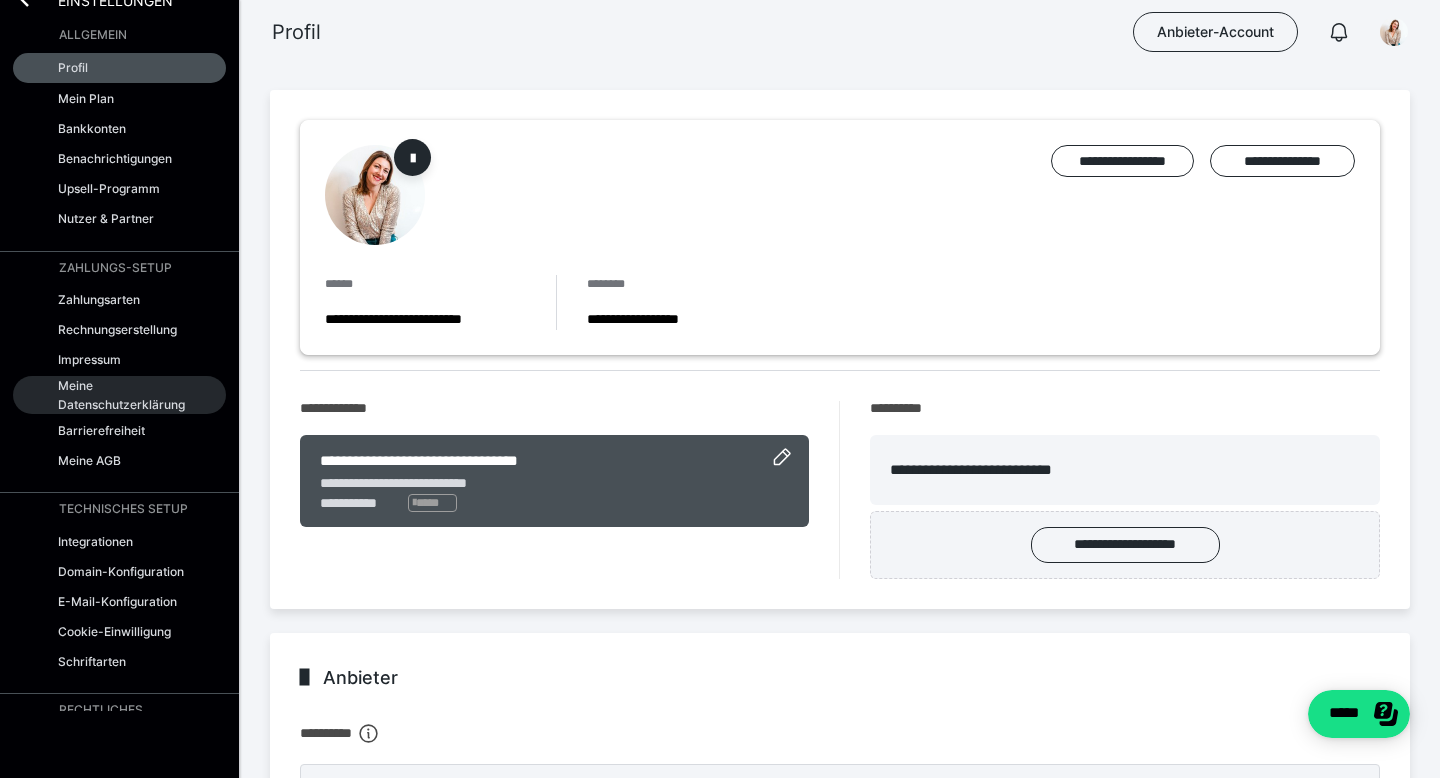 scroll, scrollTop: 0, scrollLeft: 0, axis: both 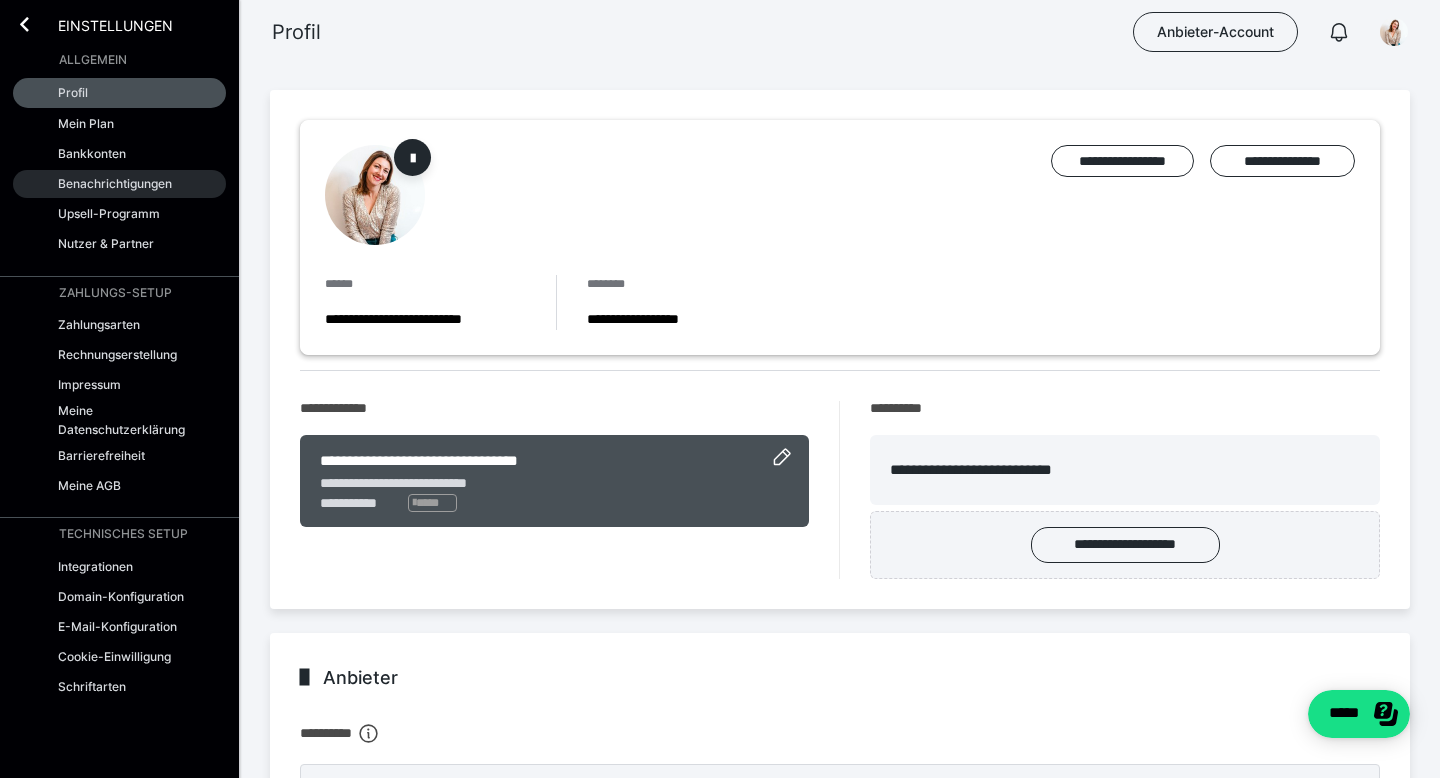 click on "Benachrichtigungen" at bounding box center [115, 183] 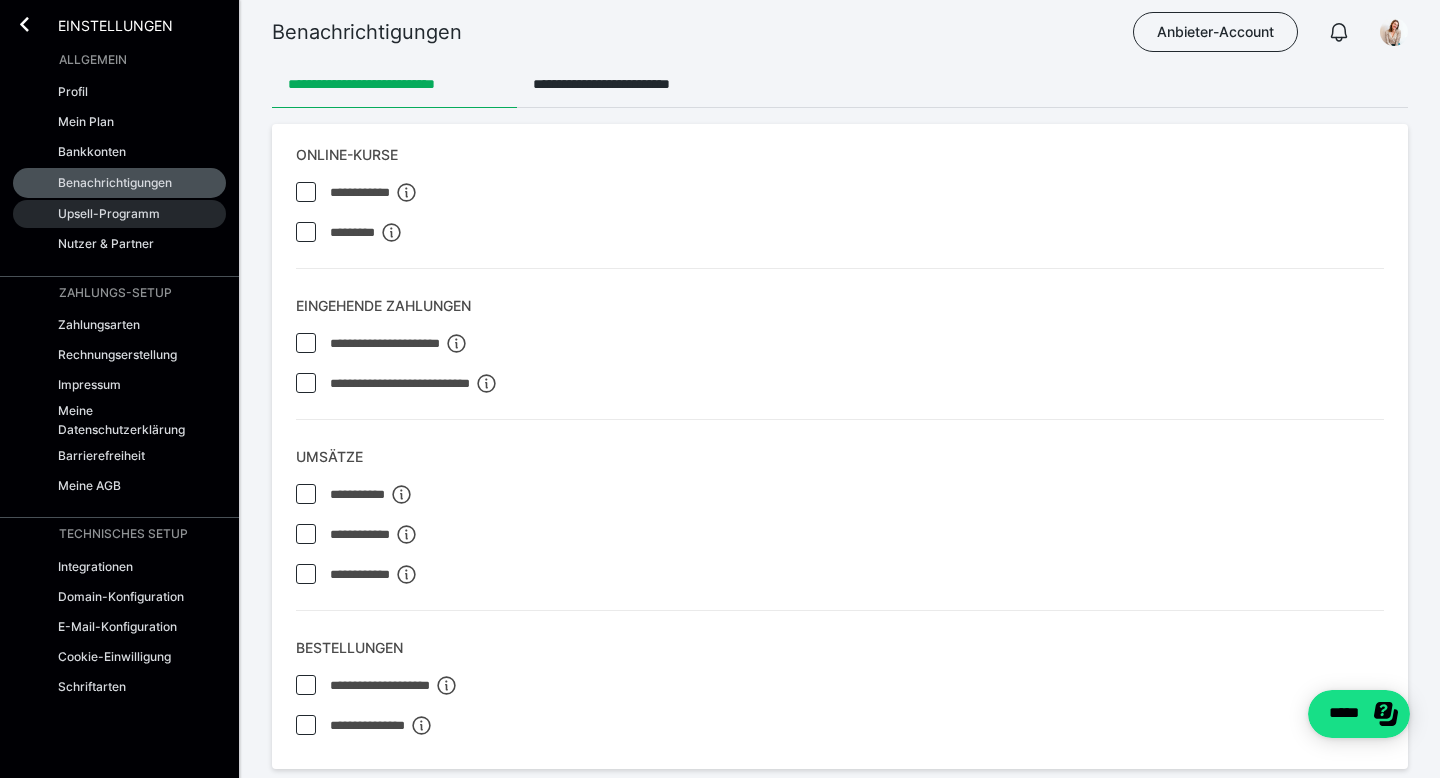 click on "Upsell-Programm" at bounding box center [109, 213] 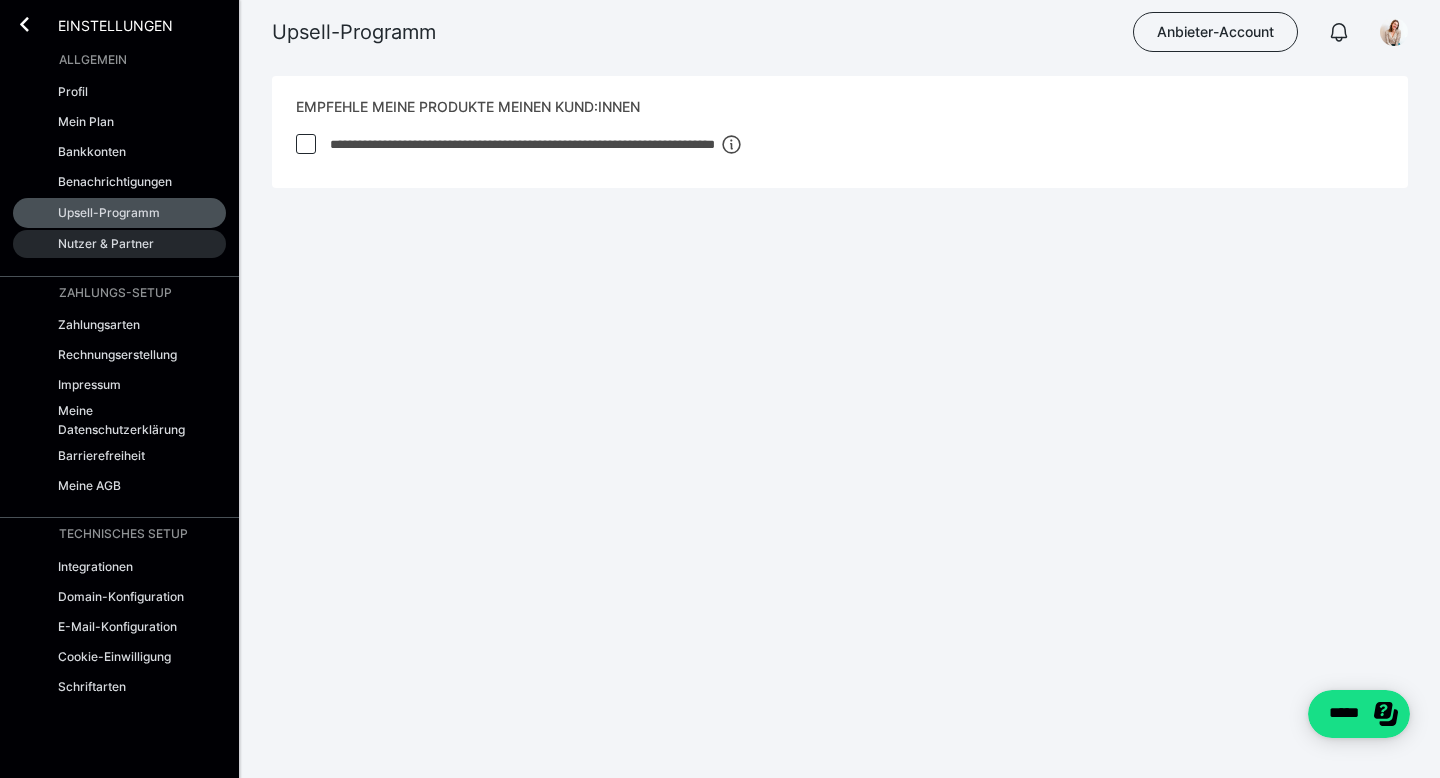 click on "Nutzer & Partner" at bounding box center [106, 243] 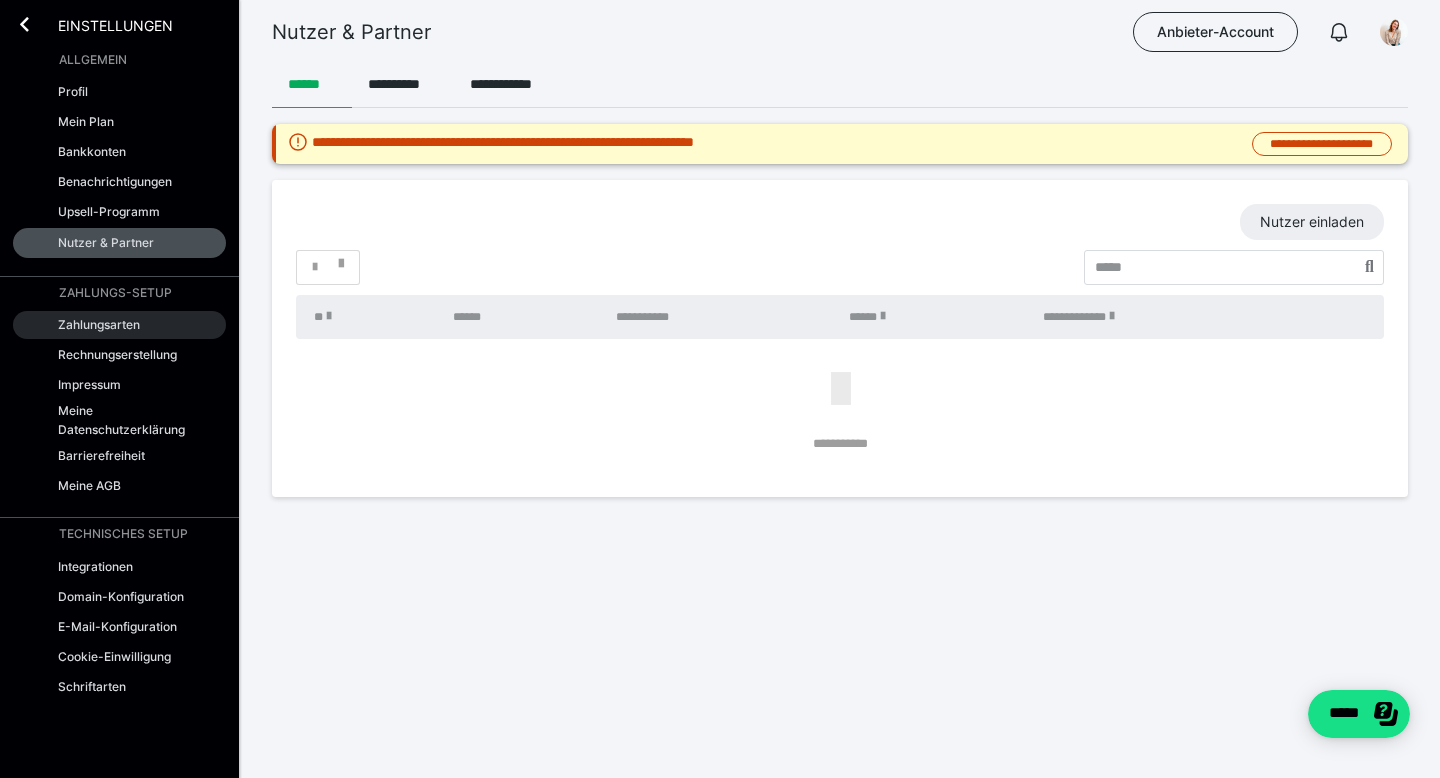 click on "Zahlungsarten" at bounding box center [99, 324] 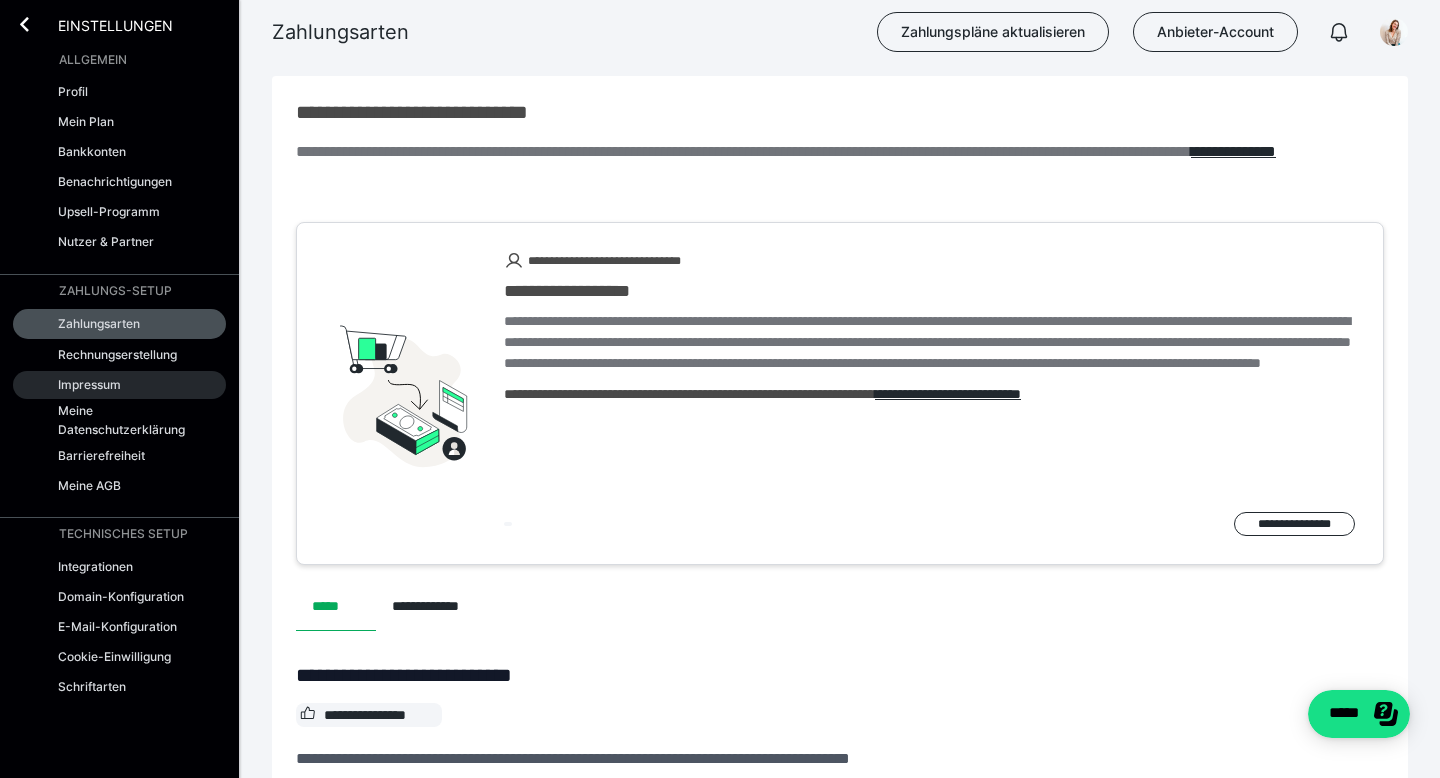 scroll, scrollTop: 0, scrollLeft: 0, axis: both 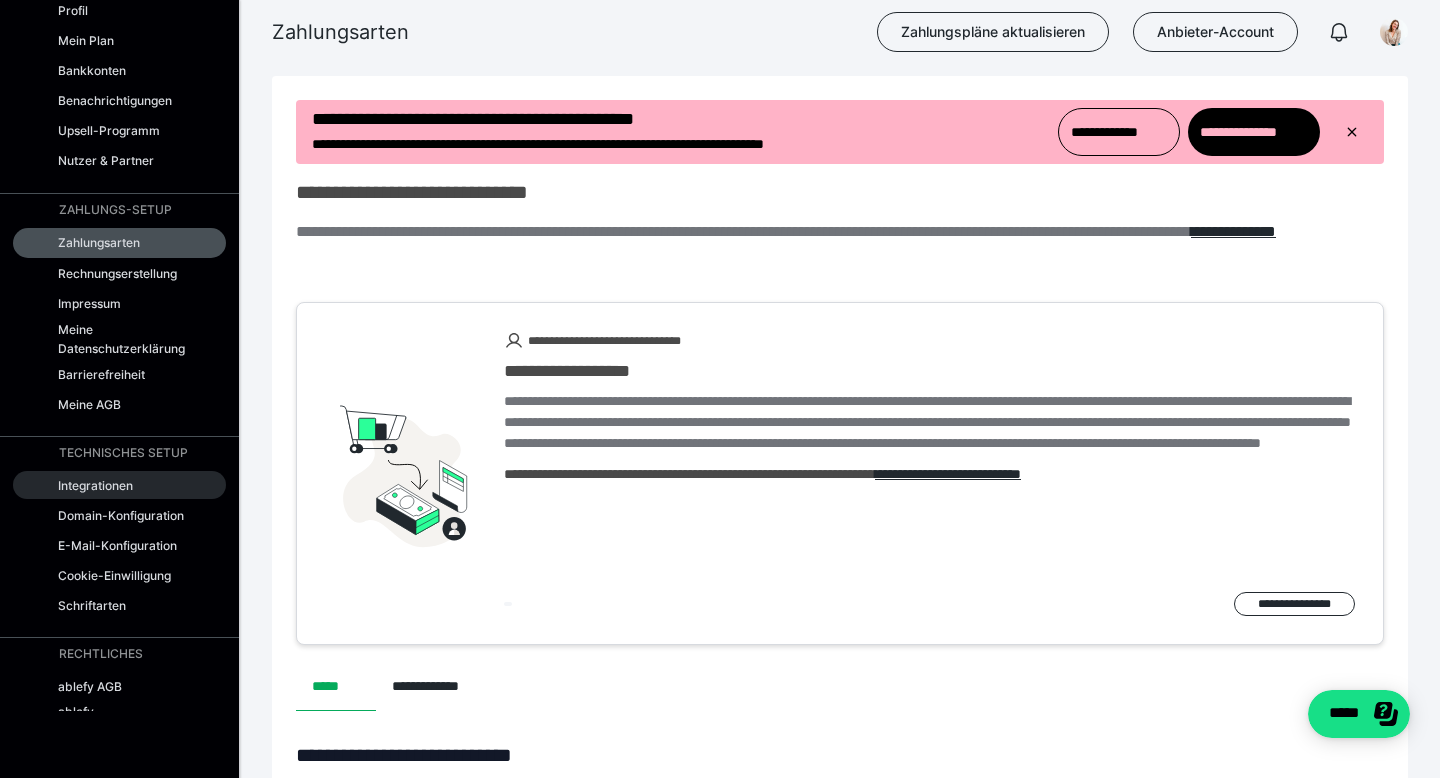 click on "Integrationen" at bounding box center [95, 485] 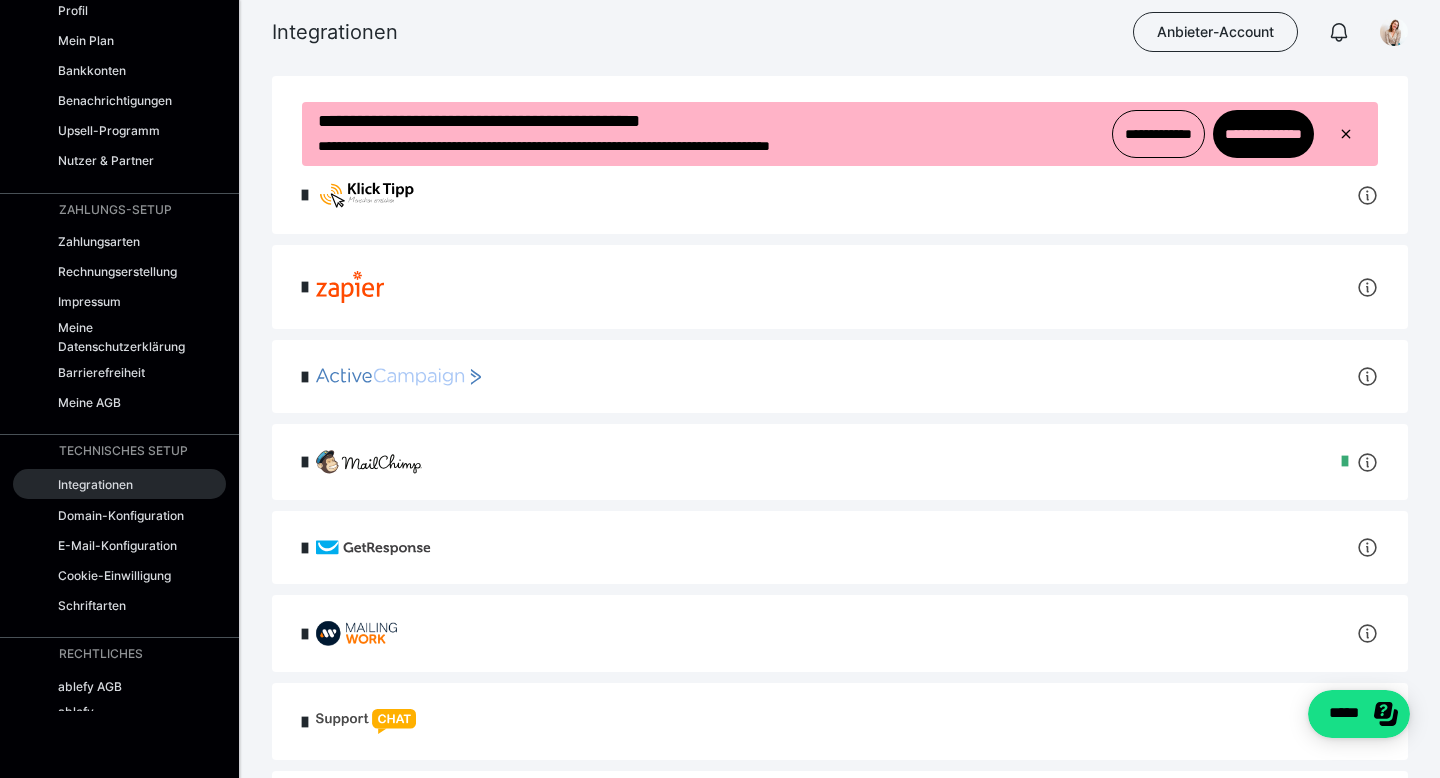 scroll, scrollTop: 0, scrollLeft: 0, axis: both 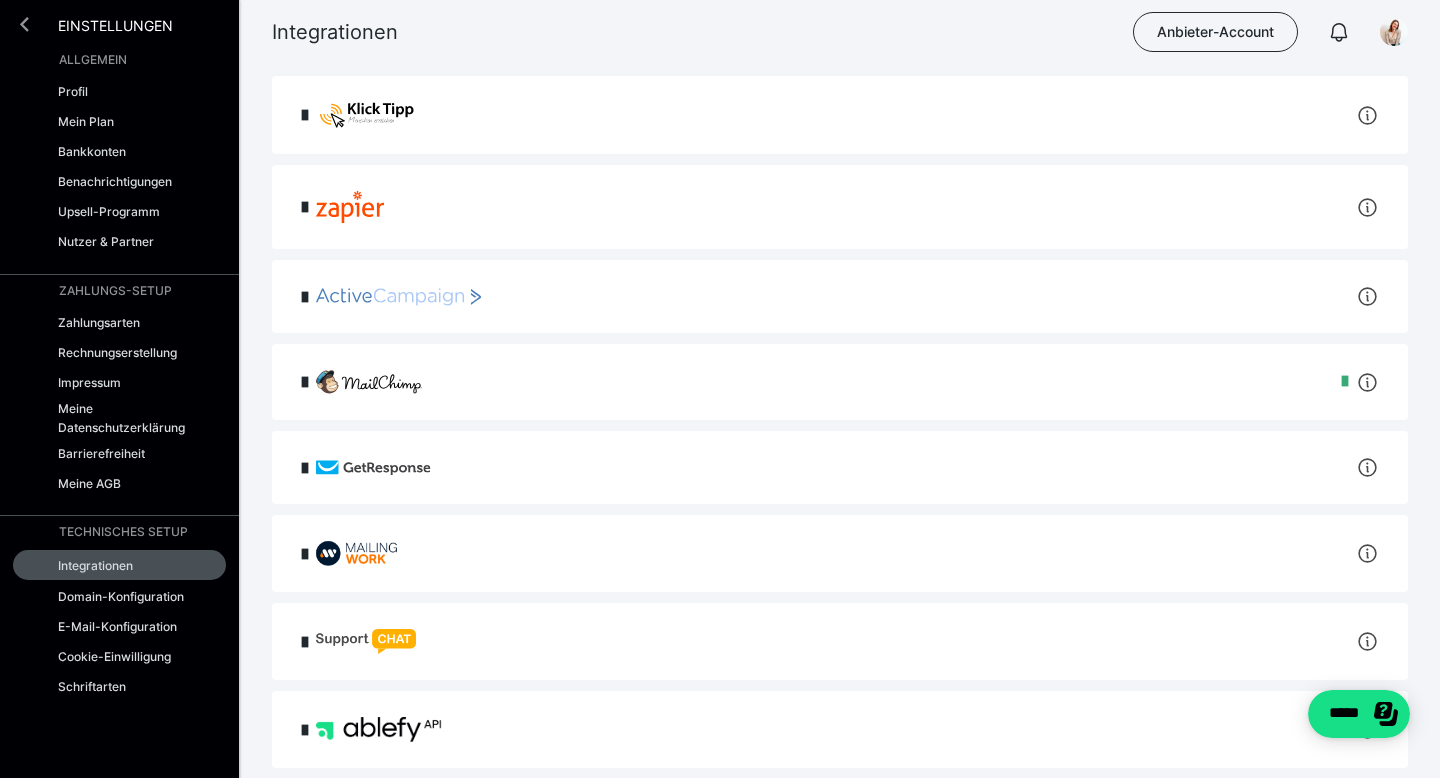 click at bounding box center (24, 24) 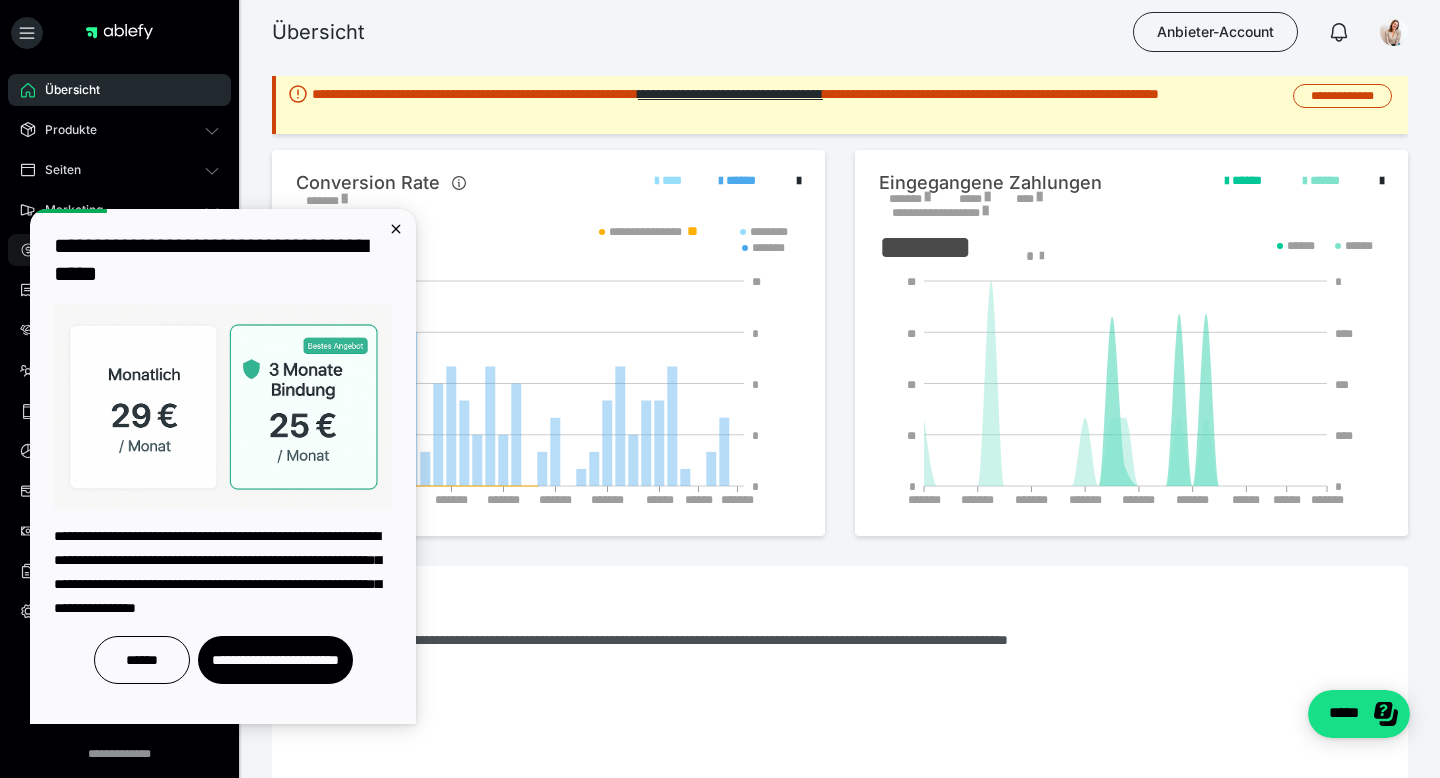 scroll, scrollTop: 0, scrollLeft: 0, axis: both 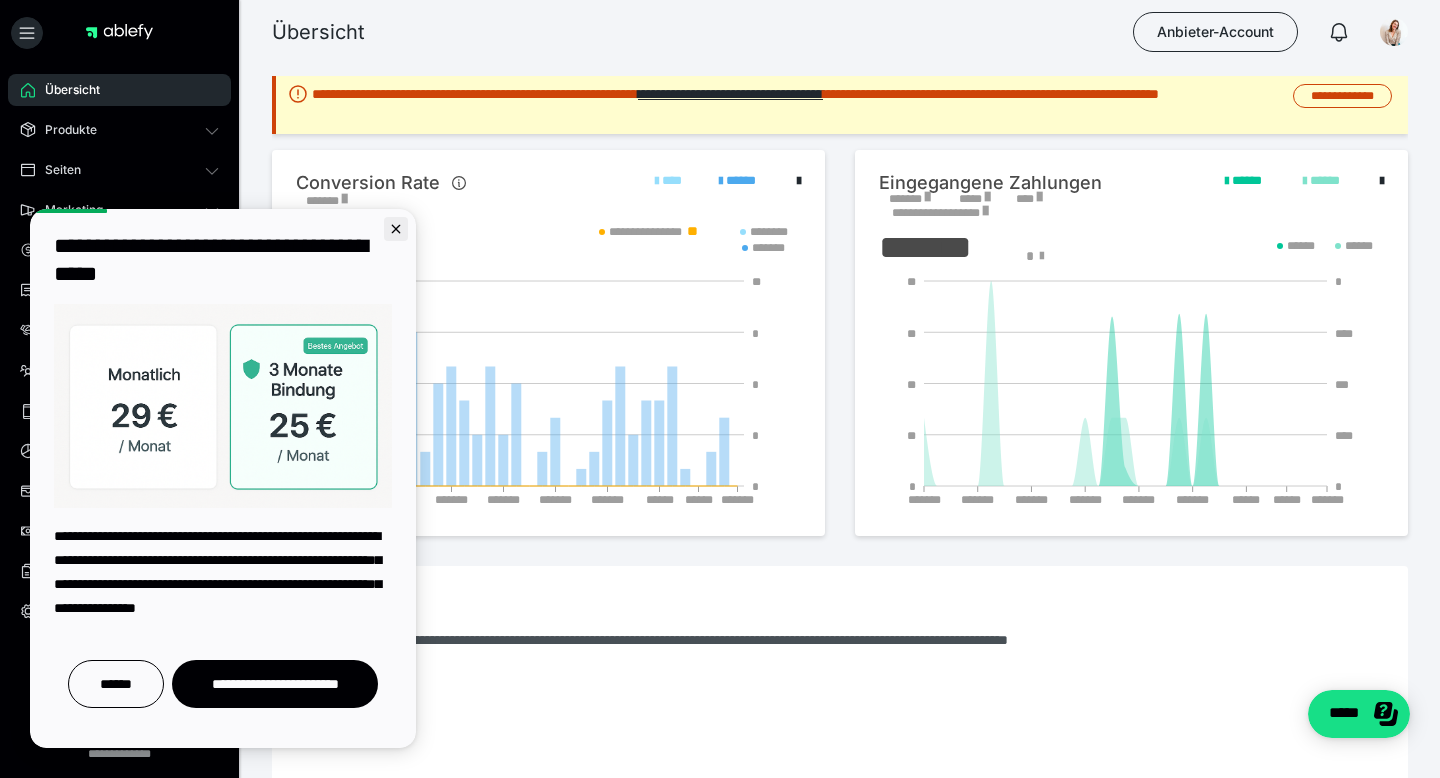 click 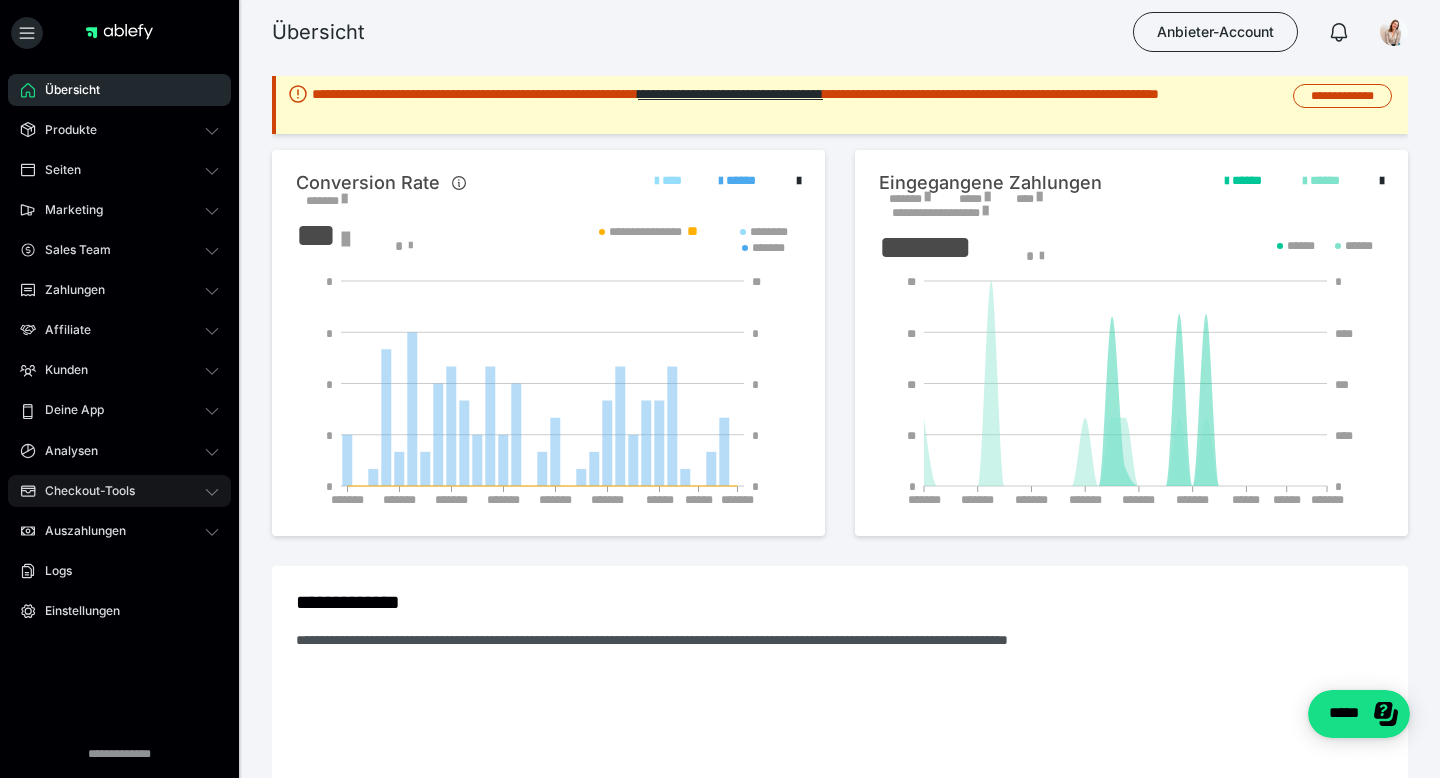 click on "Checkout-Tools" at bounding box center (83, 491) 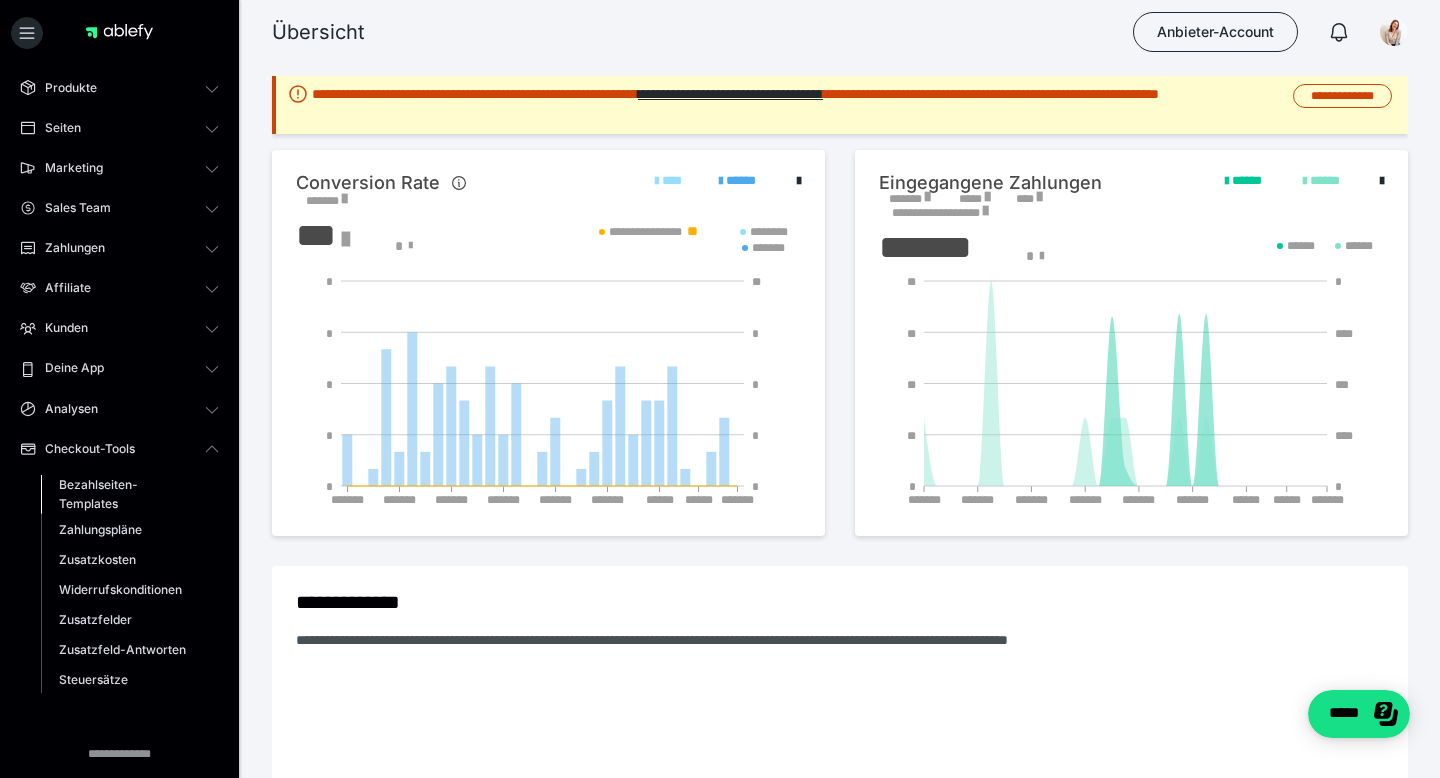 scroll, scrollTop: 27, scrollLeft: 0, axis: vertical 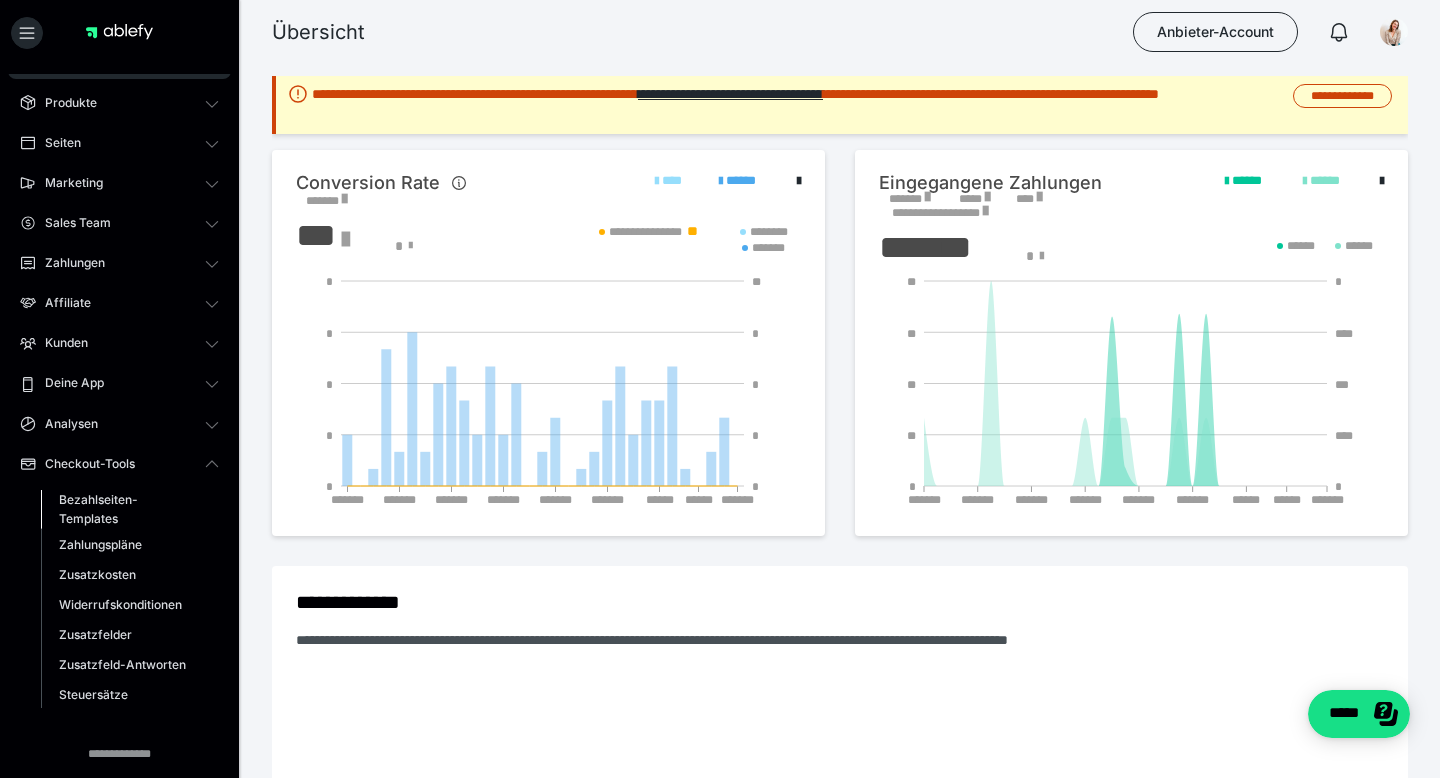 click on "Analysen" at bounding box center (64, 424) 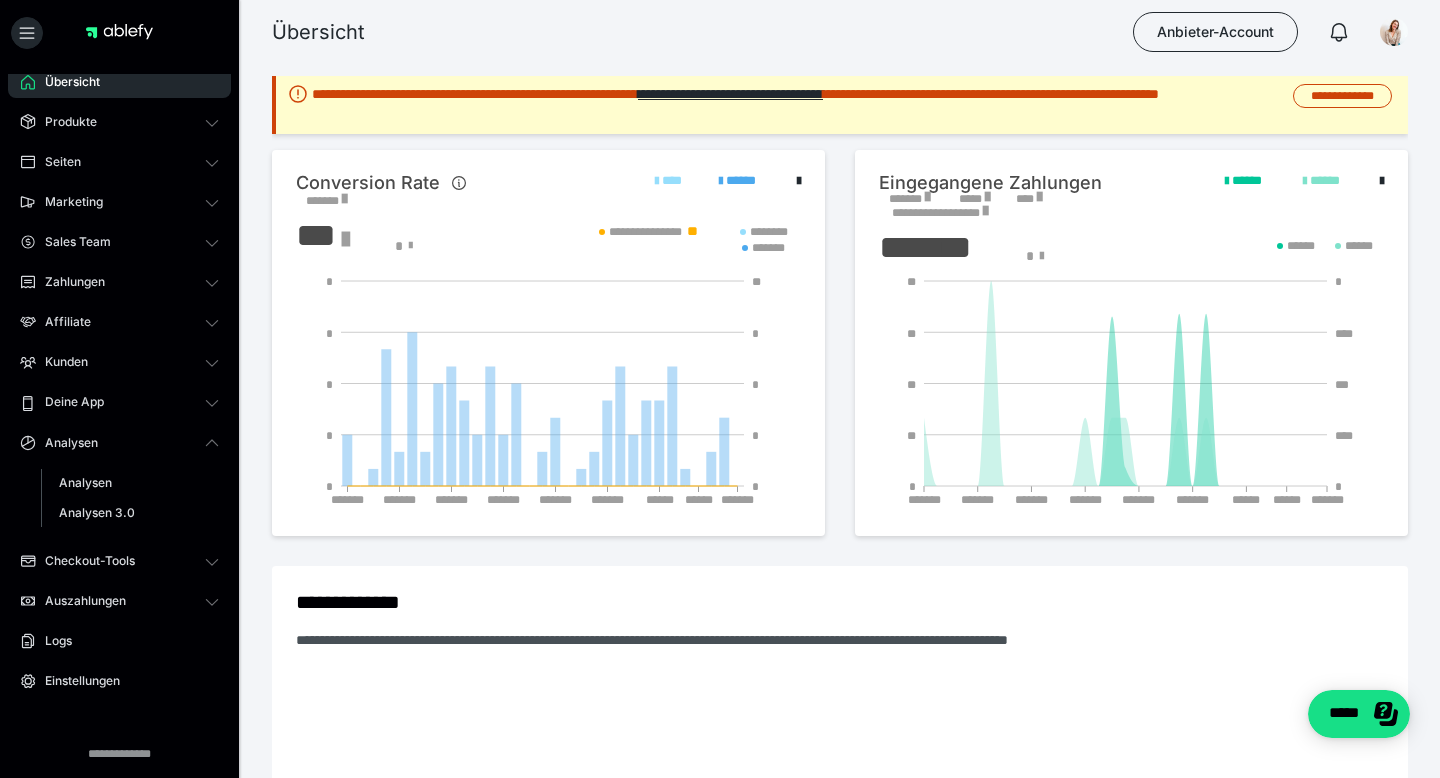scroll, scrollTop: 0, scrollLeft: 0, axis: both 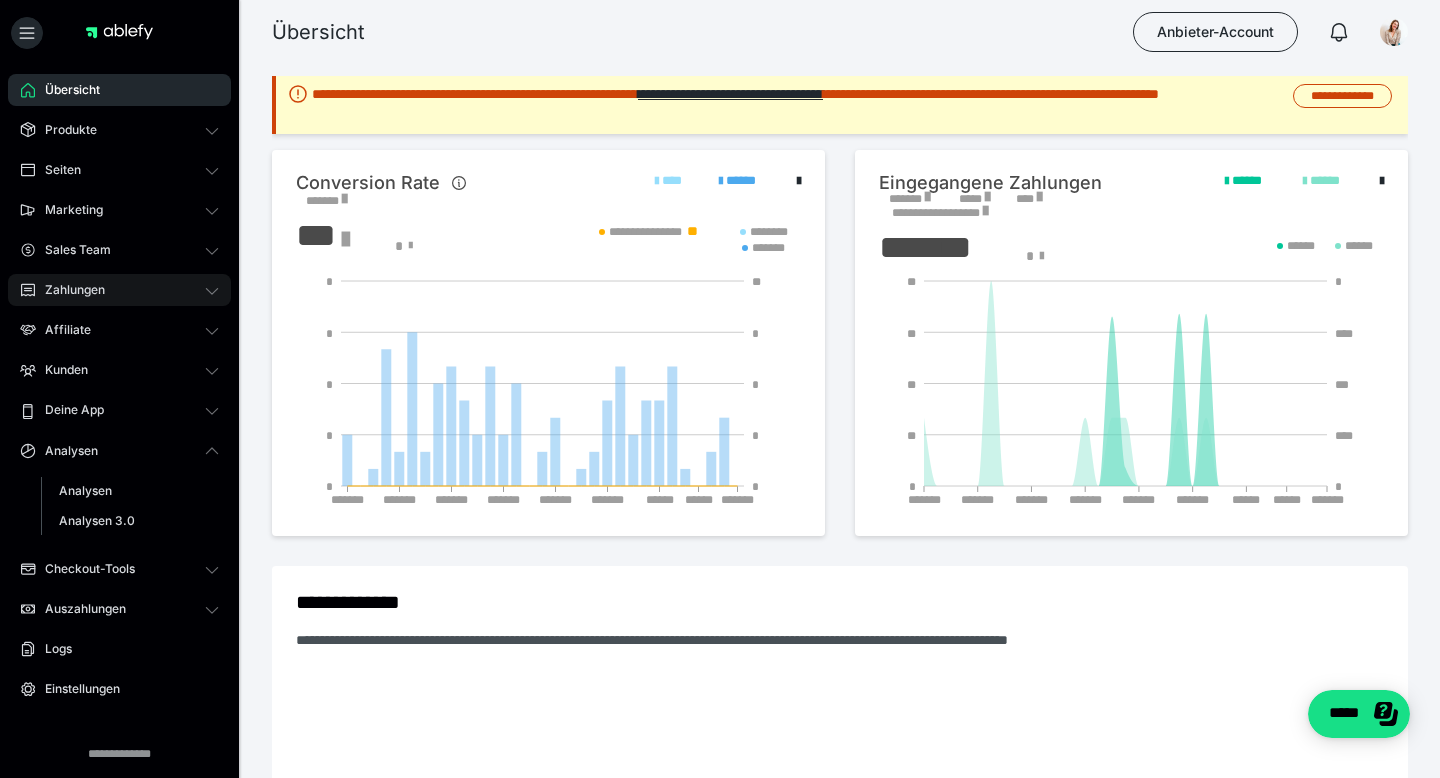click on "Zahlungen" at bounding box center [68, 290] 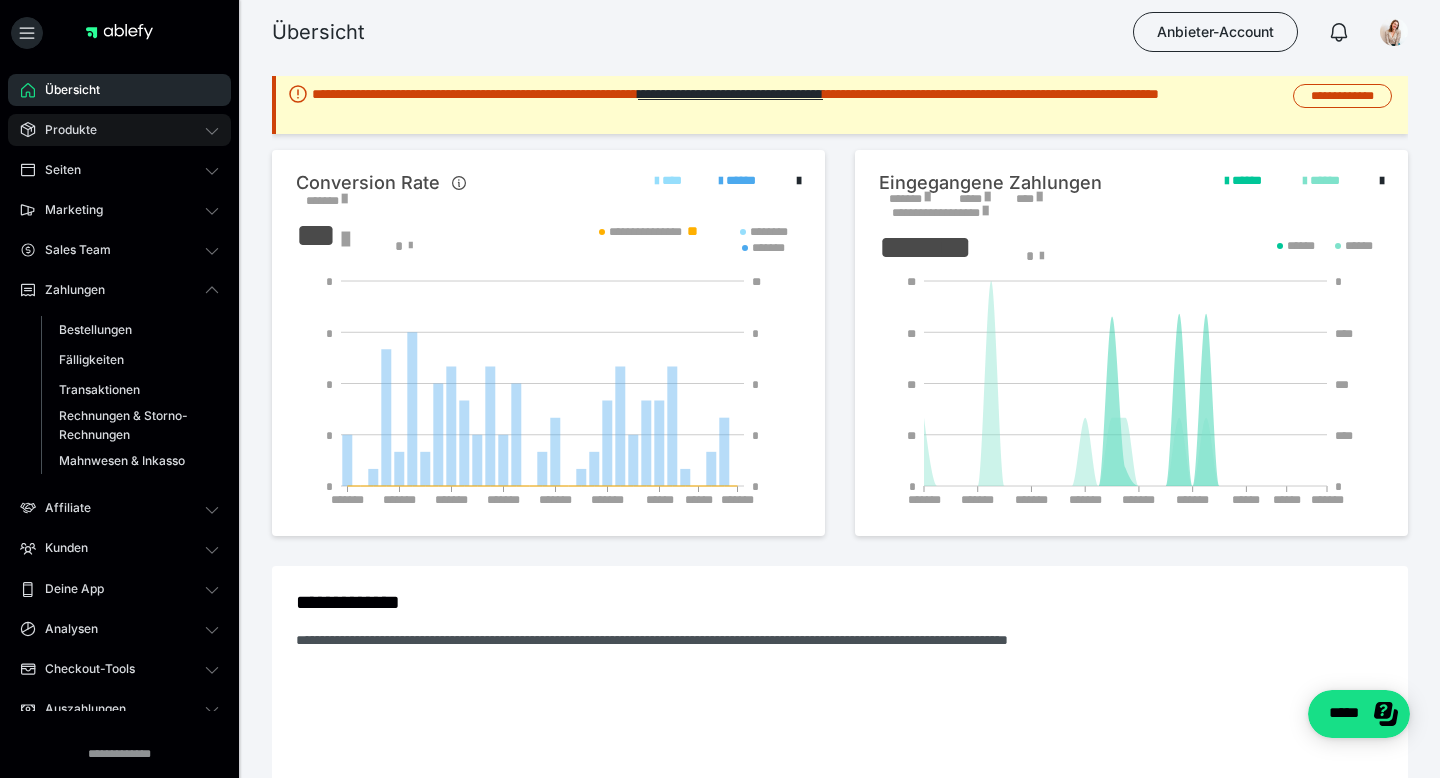 click on "Produkte" at bounding box center [64, 130] 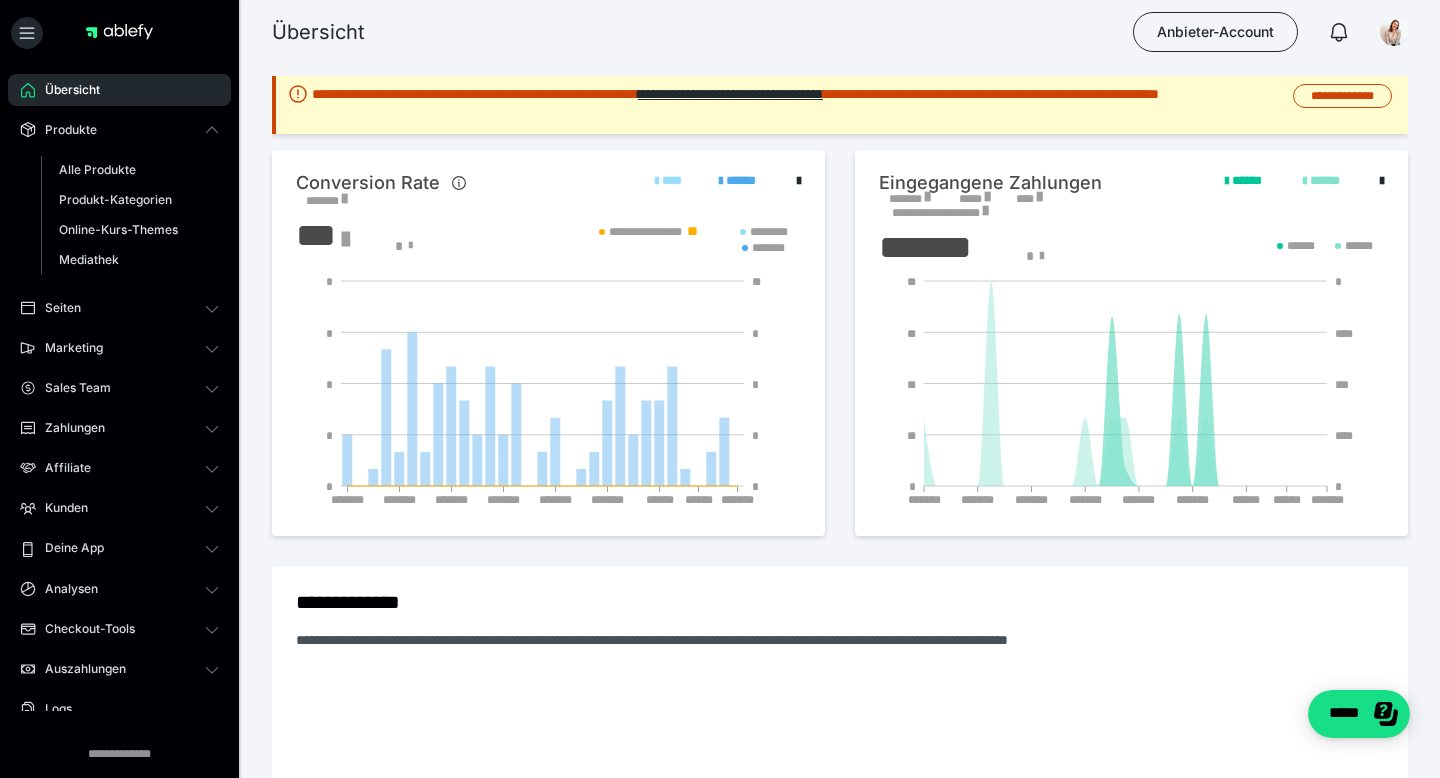 click on "Übersicht" at bounding box center (65, 90) 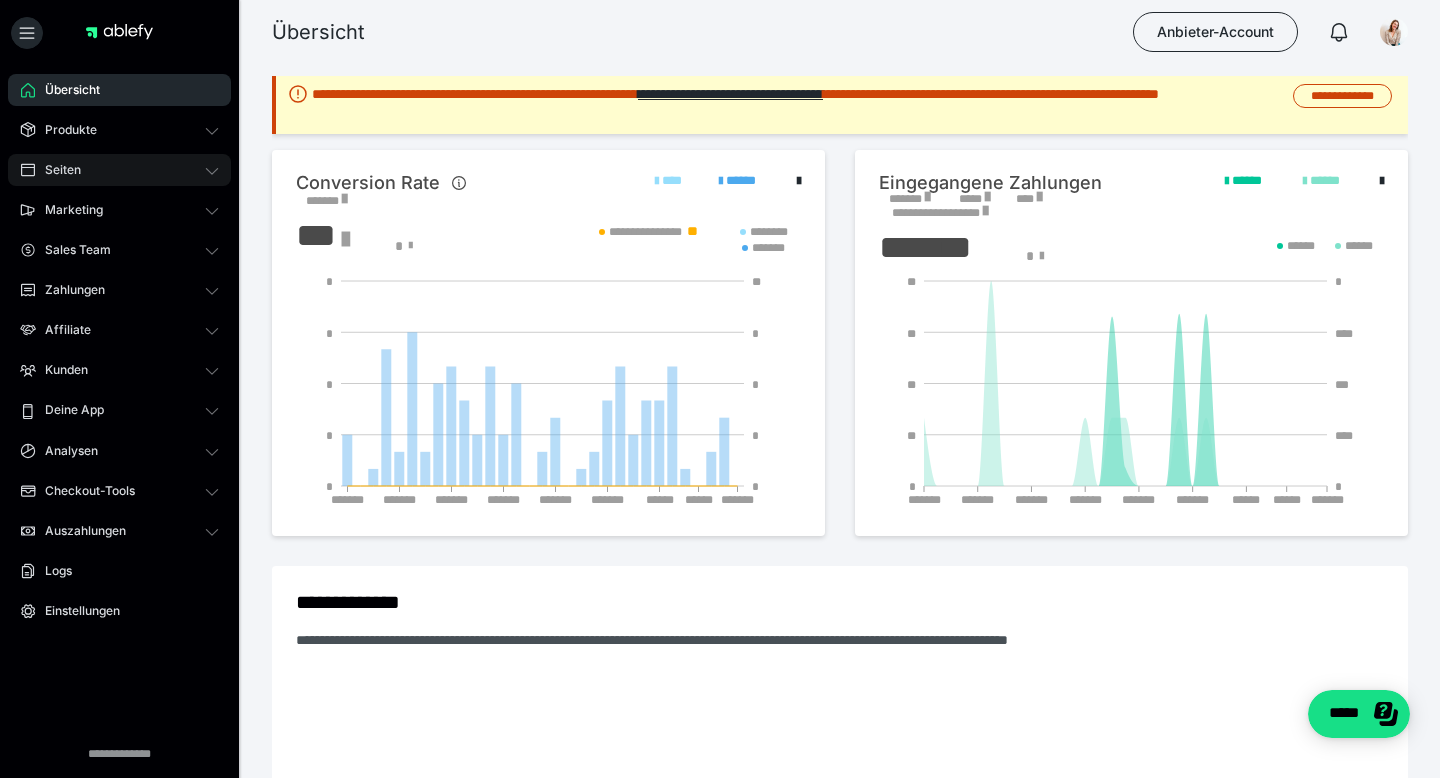 click on "Seiten" at bounding box center (56, 170) 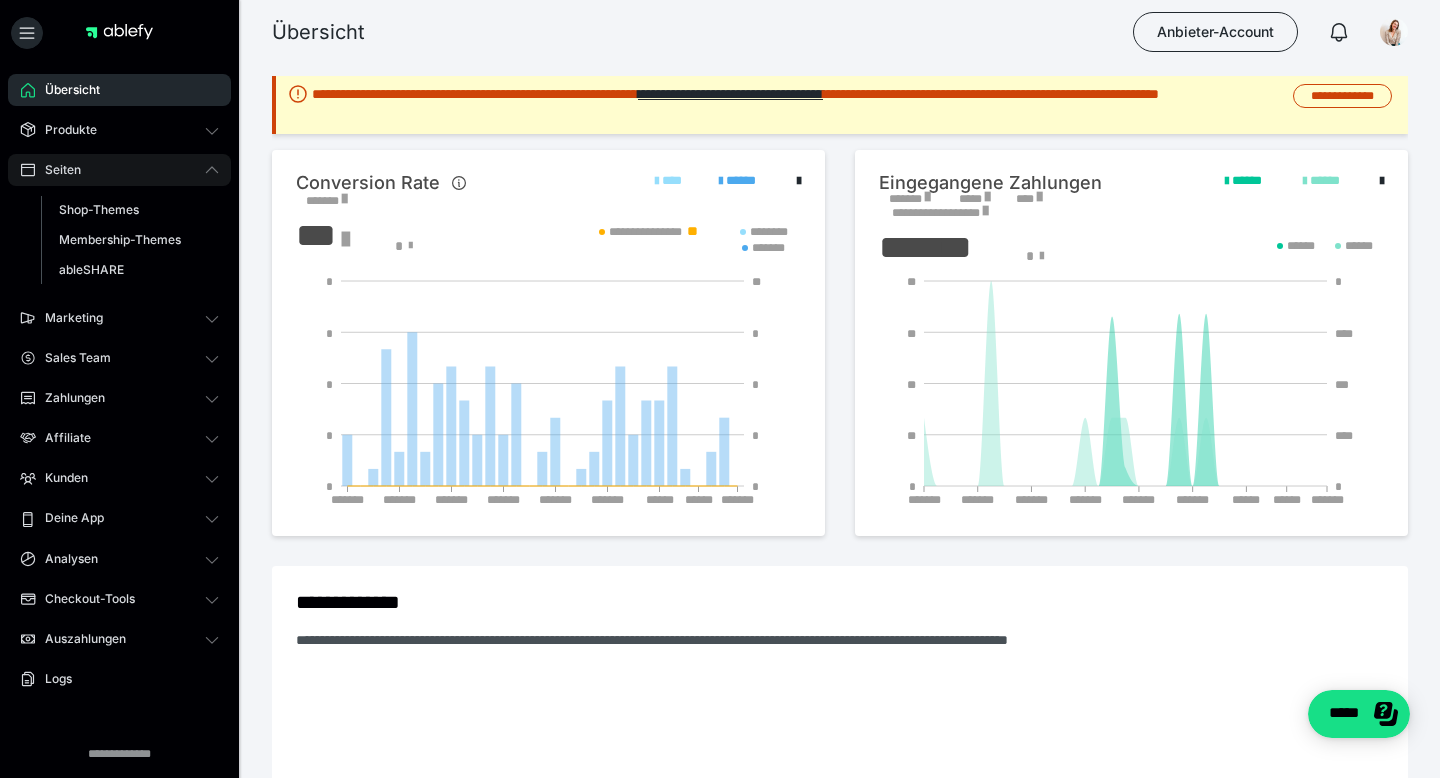 click on "Seiten" at bounding box center (56, 170) 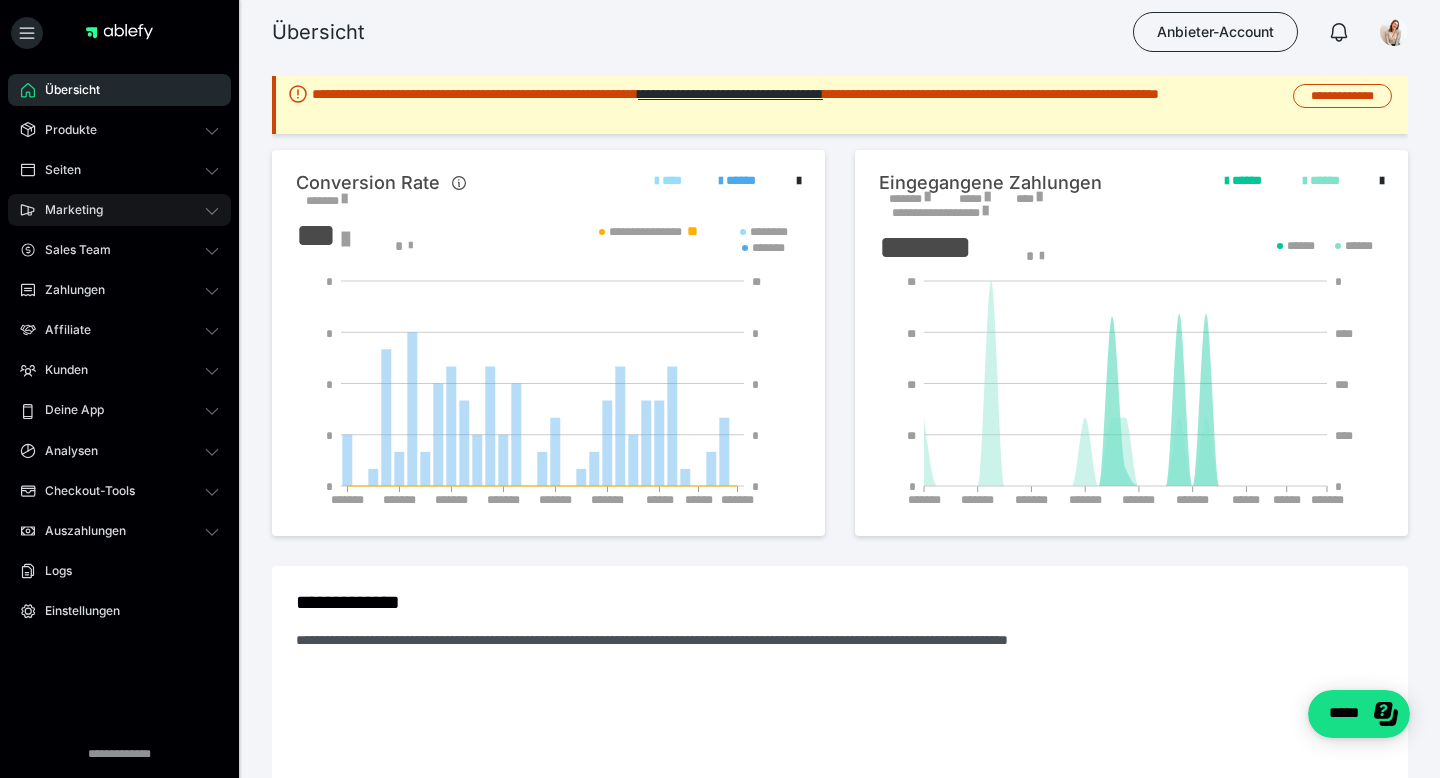 click on "Marketing" at bounding box center [67, 210] 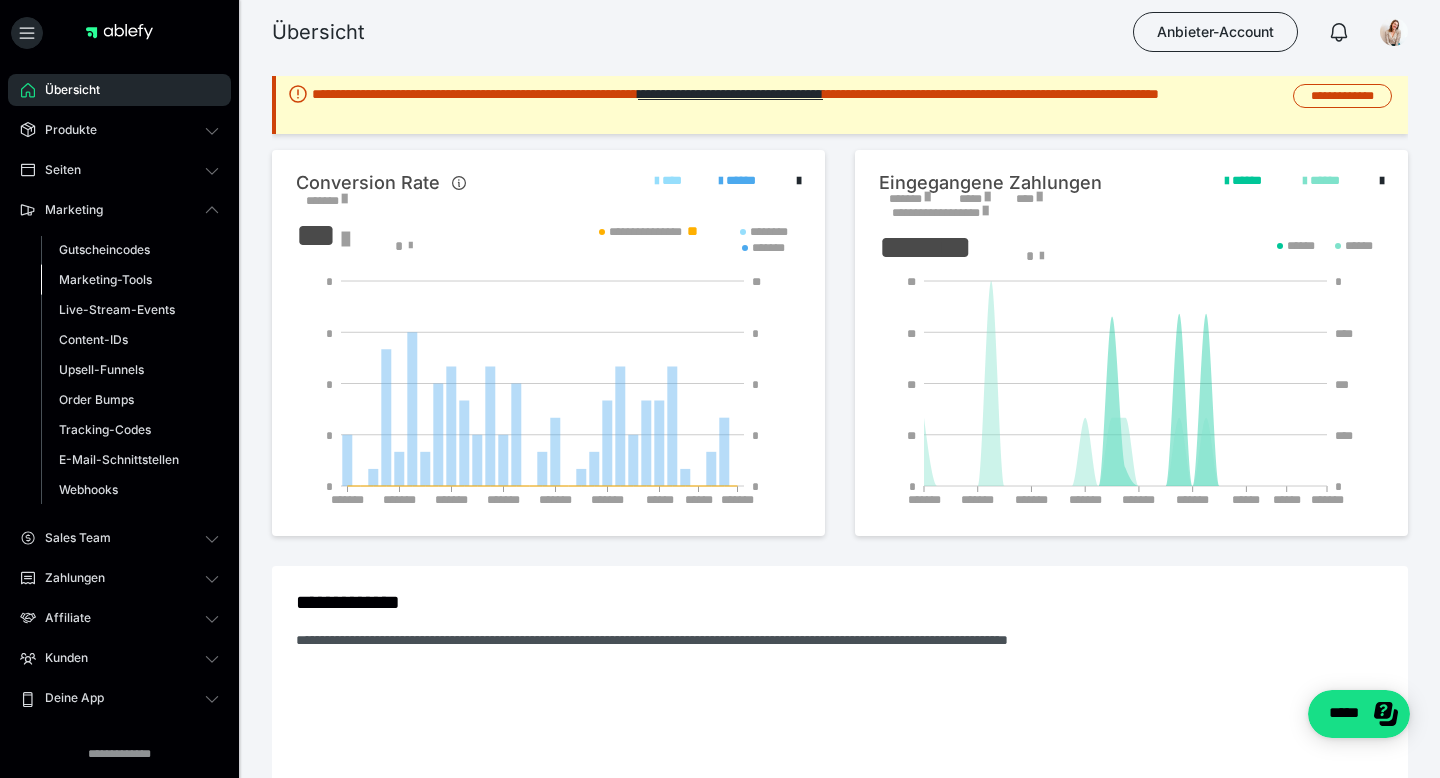 click on "Marketing-Tools" at bounding box center (105, 279) 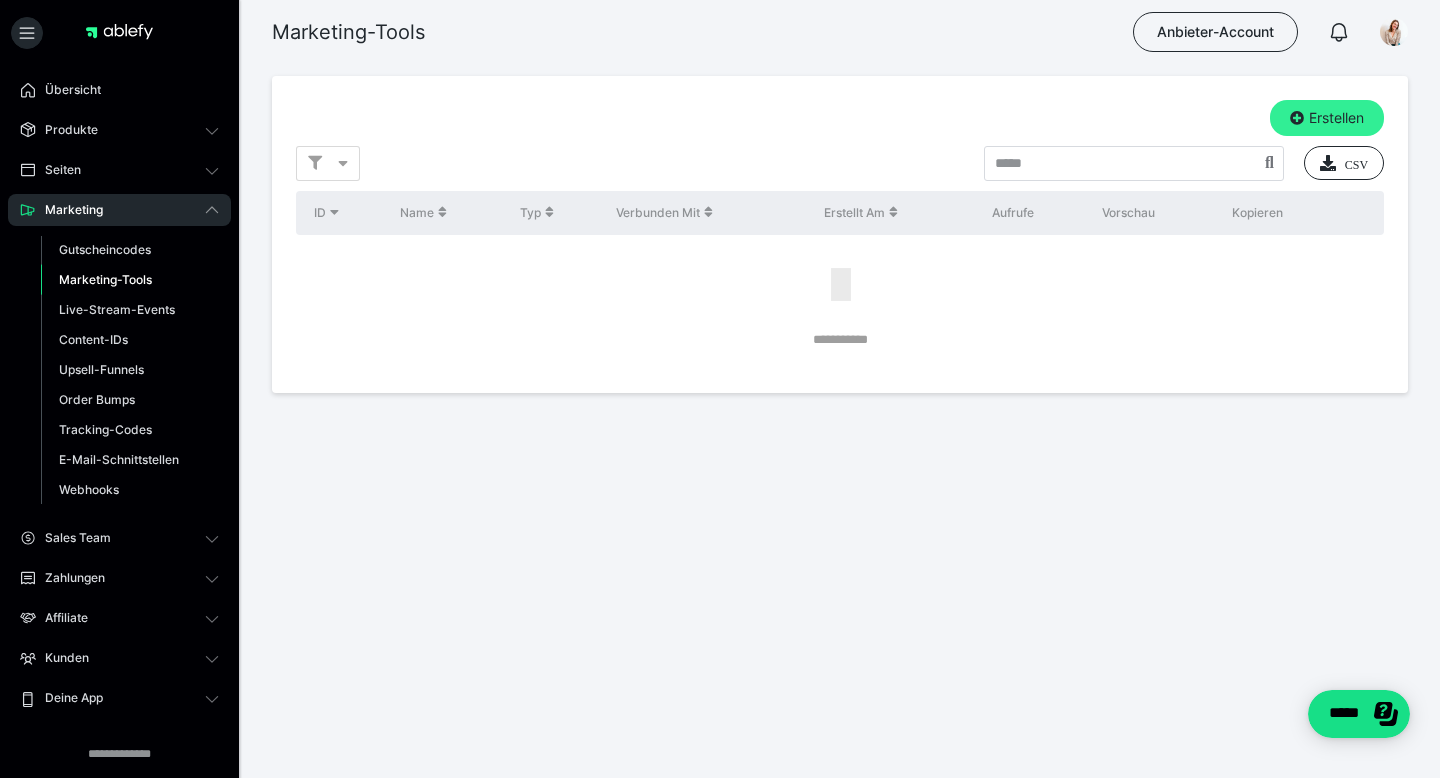 click on "Erstellen" at bounding box center [1327, 118] 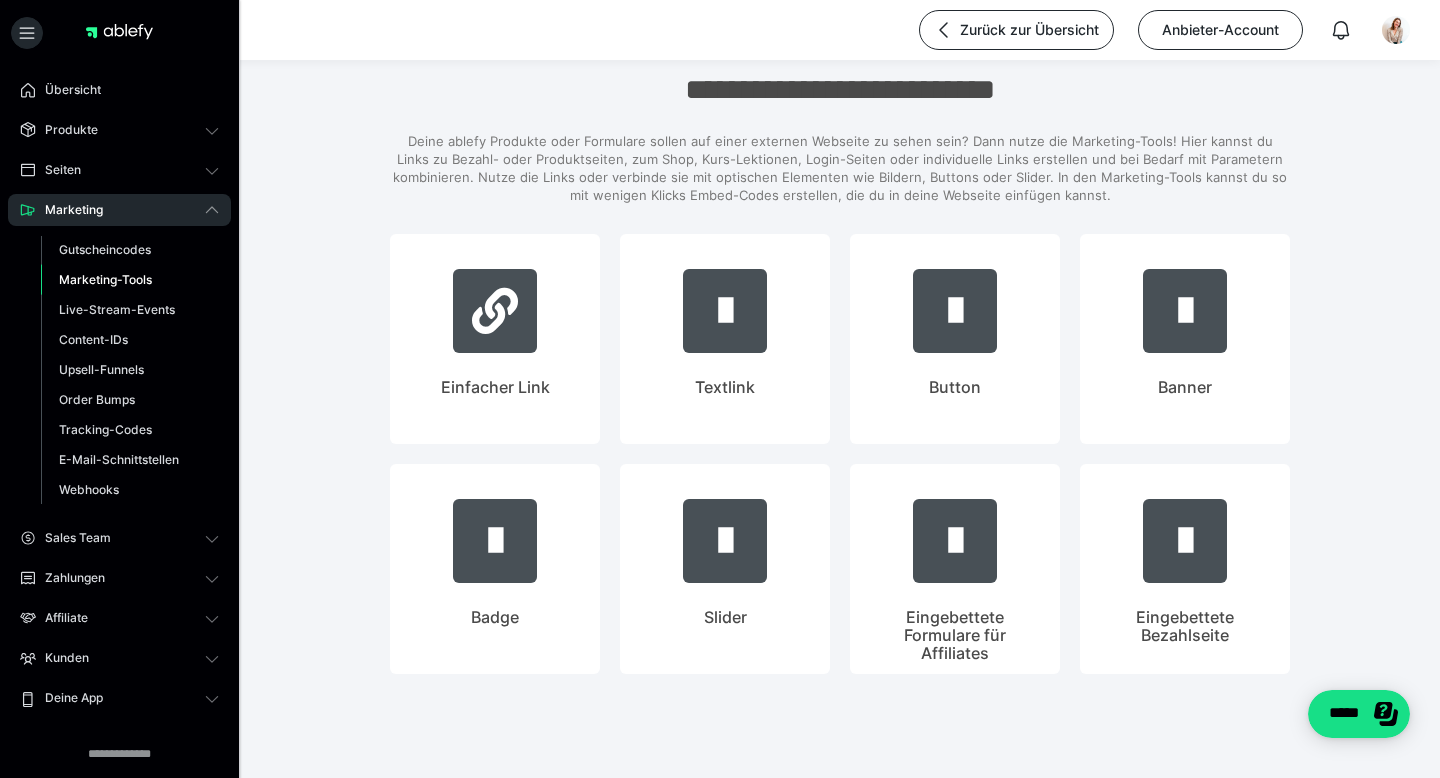 scroll, scrollTop: 44, scrollLeft: 0, axis: vertical 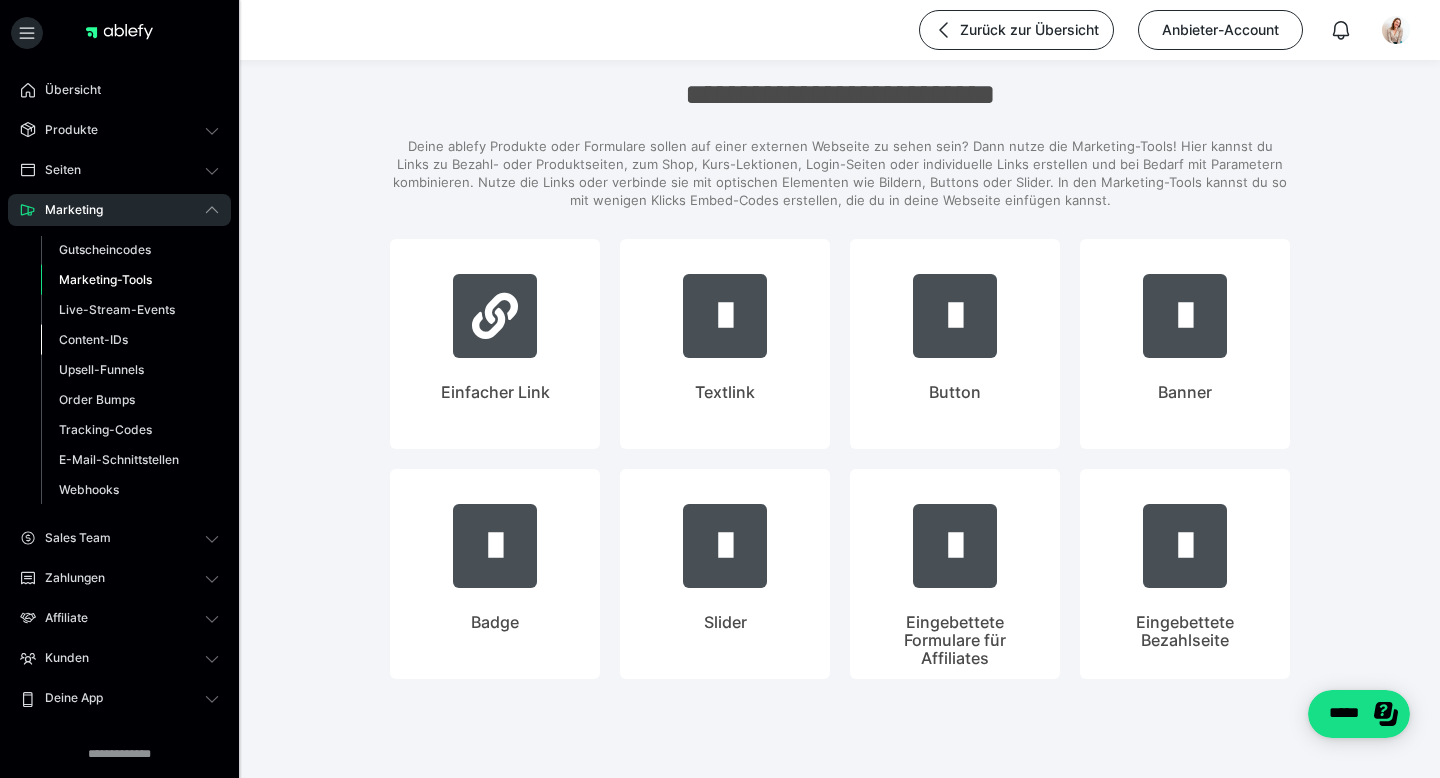 click on "Content-IDs" at bounding box center (93, 339) 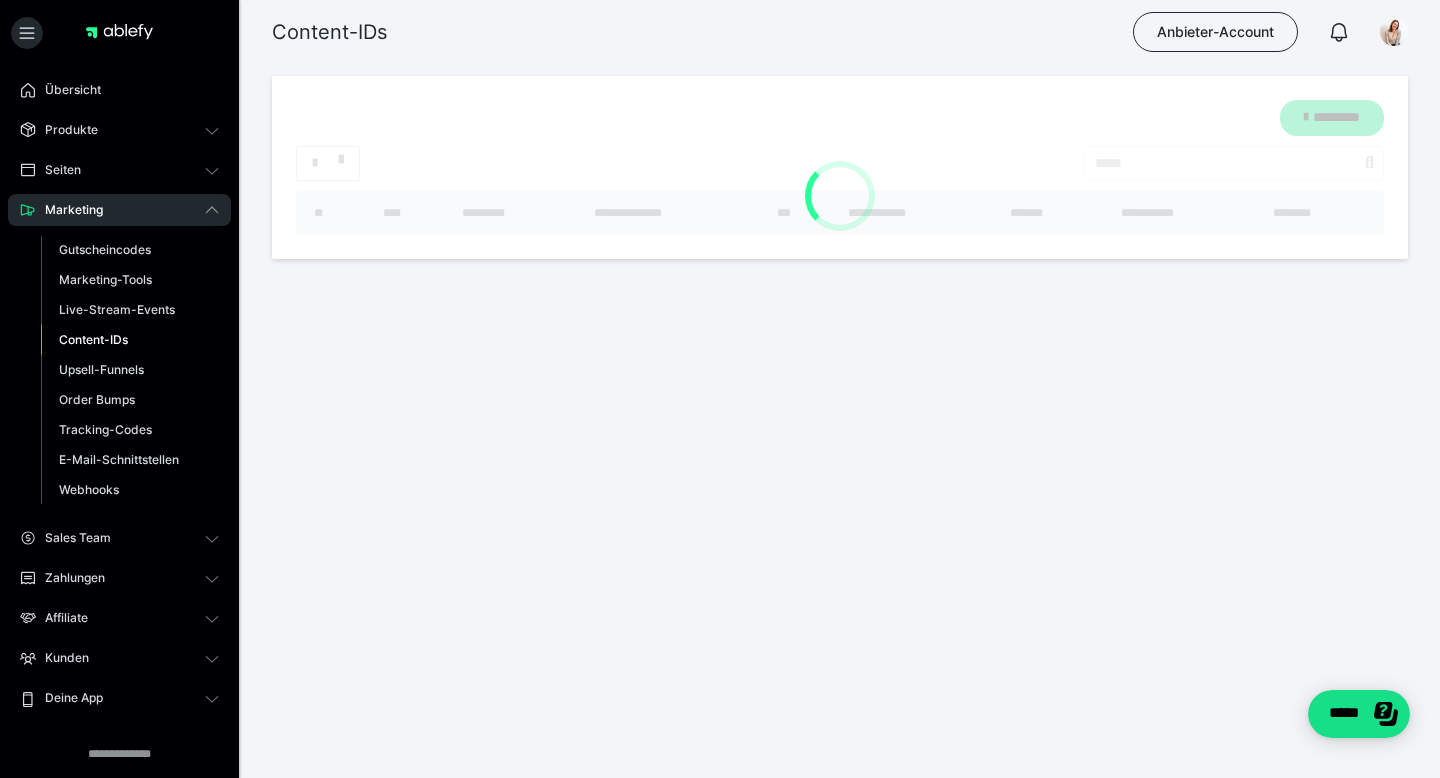 scroll, scrollTop: 0, scrollLeft: 0, axis: both 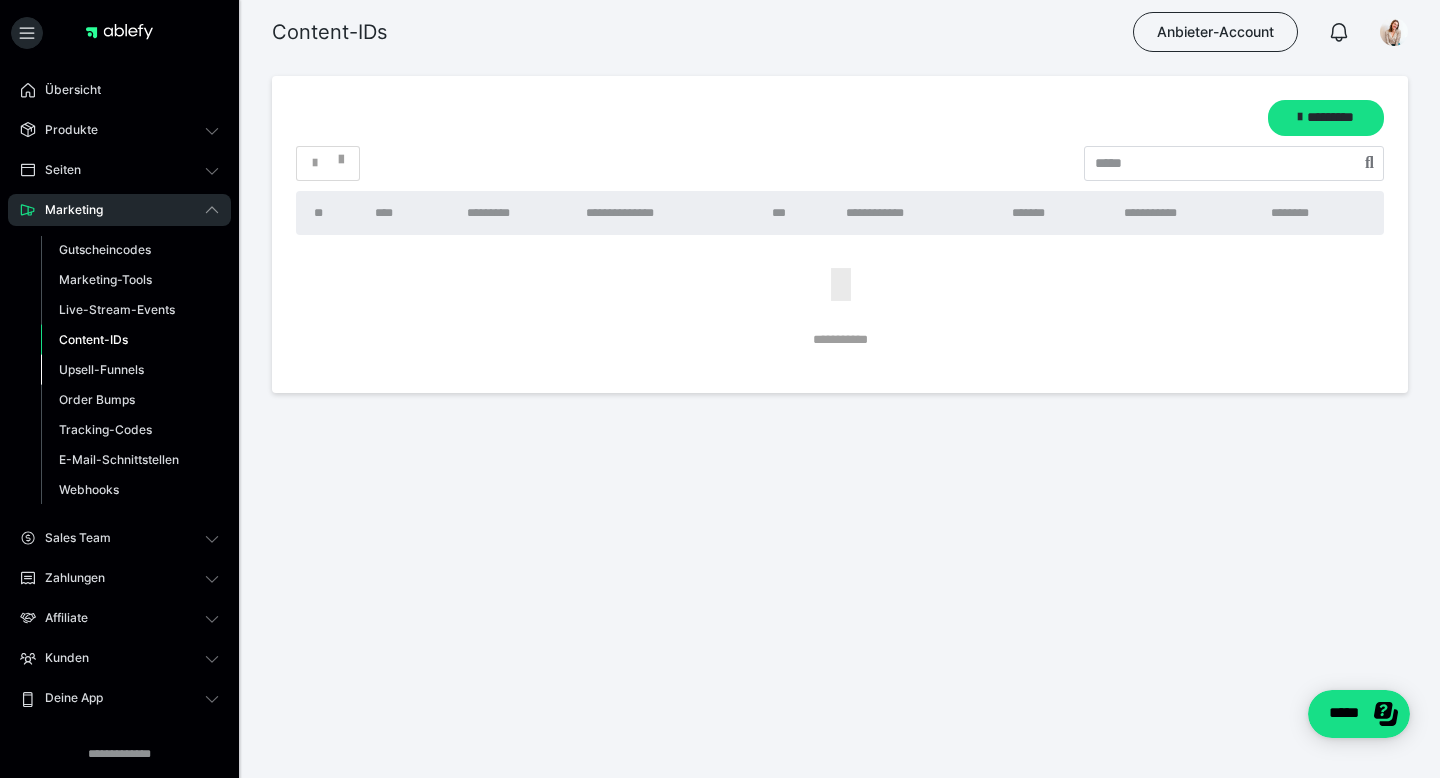 click on "Upsell-Funnels" at bounding box center (101, 369) 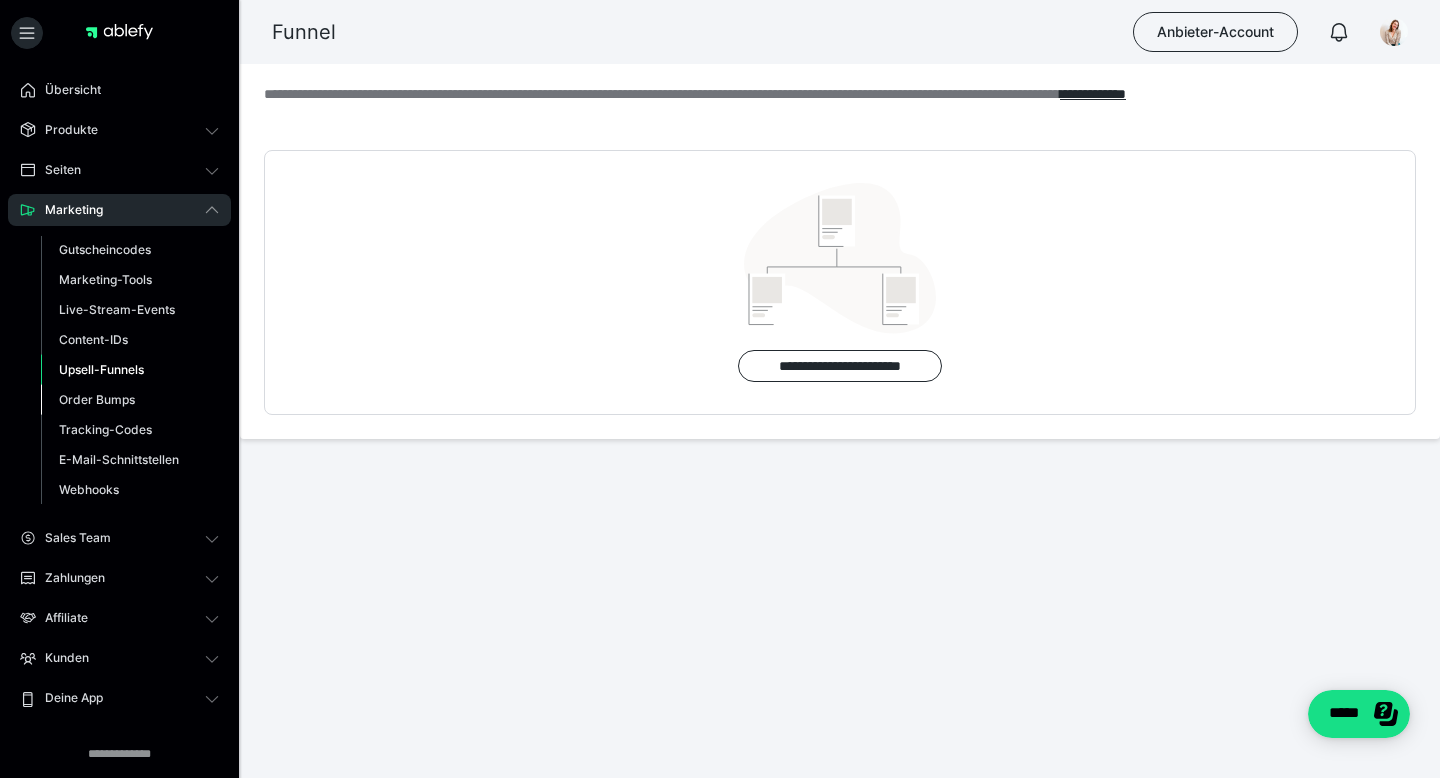 scroll, scrollTop: 0, scrollLeft: 0, axis: both 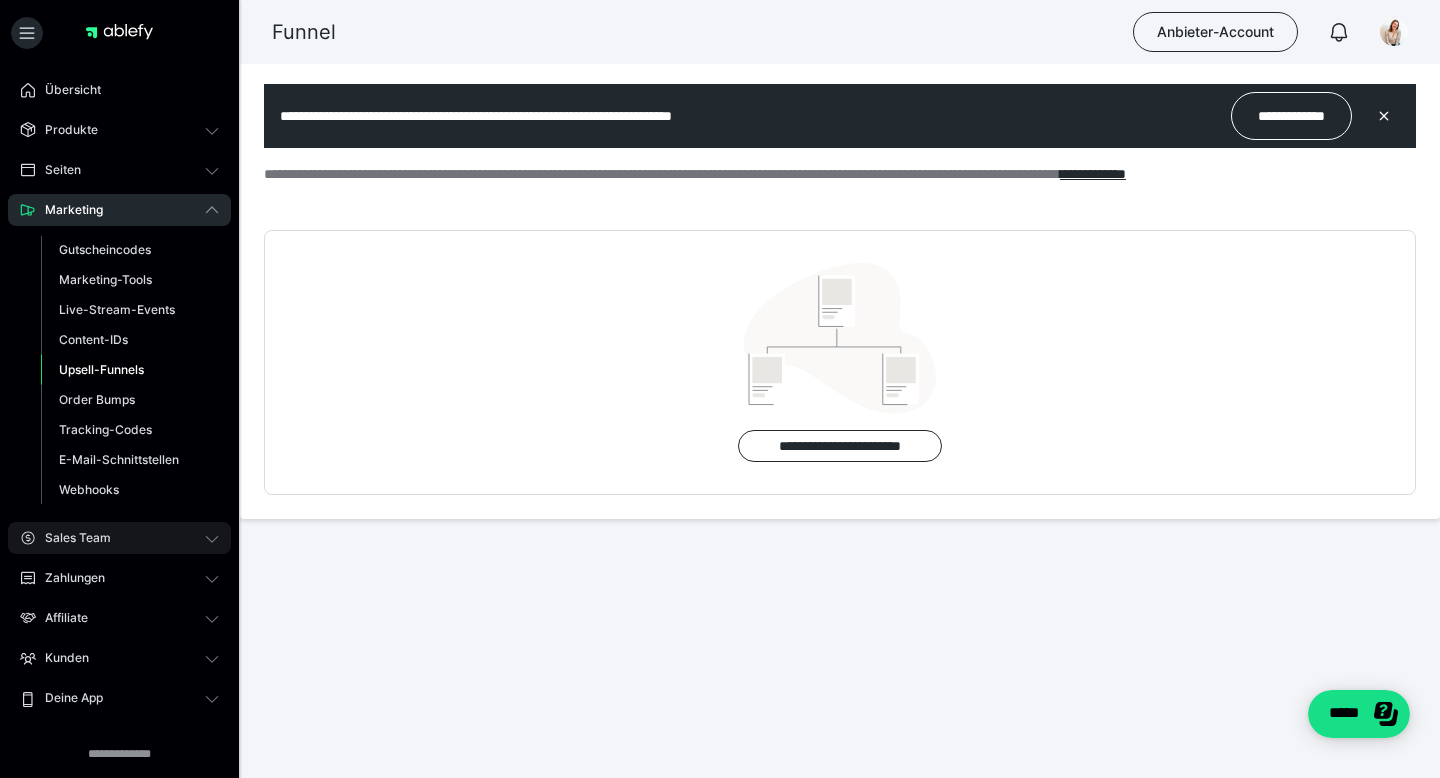 click on "Sales Team" at bounding box center [71, 538] 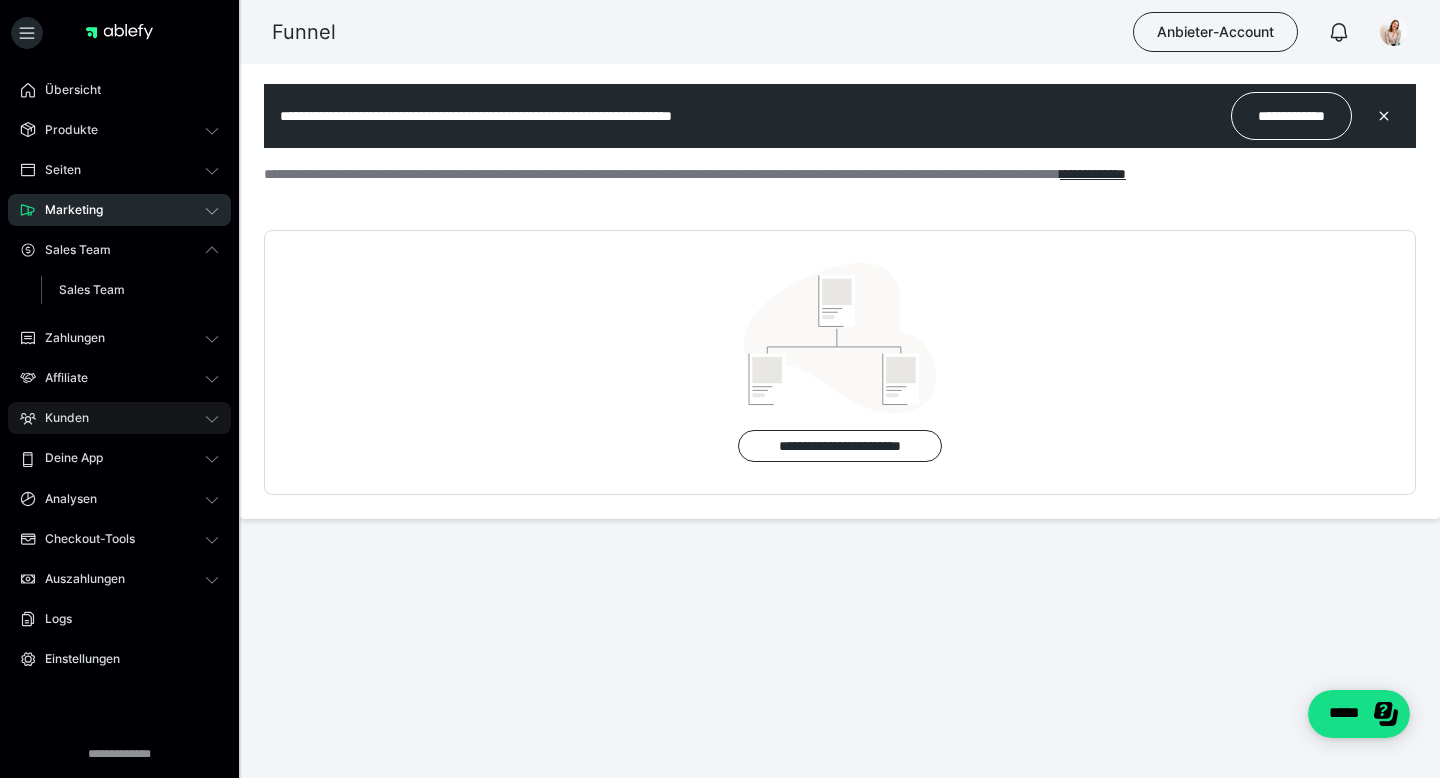 scroll, scrollTop: 9, scrollLeft: 0, axis: vertical 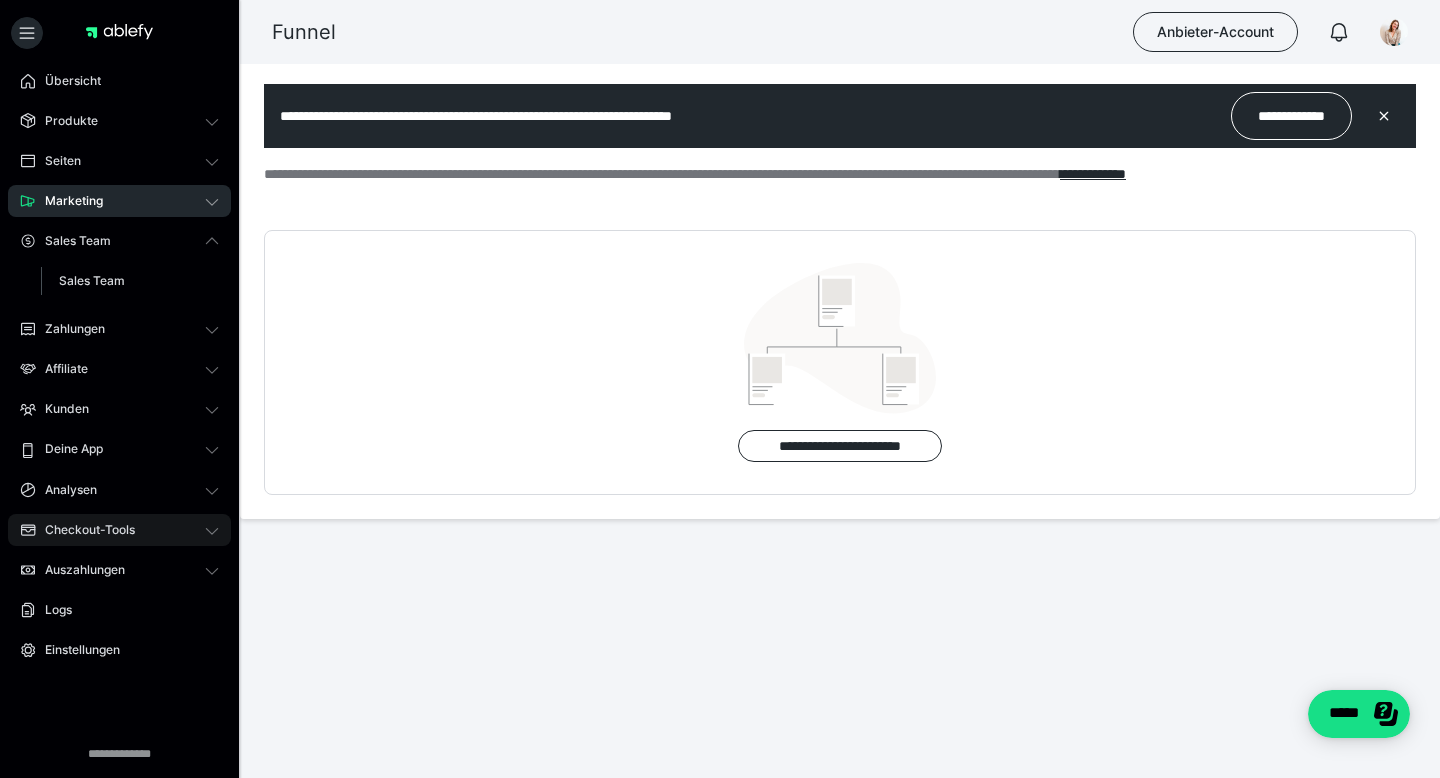click on "Checkout-Tools" at bounding box center [83, 530] 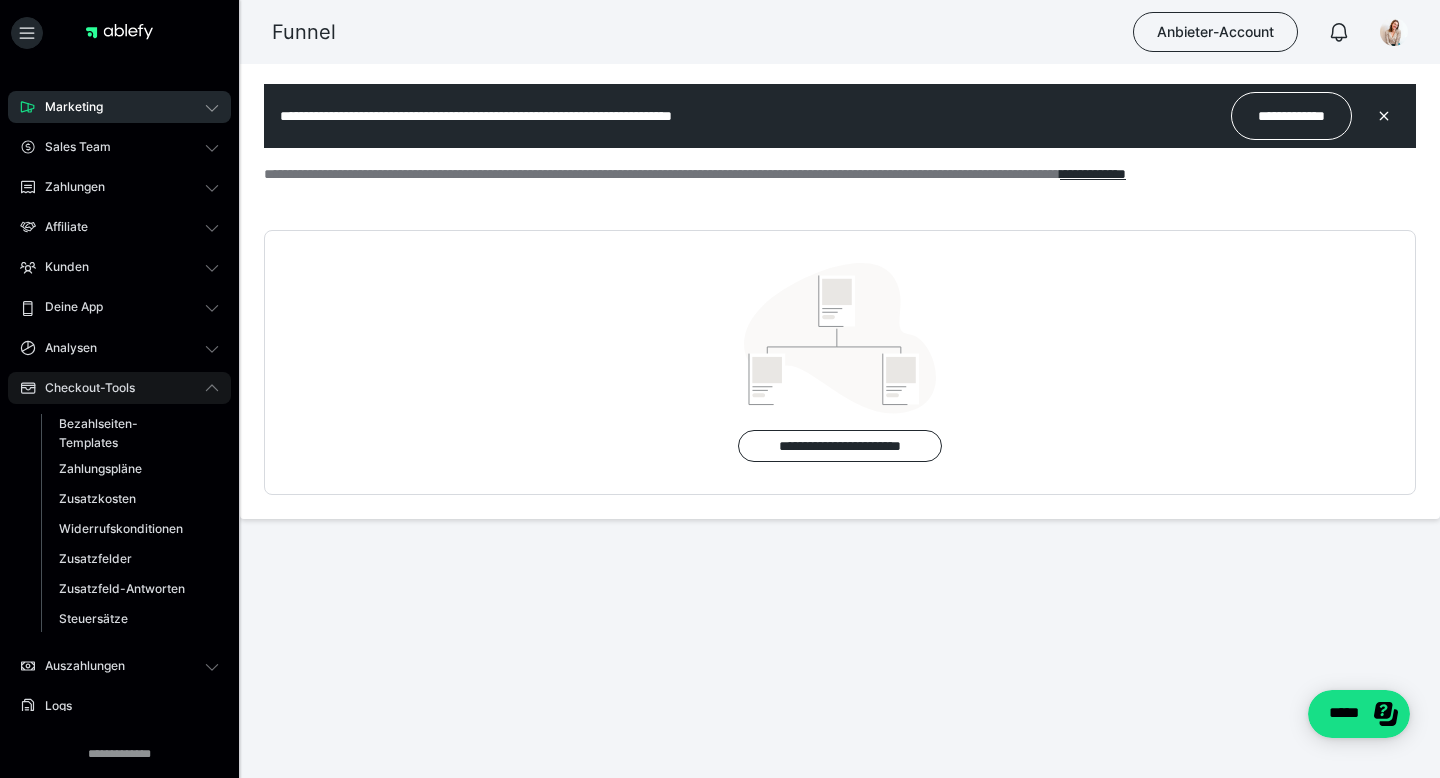 scroll, scrollTop: 104, scrollLeft: 0, axis: vertical 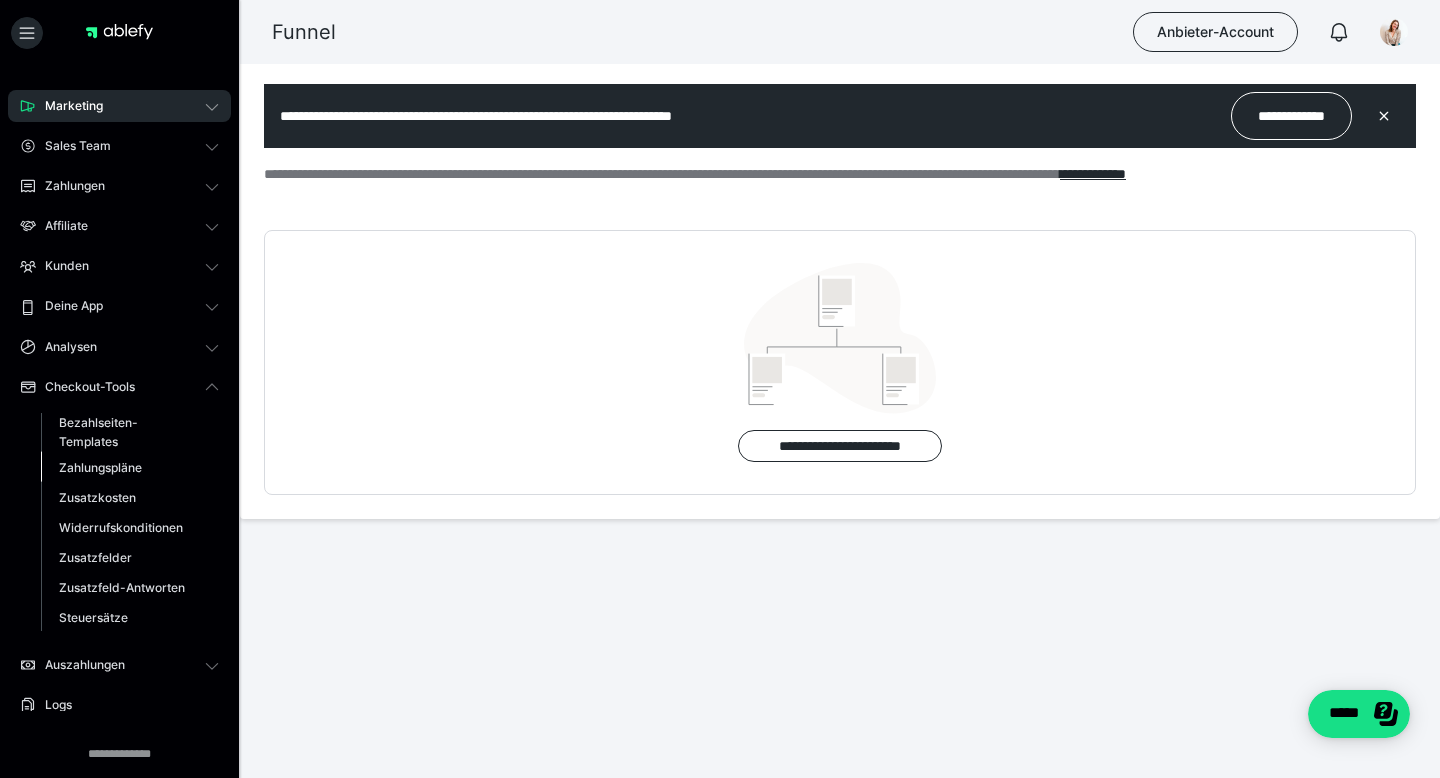click on "Zahlungspläne" at bounding box center [100, 467] 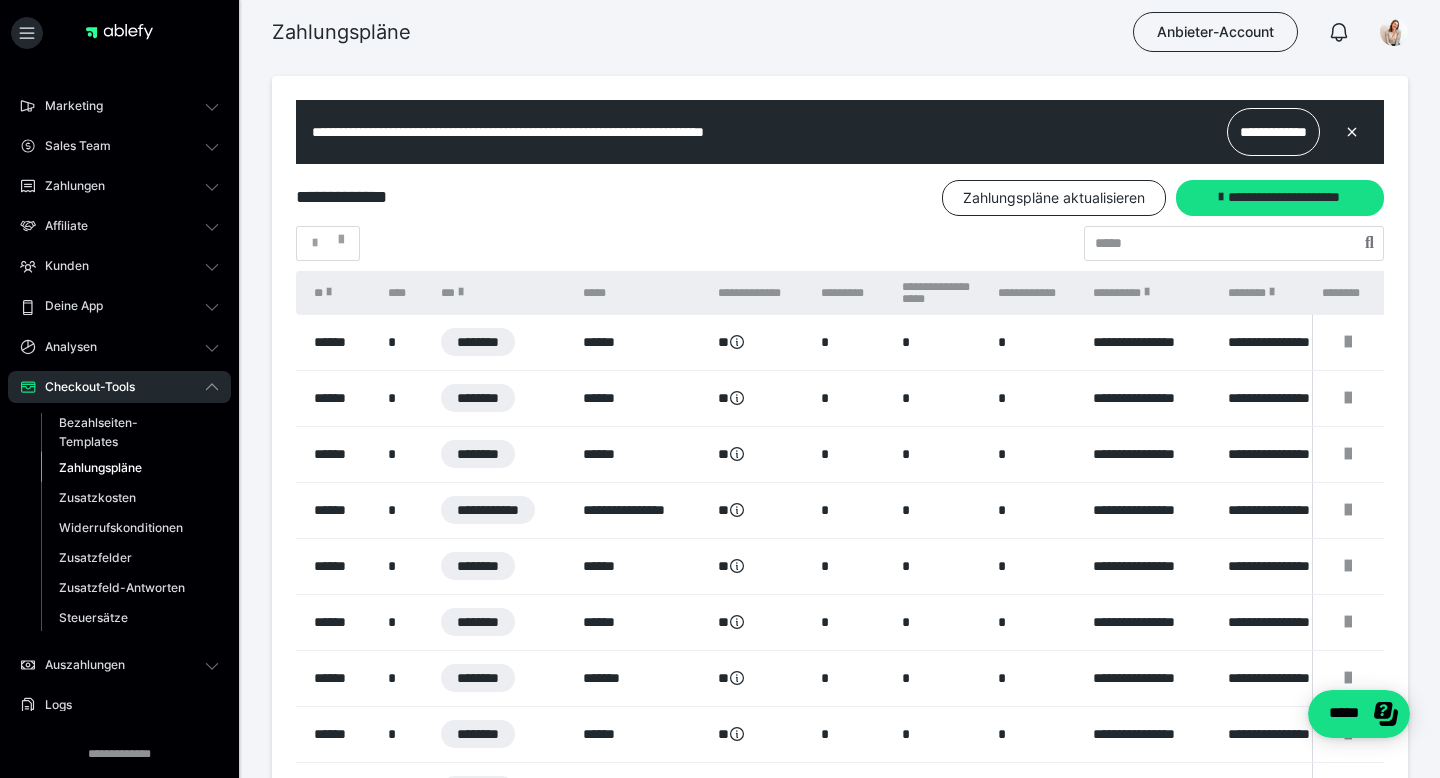 scroll, scrollTop: 0, scrollLeft: 0, axis: both 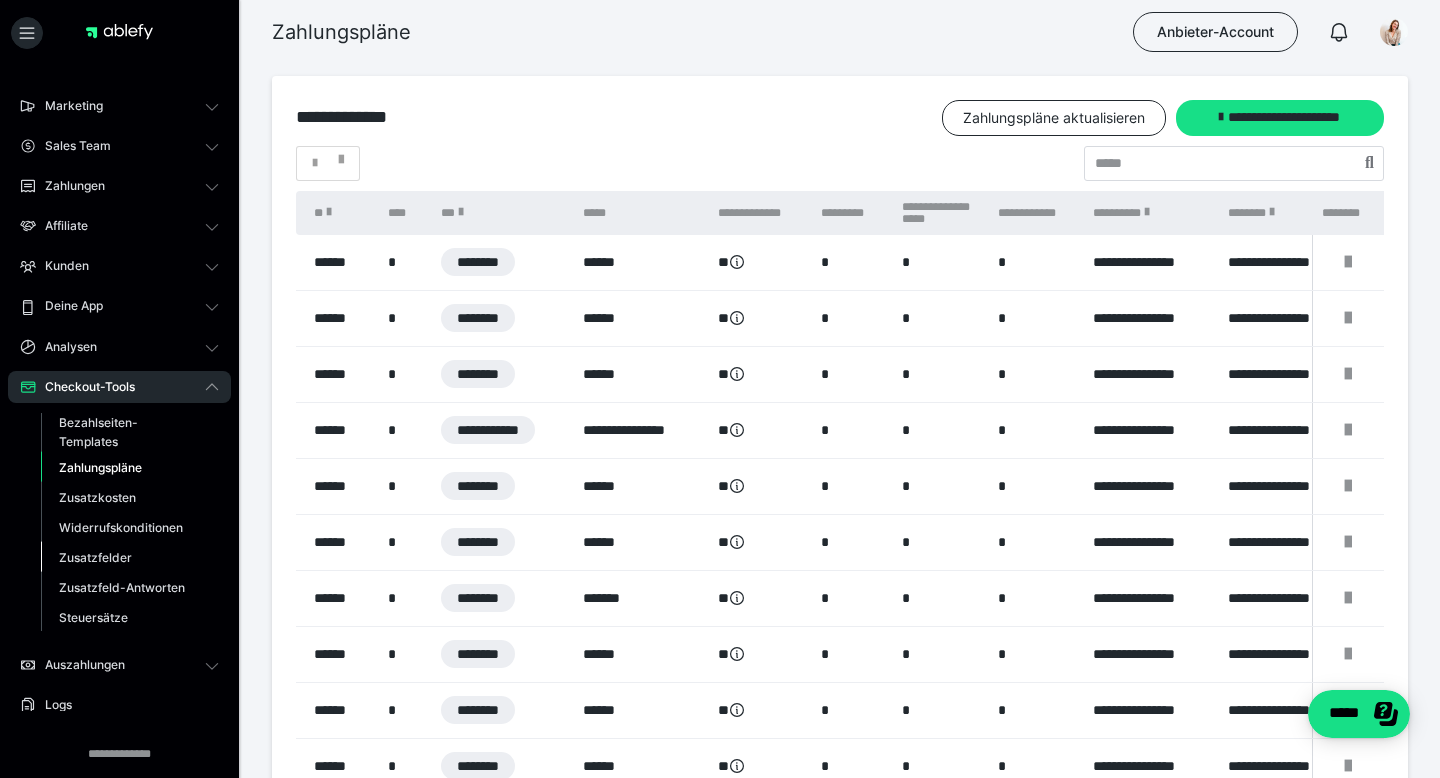 click on "Zusatzfelder" at bounding box center (95, 557) 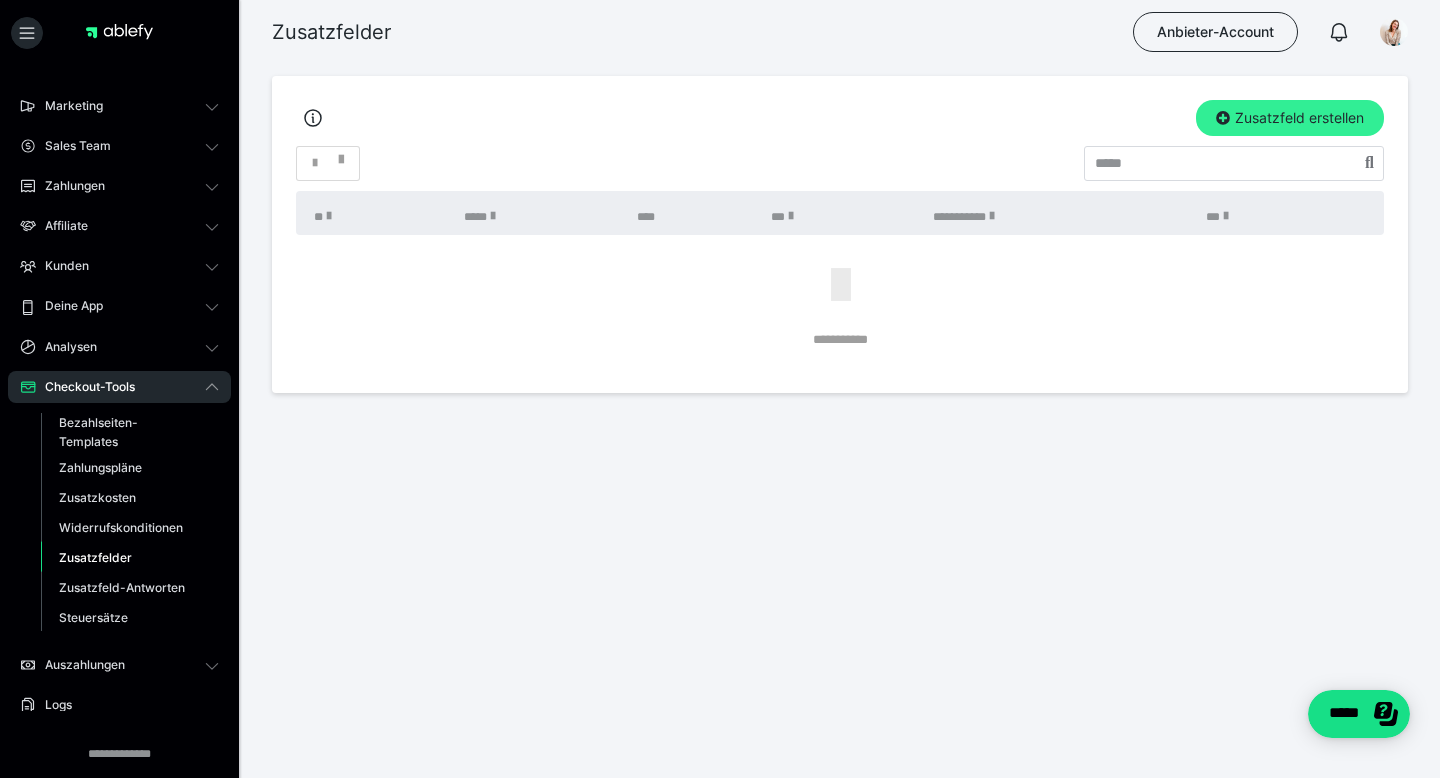 click on "Zusatzfeld erstellen" at bounding box center [1290, 118] 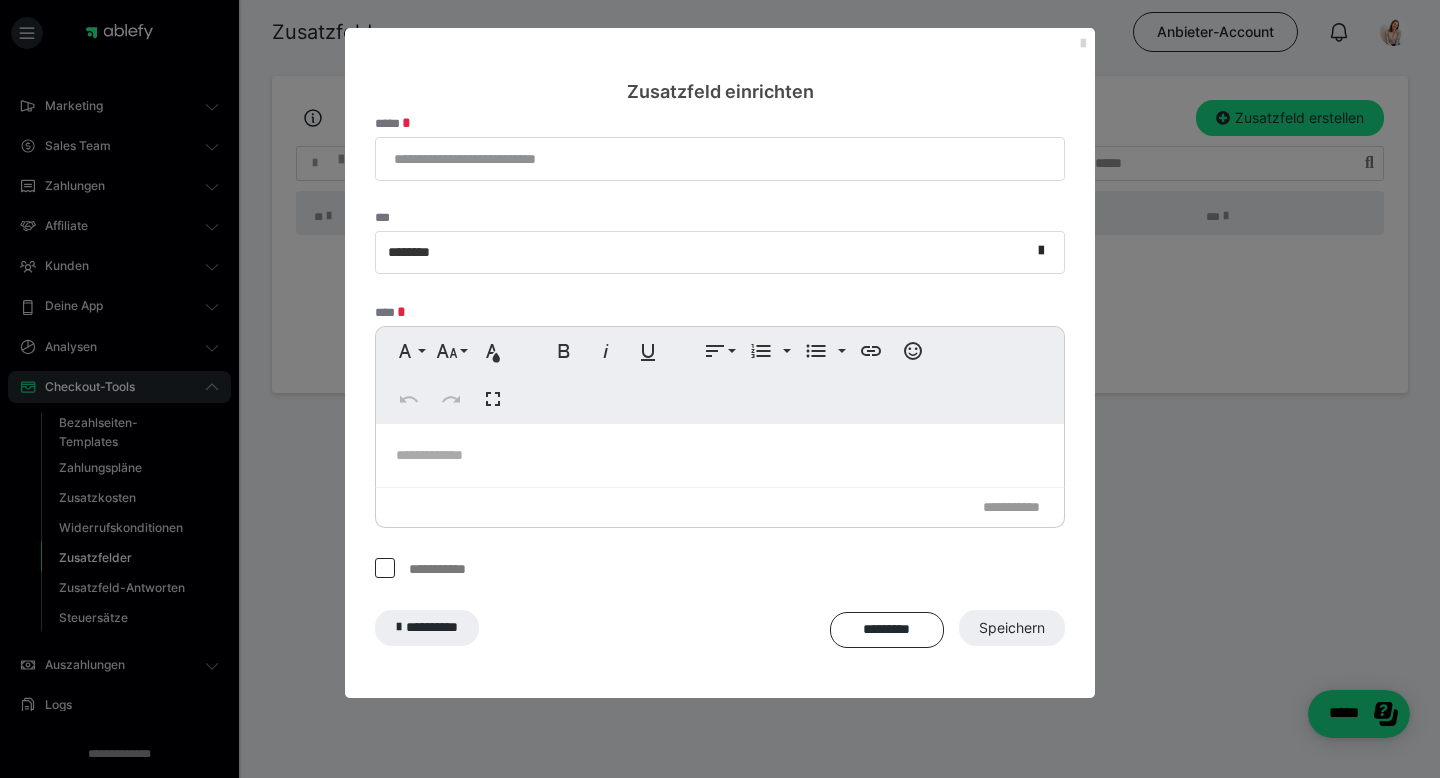 click at bounding box center [1083, 44] 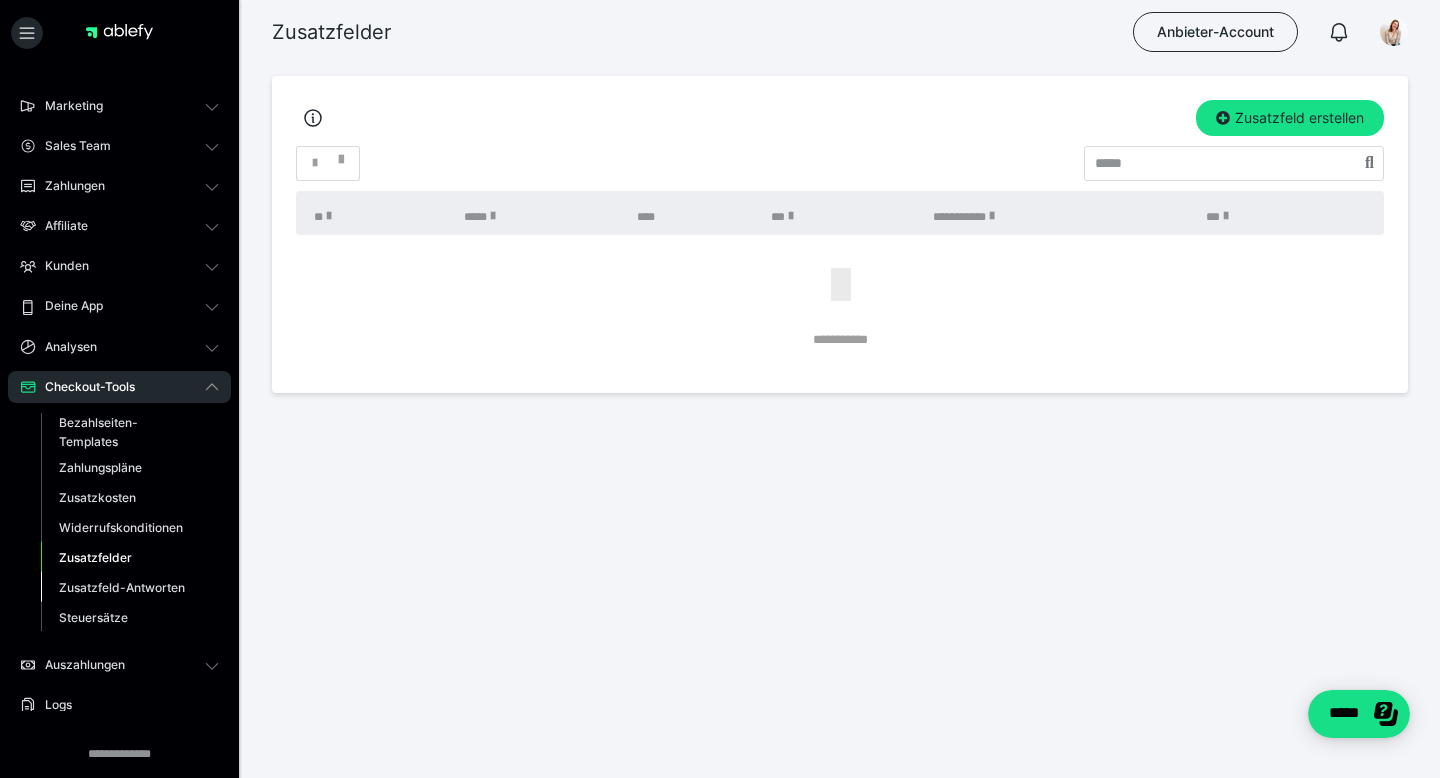click on "Zusatzfeld-Antworten" at bounding box center [122, 587] 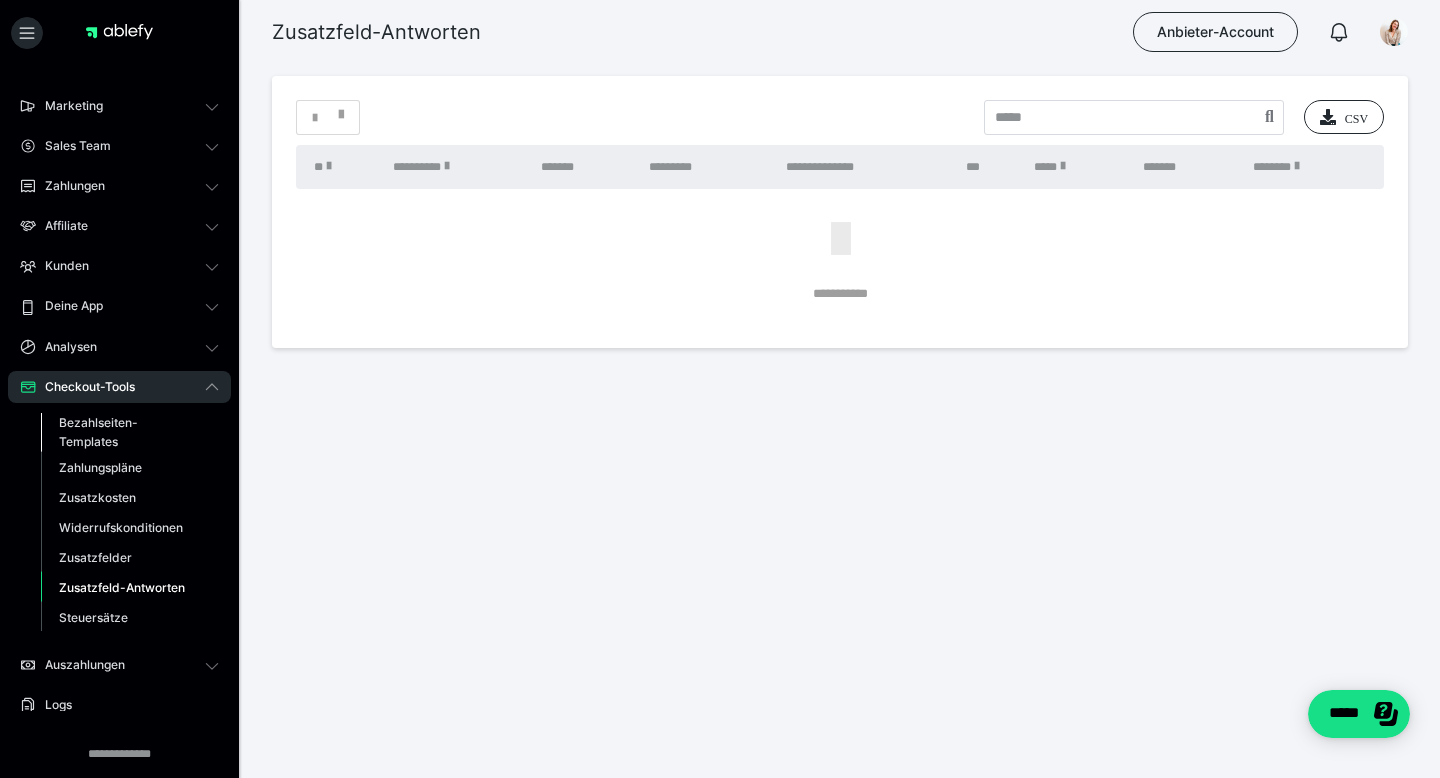 click on "Bezahlseiten-Templates" at bounding box center (126, 432) 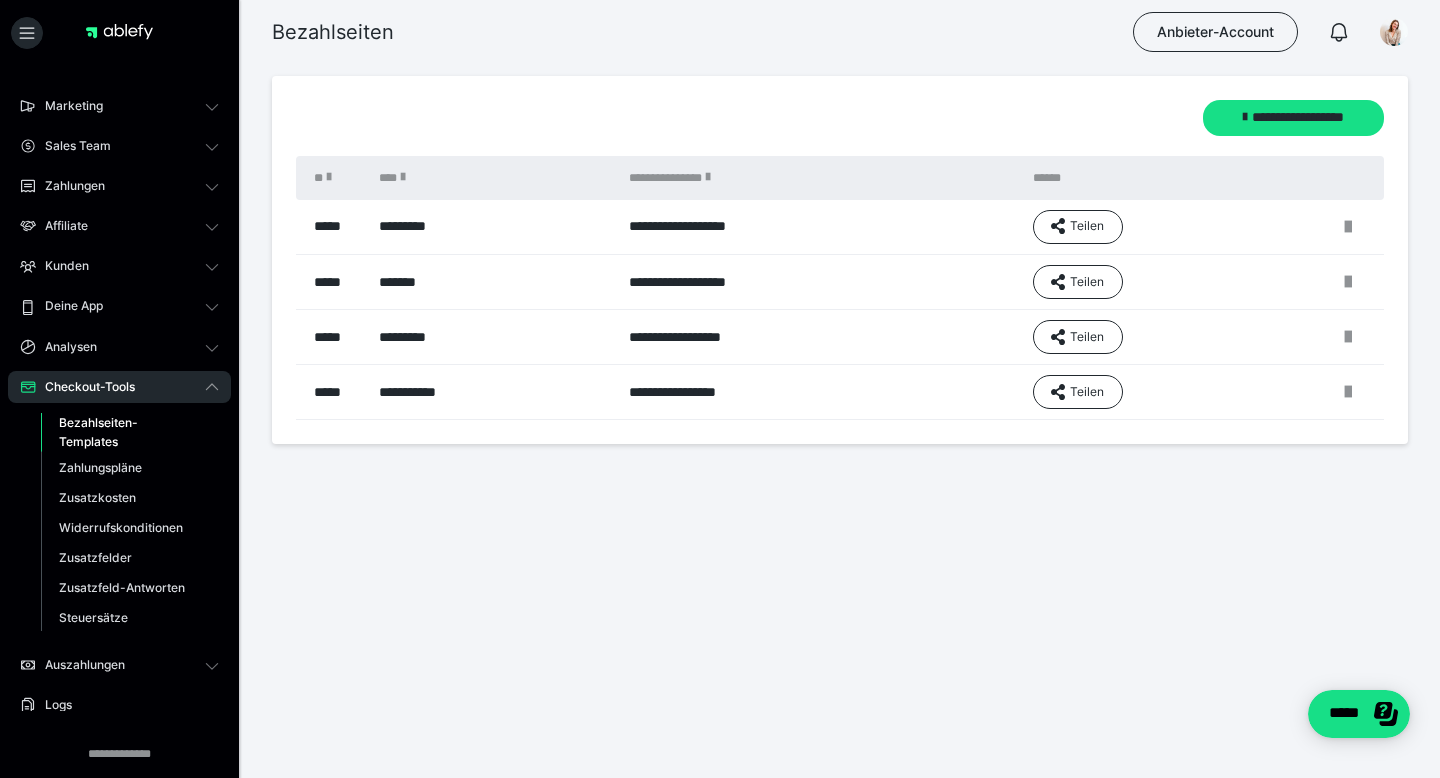 scroll, scrollTop: 0, scrollLeft: 0, axis: both 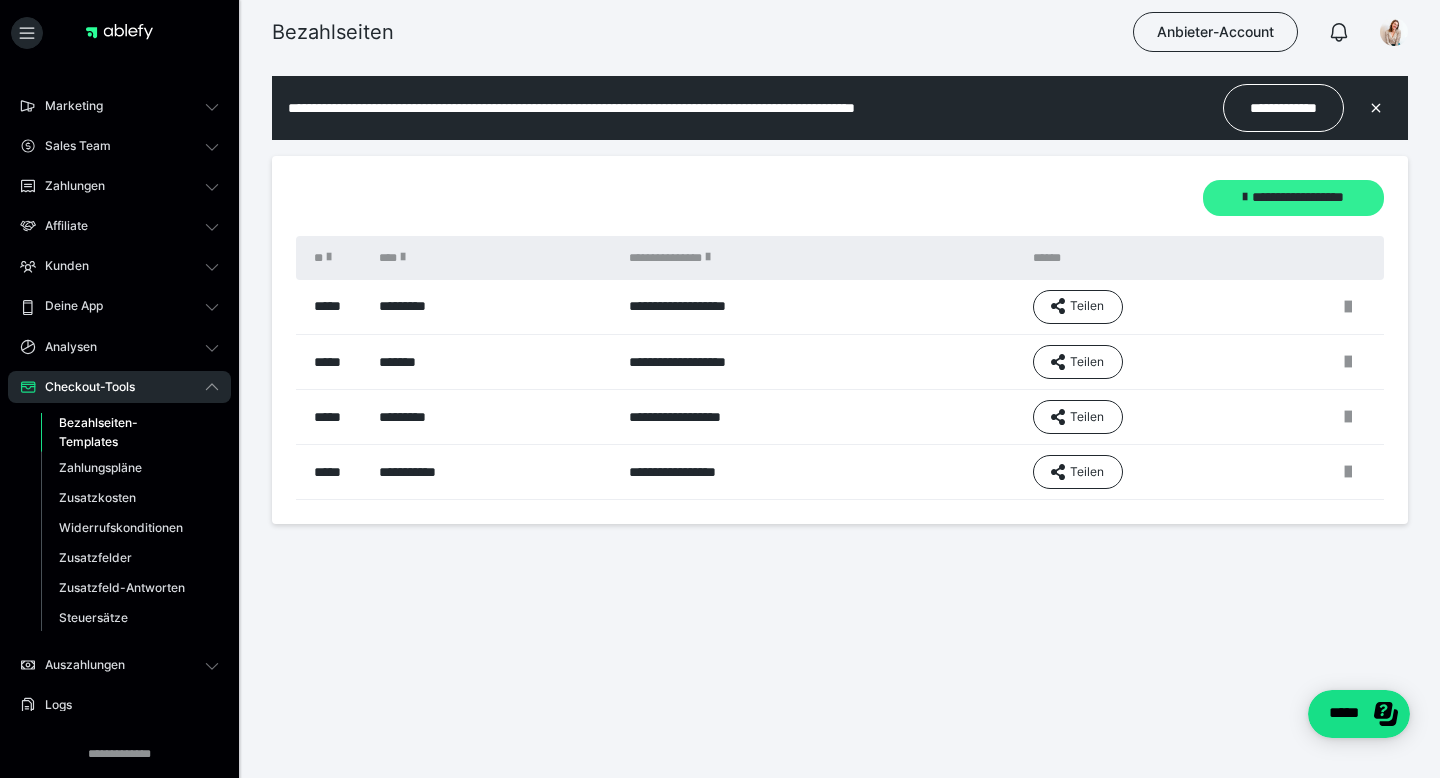click on "**********" at bounding box center (1293, 198) 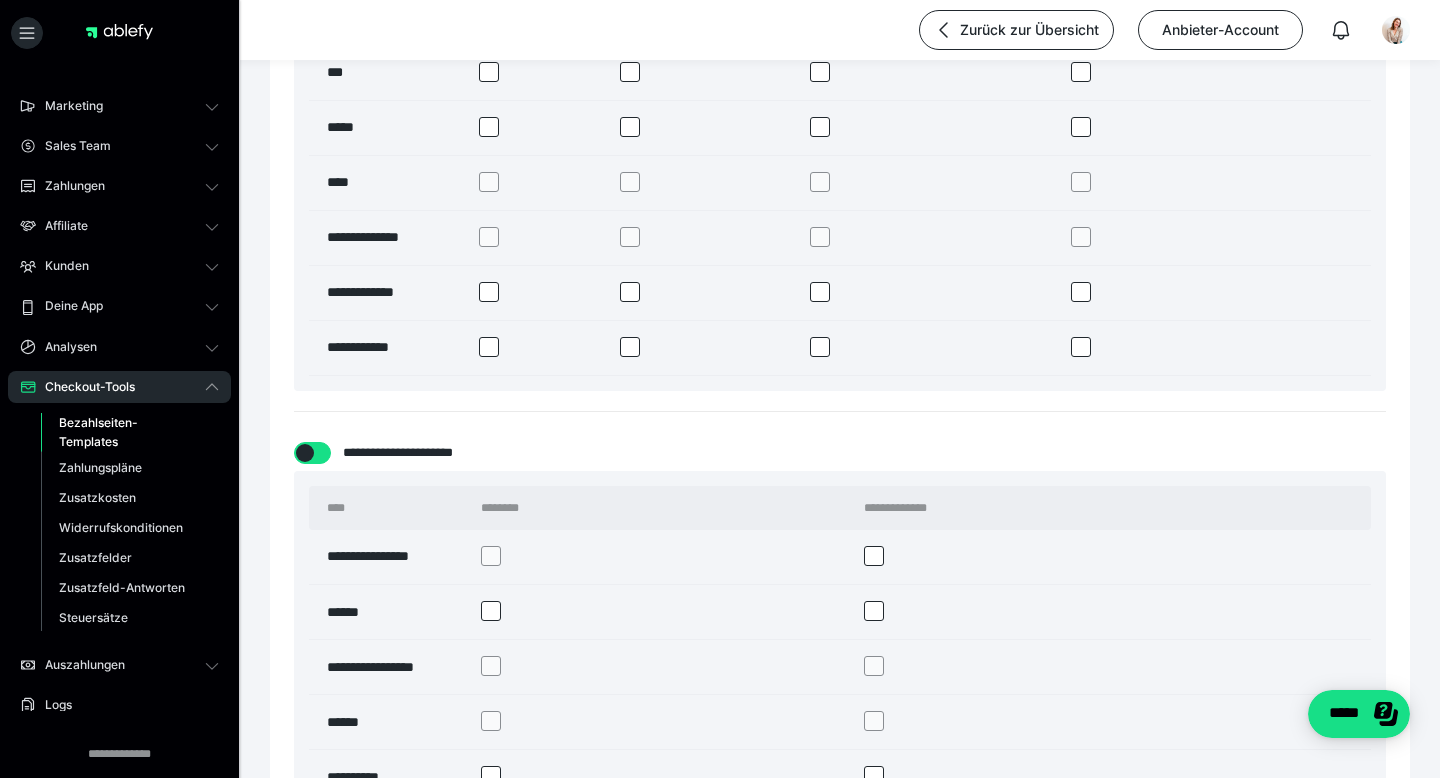 scroll, scrollTop: 1370, scrollLeft: 0, axis: vertical 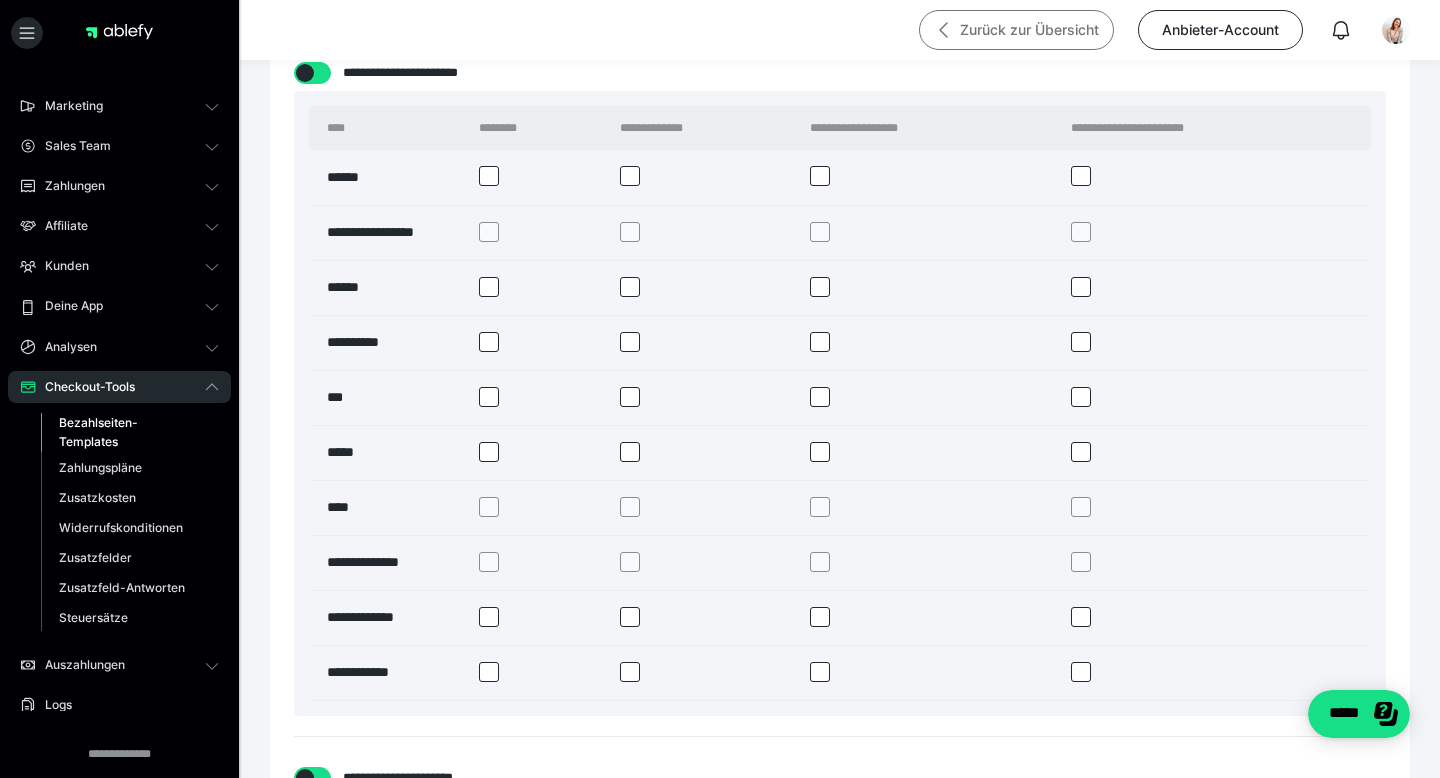 click on "Zurück zur Übersicht" at bounding box center [1016, 30] 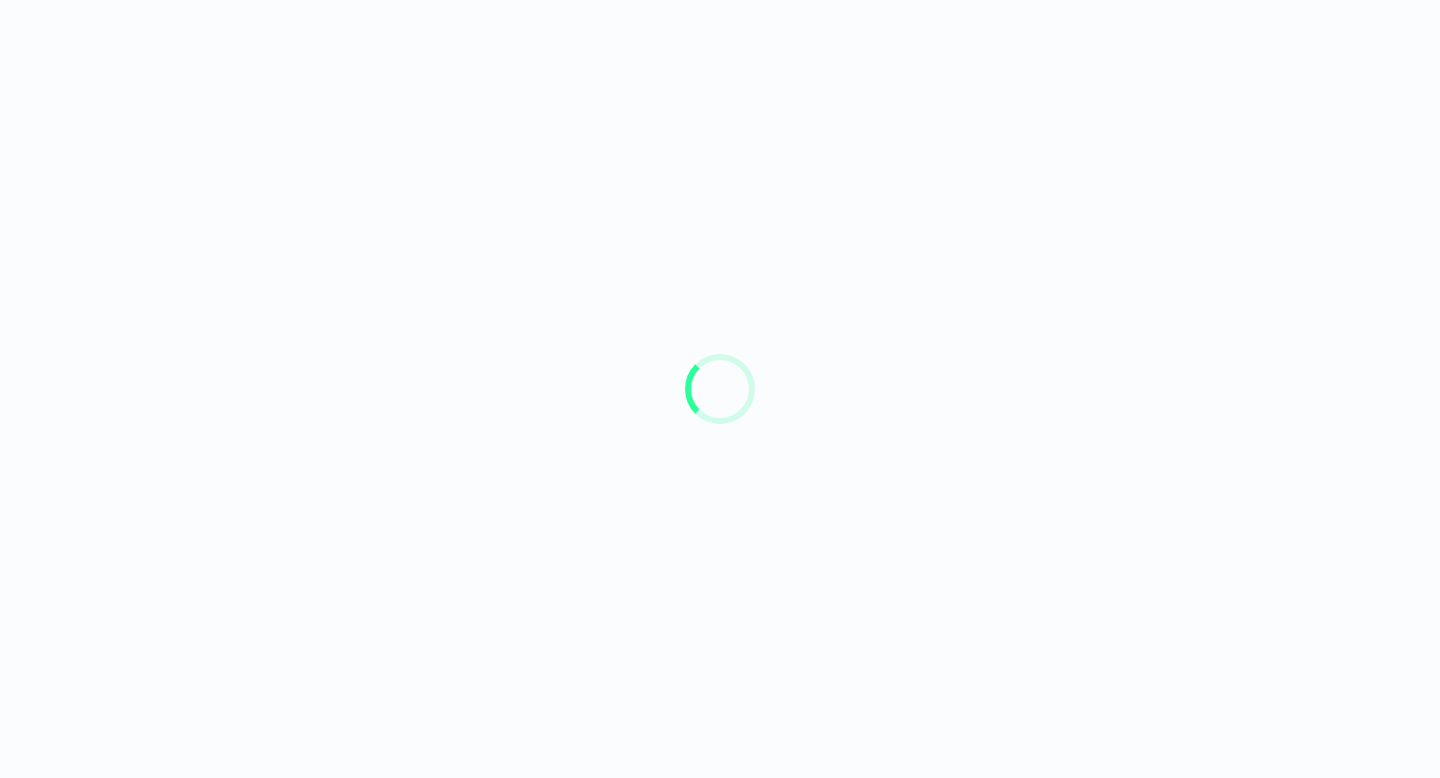 scroll, scrollTop: 0, scrollLeft: 0, axis: both 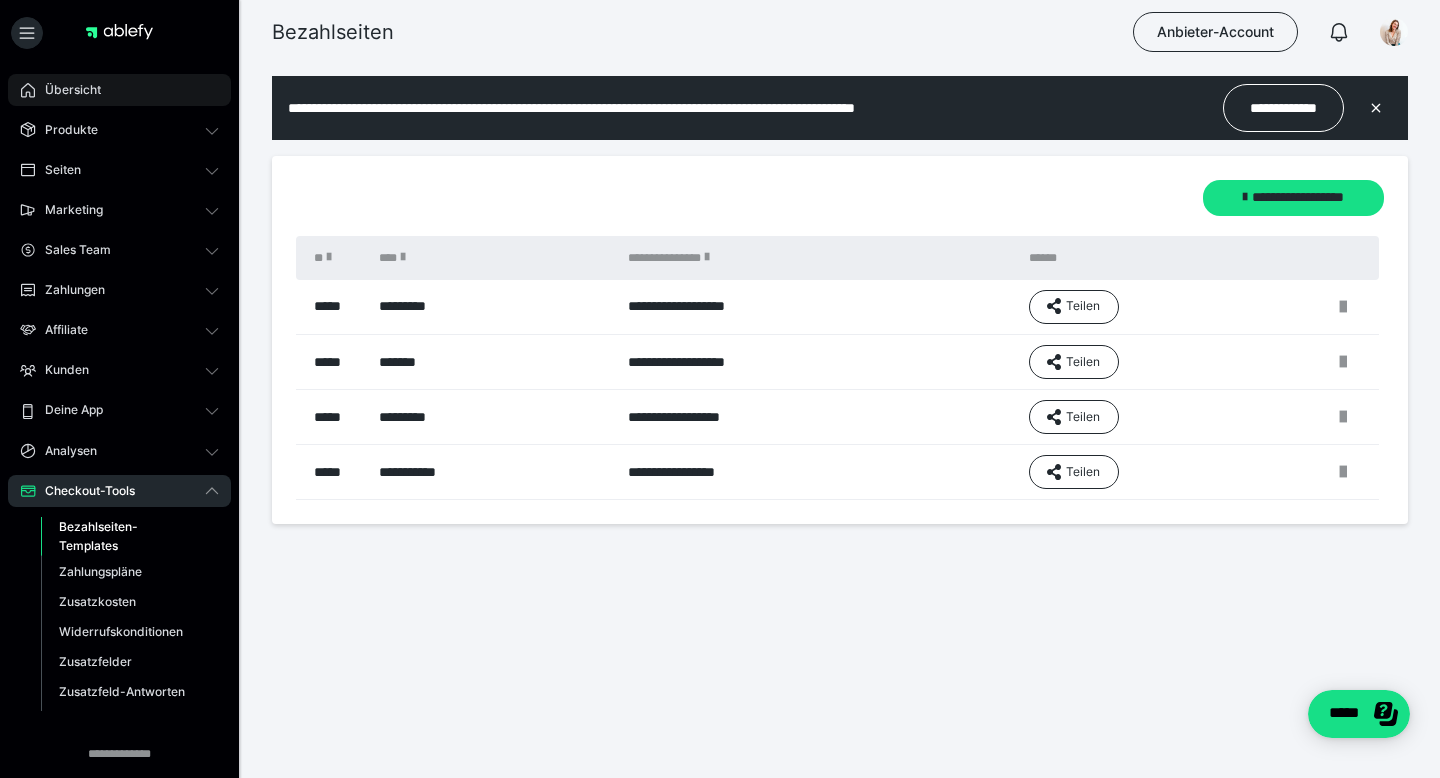 click on "Übersicht" at bounding box center [119, 90] 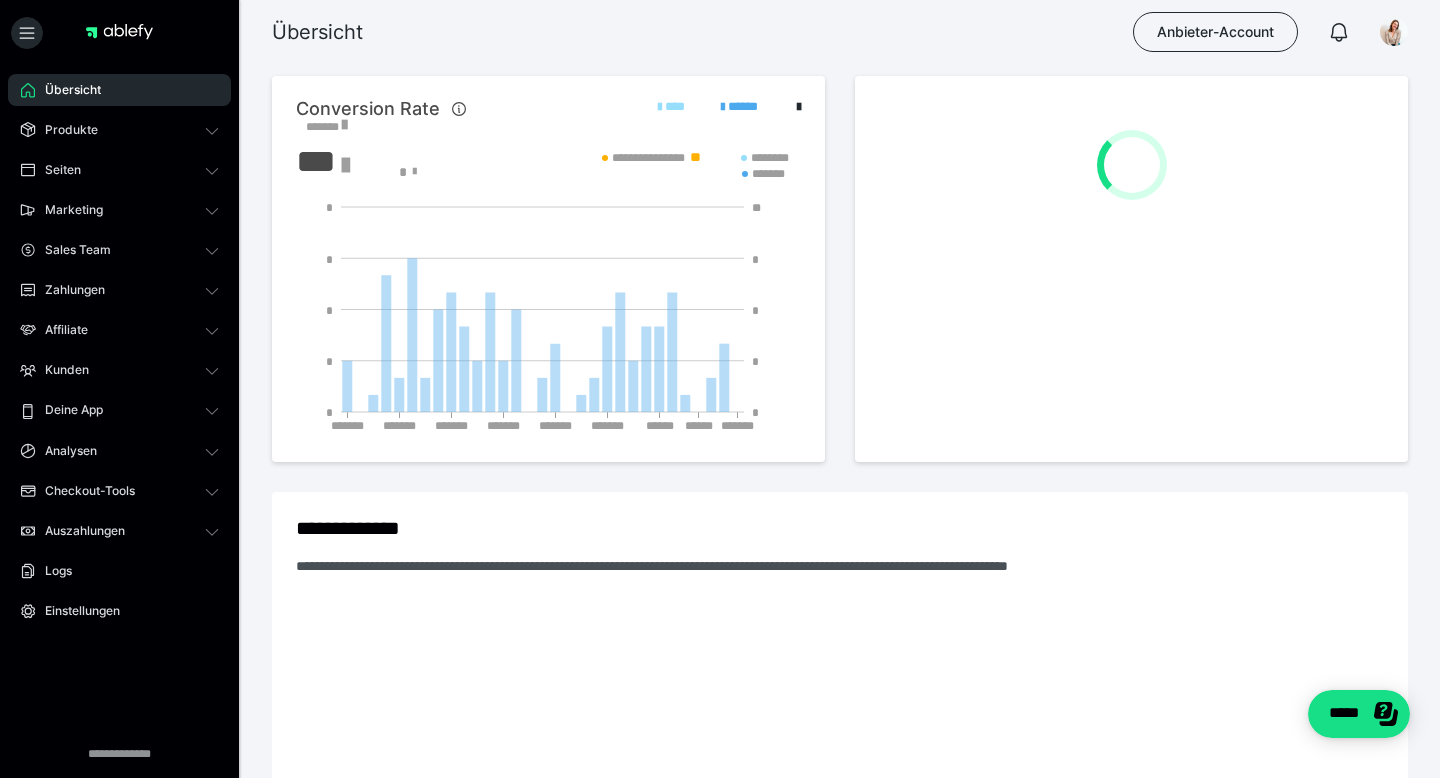 scroll, scrollTop: 0, scrollLeft: 0, axis: both 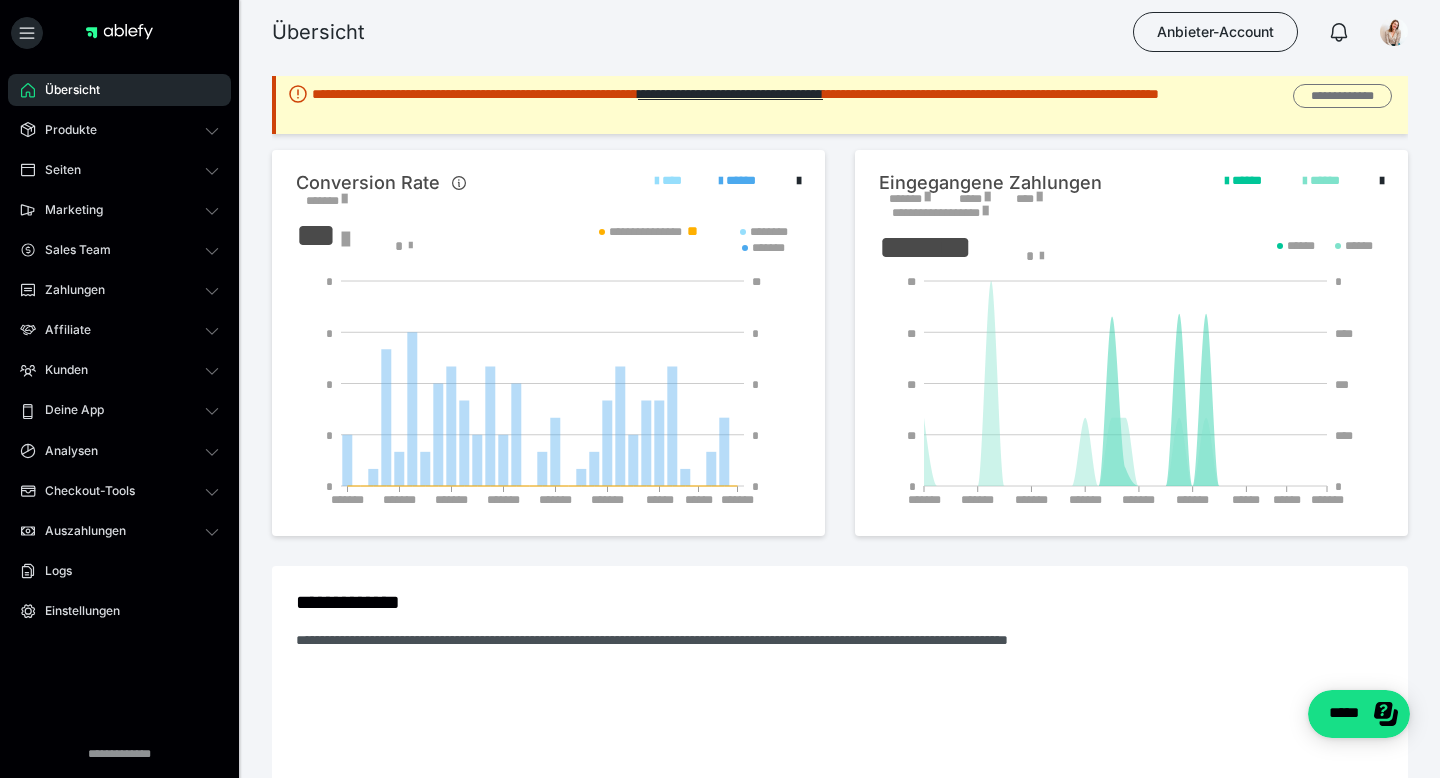 click on "**********" at bounding box center [1342, 96] 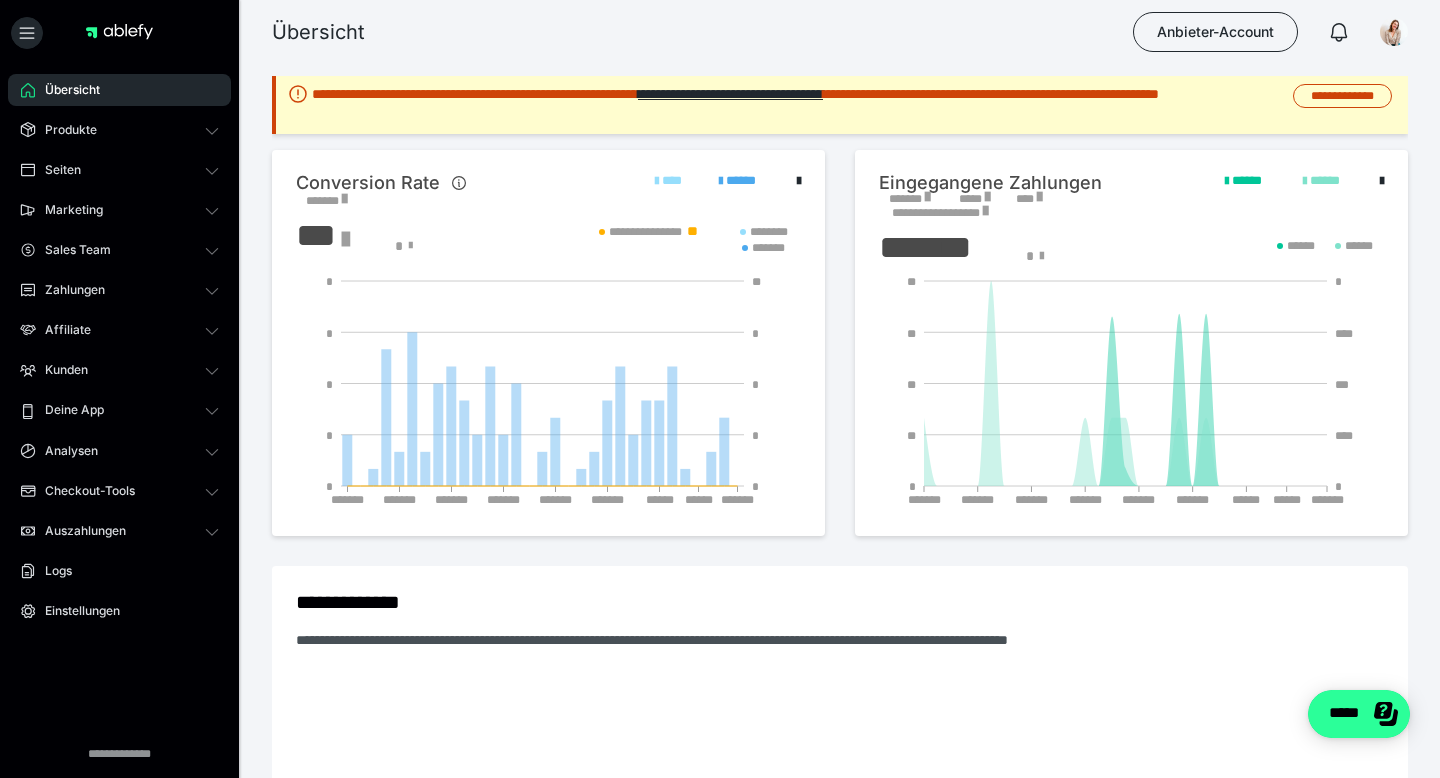 click on "*****" 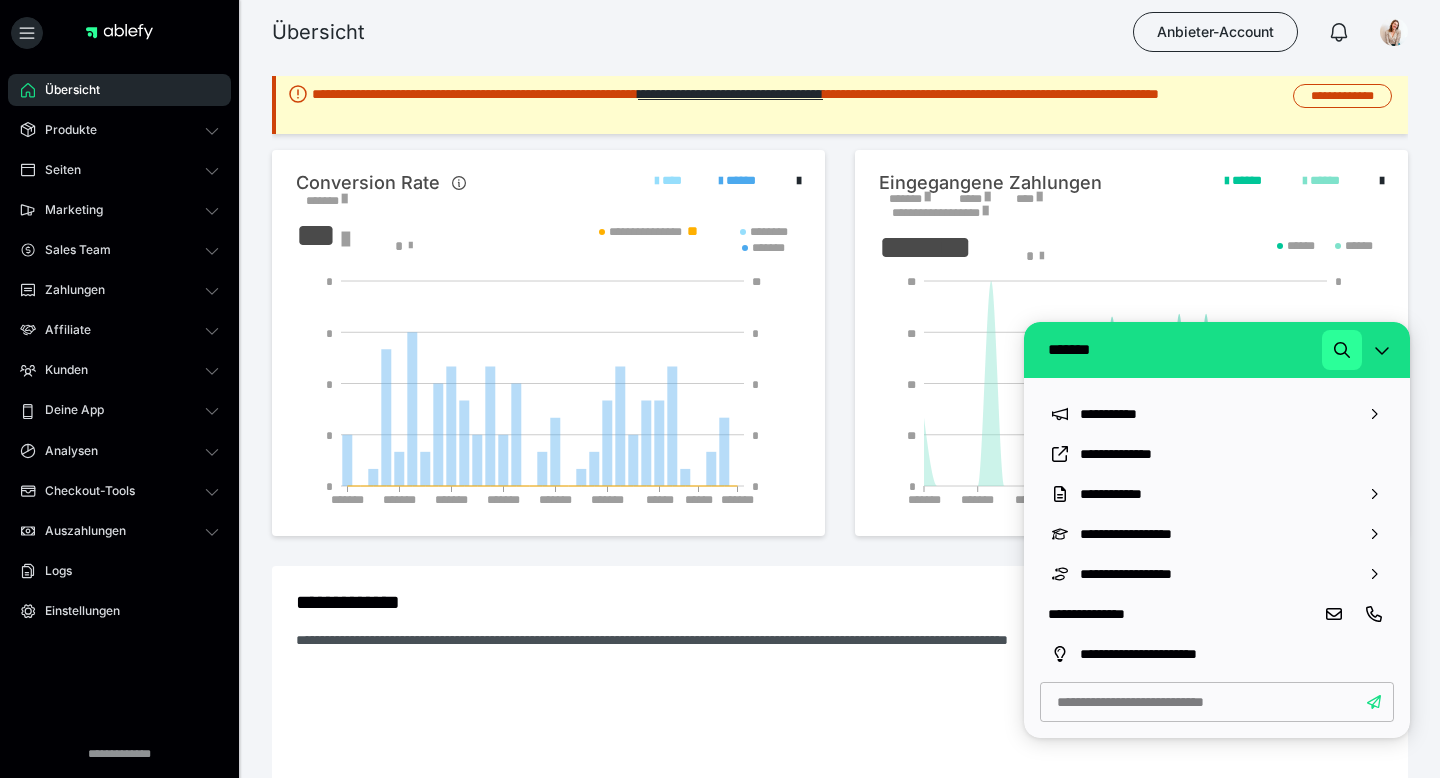 click at bounding box center (1342, 350) 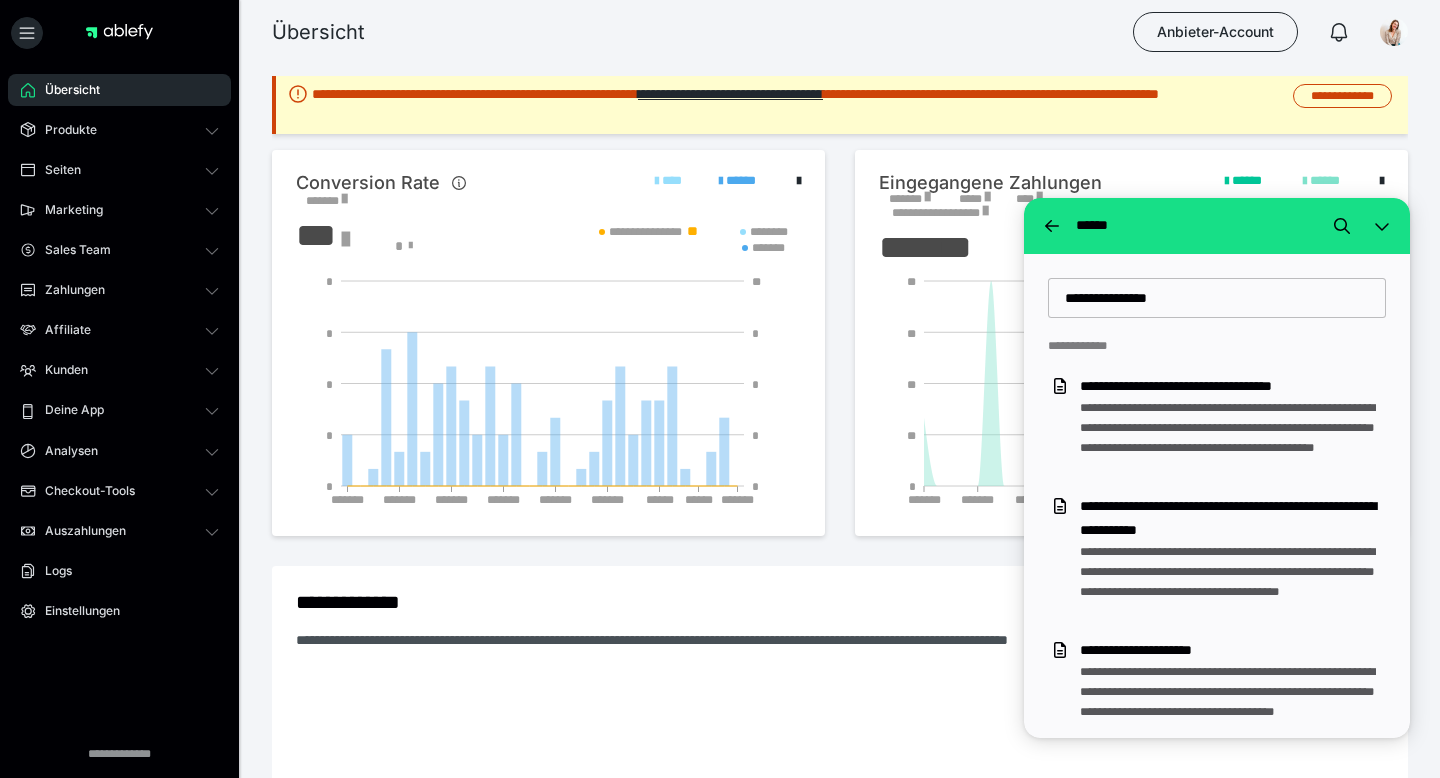 type on "**********" 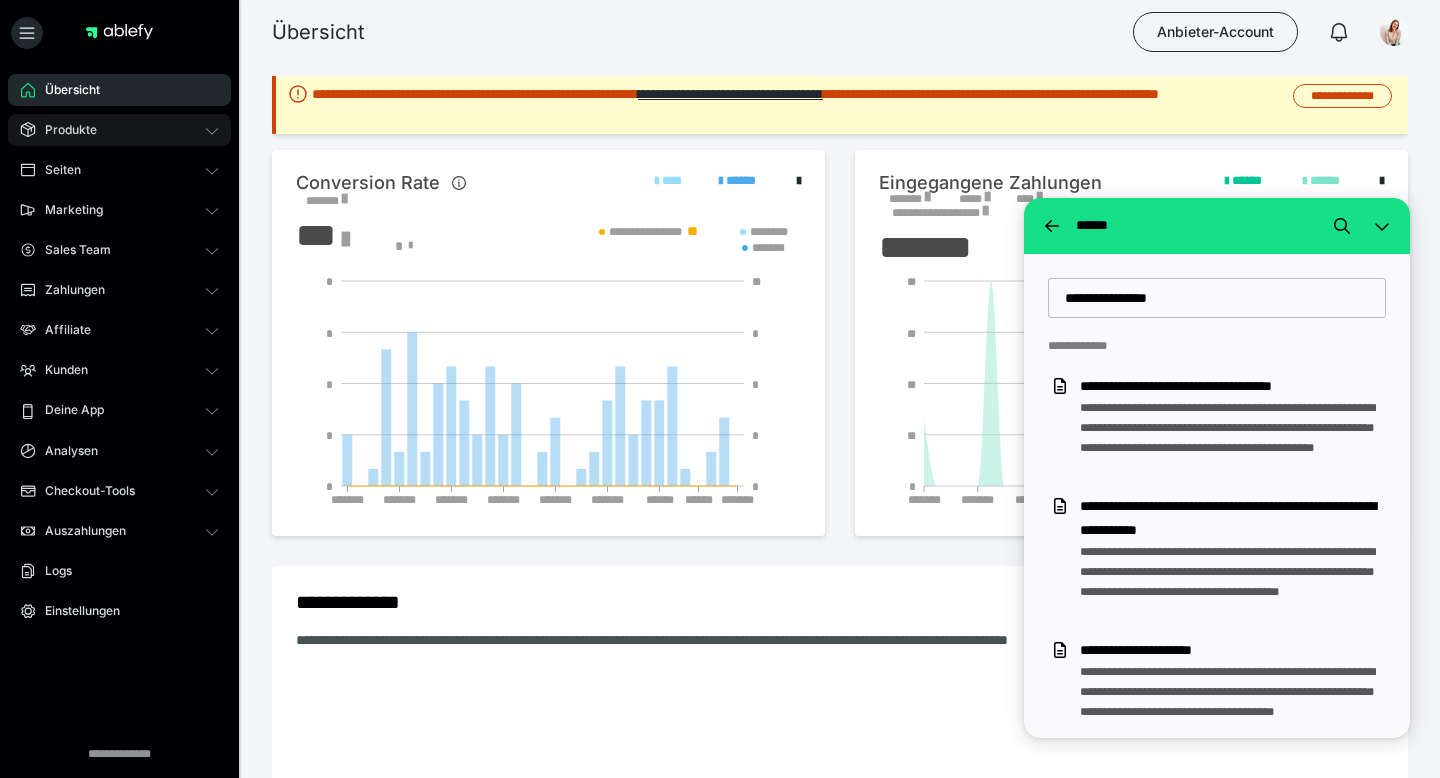 click on "Produkte" at bounding box center (119, 130) 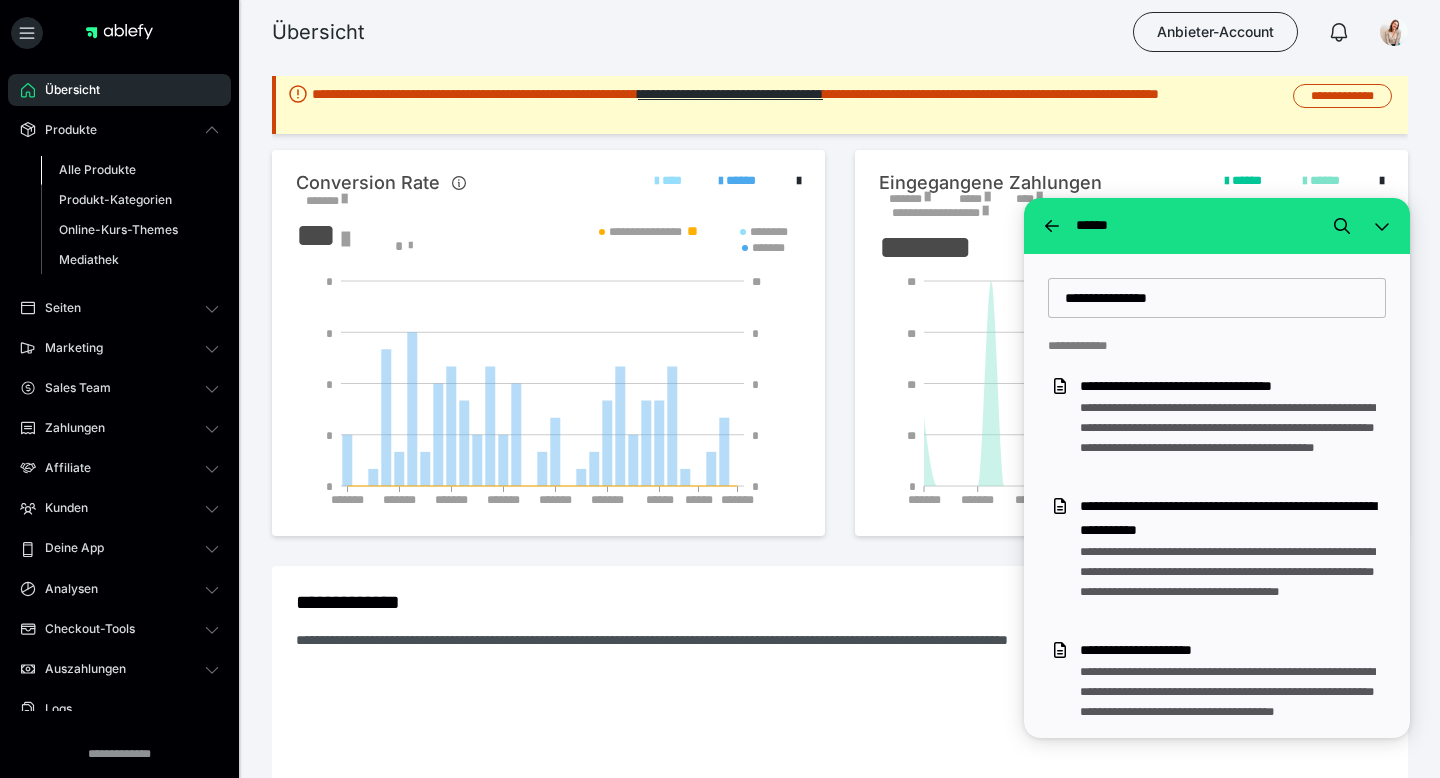 click on "Alle Produkte" at bounding box center [97, 169] 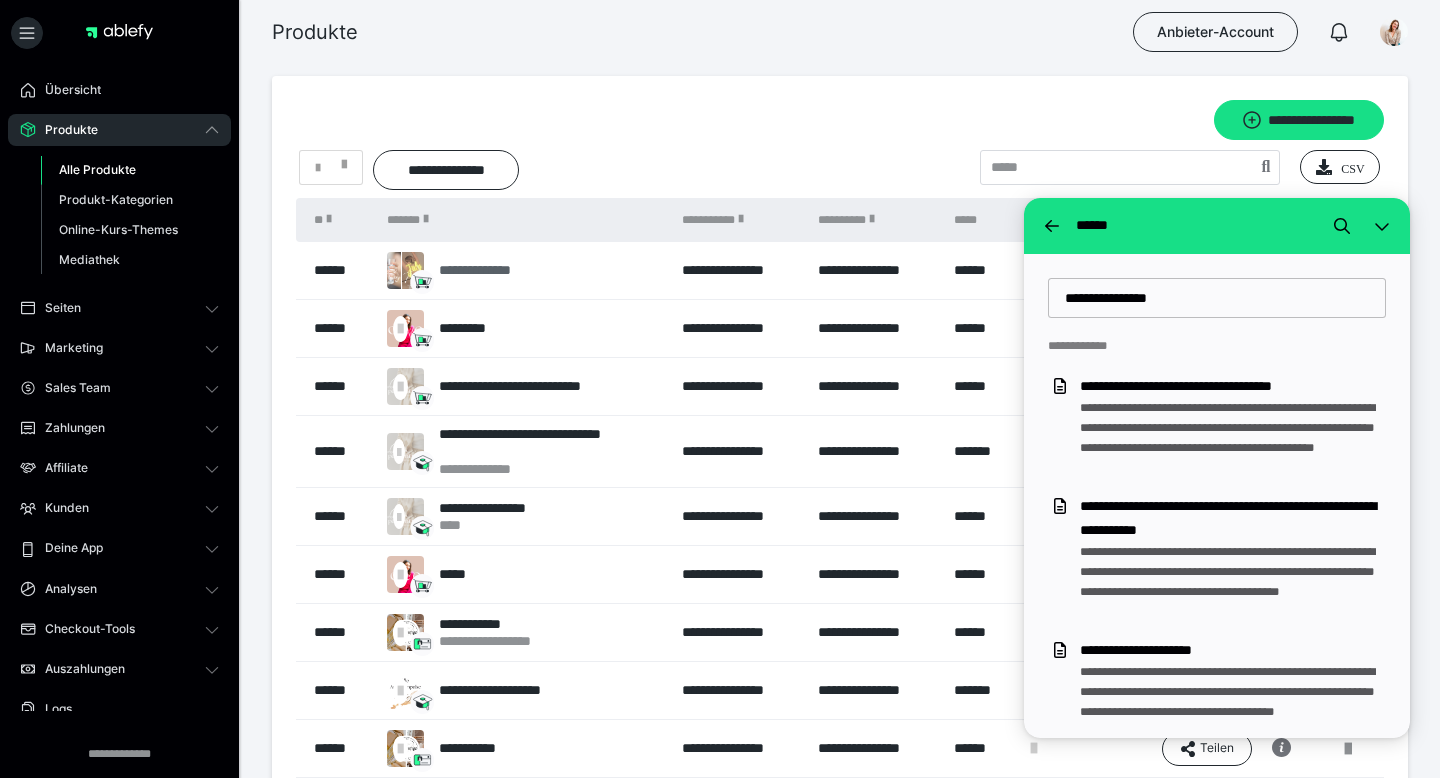 click on "**********" at bounding box center [487, 270] 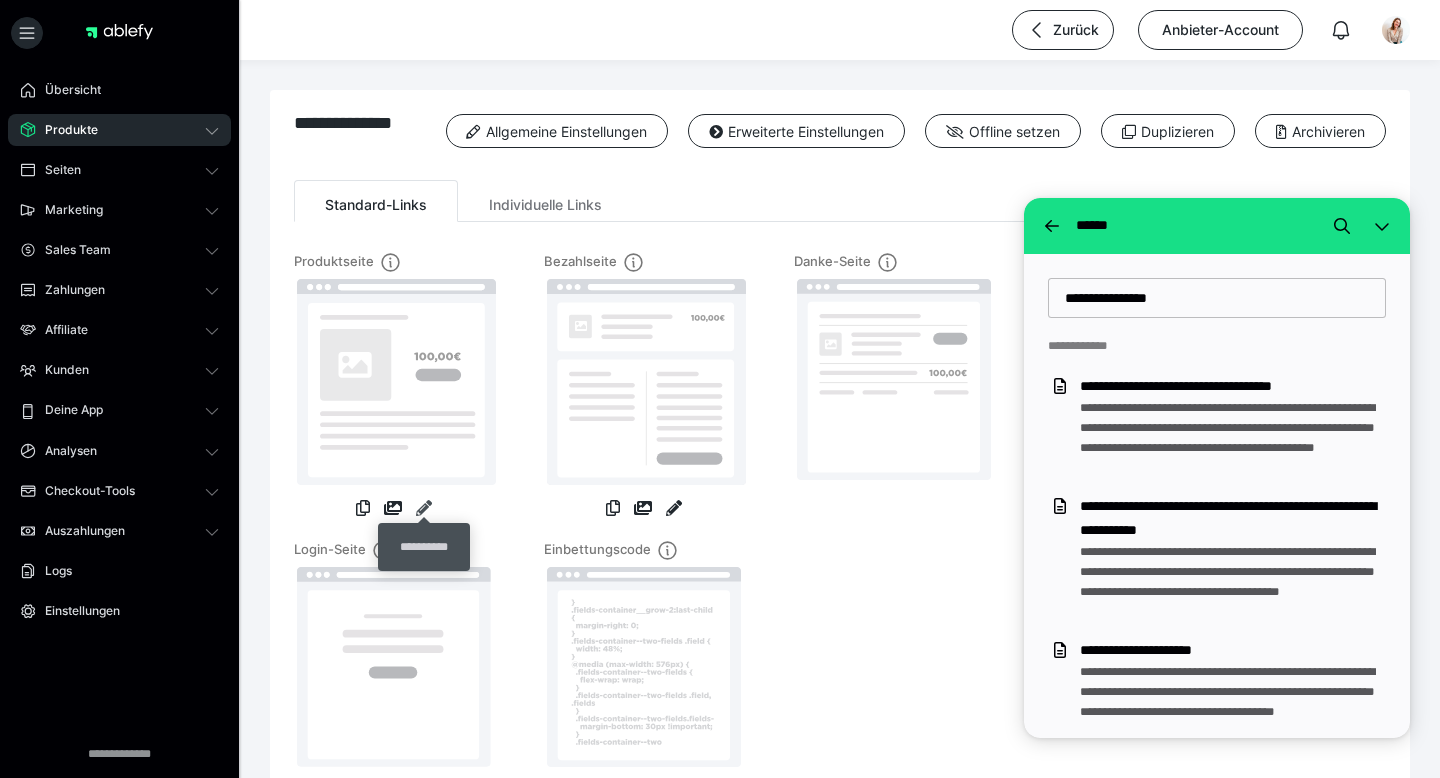 click at bounding box center (424, 508) 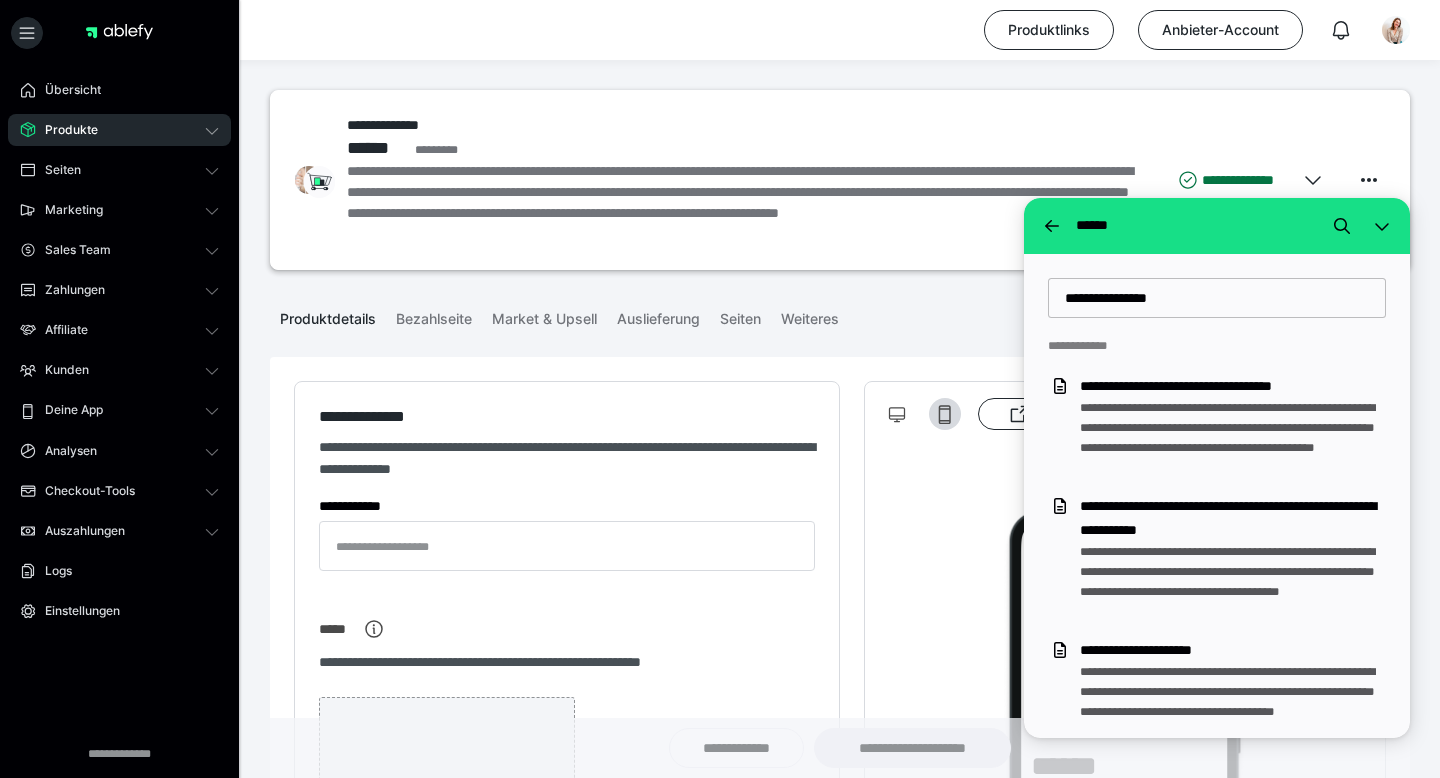 type on "**********" 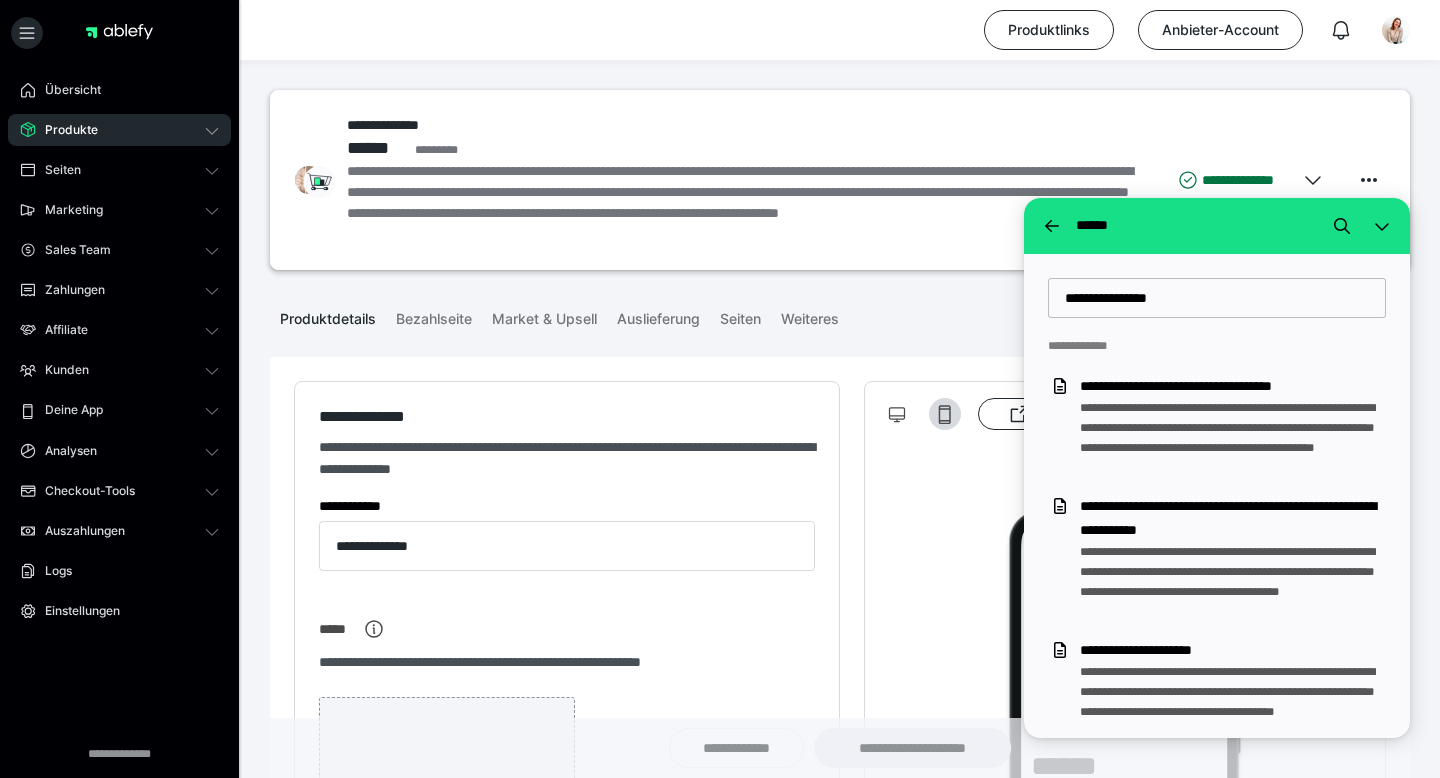 type on "**********" 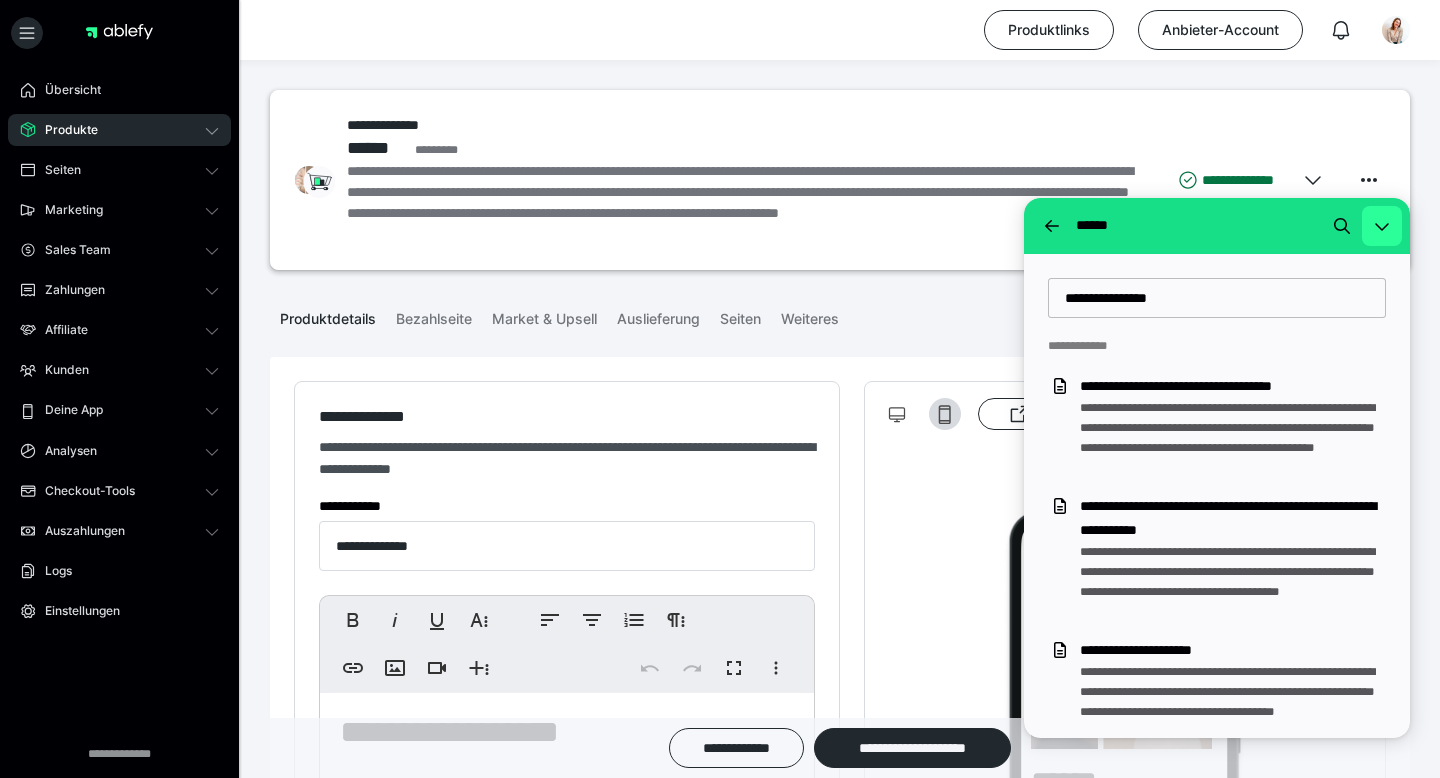 click 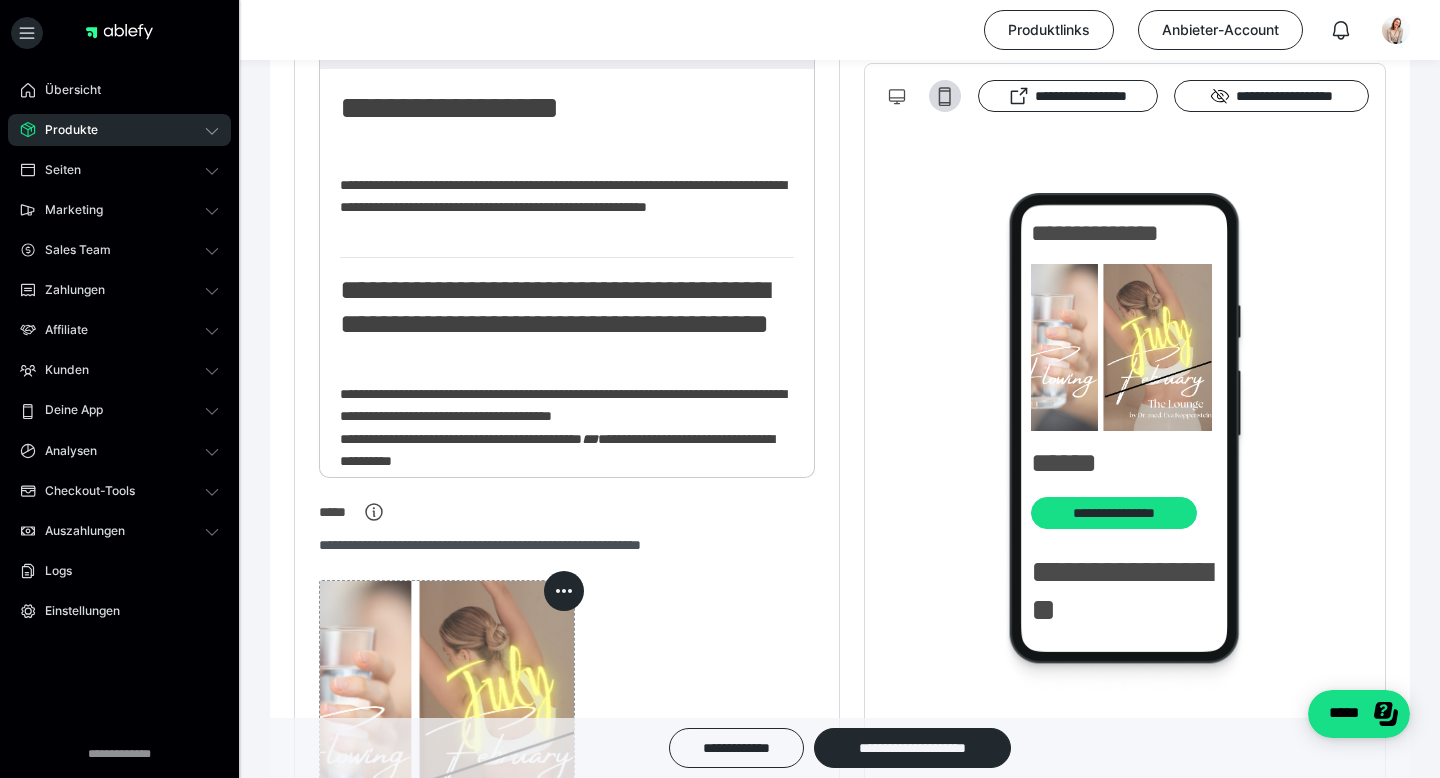 scroll, scrollTop: 0, scrollLeft: 0, axis: both 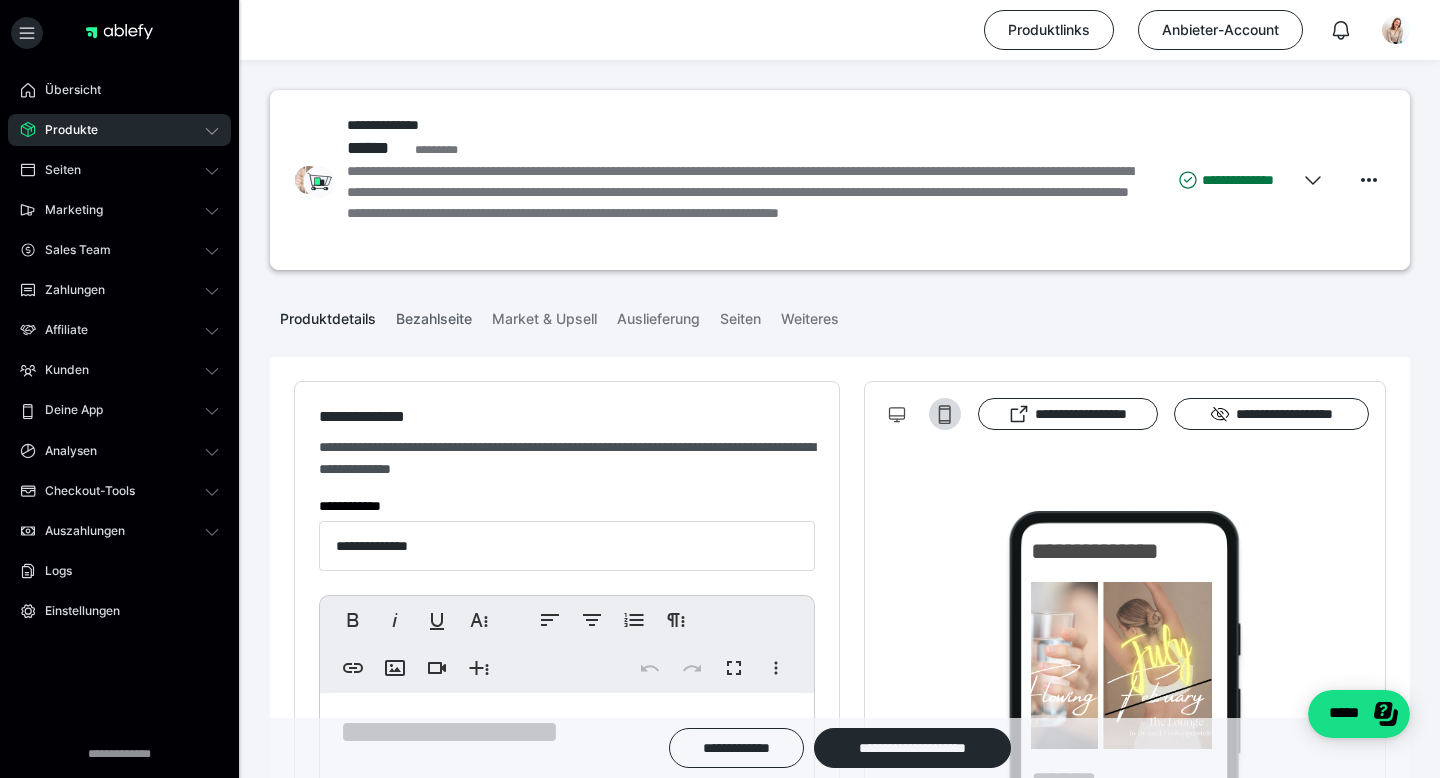 click on "Bezahlseite" at bounding box center (434, 315) 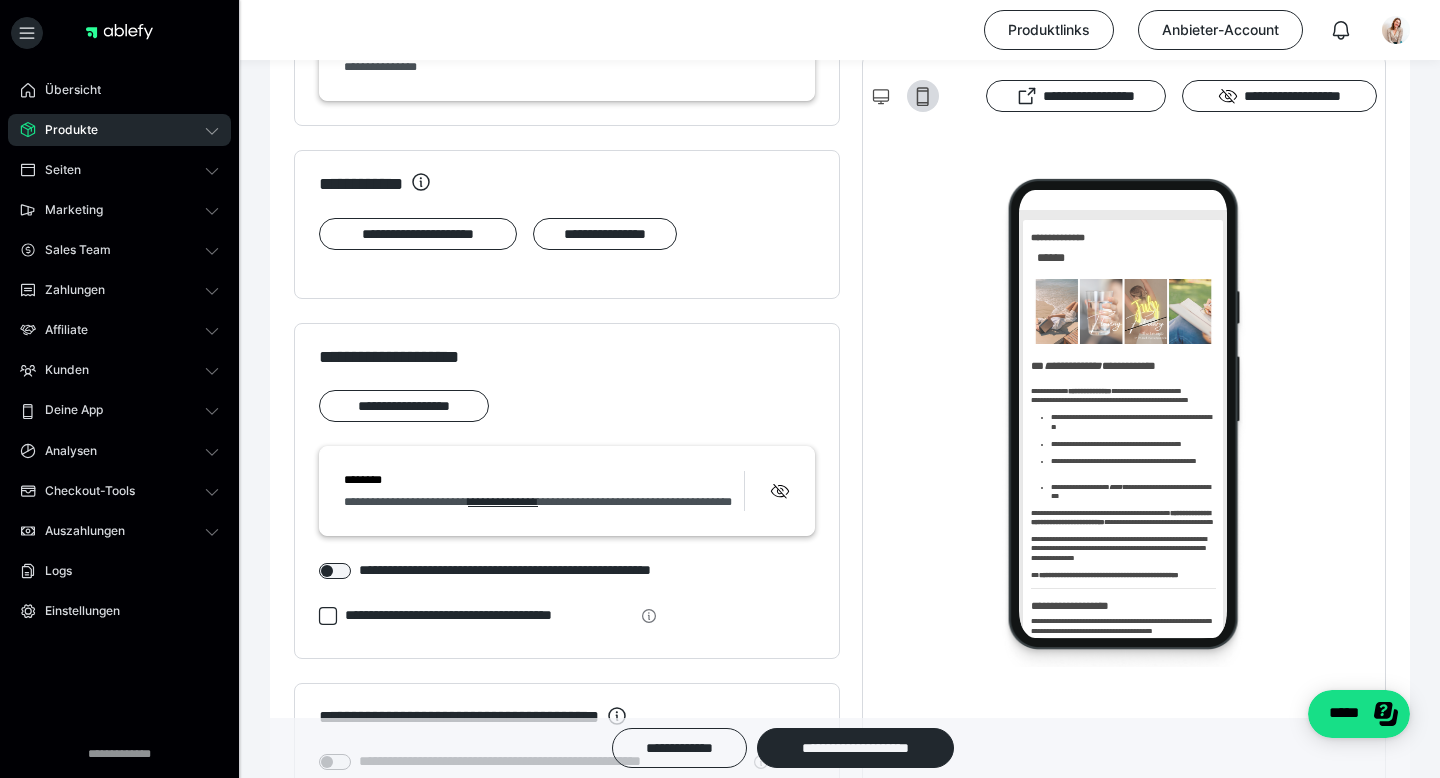 scroll, scrollTop: 1830, scrollLeft: 0, axis: vertical 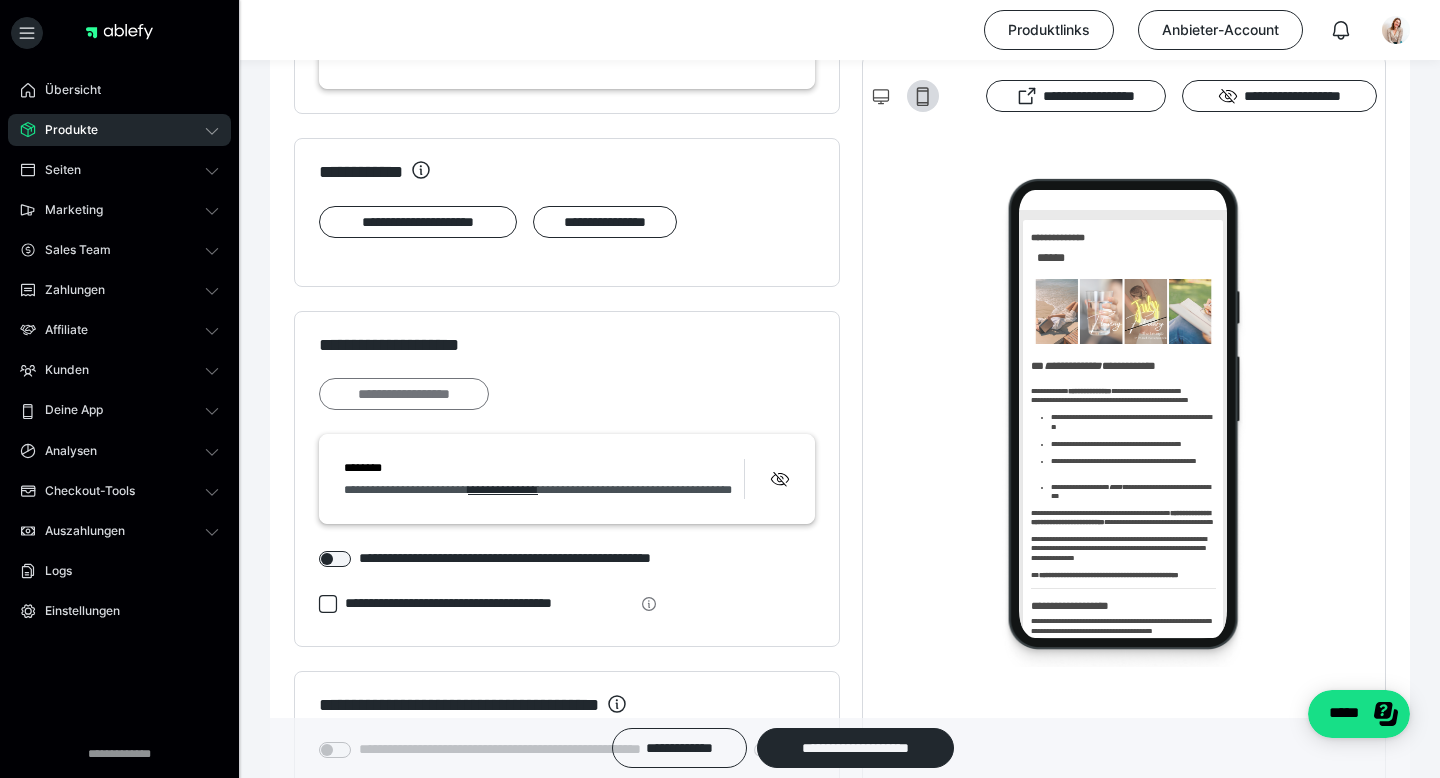 click on "**********" at bounding box center [404, 394] 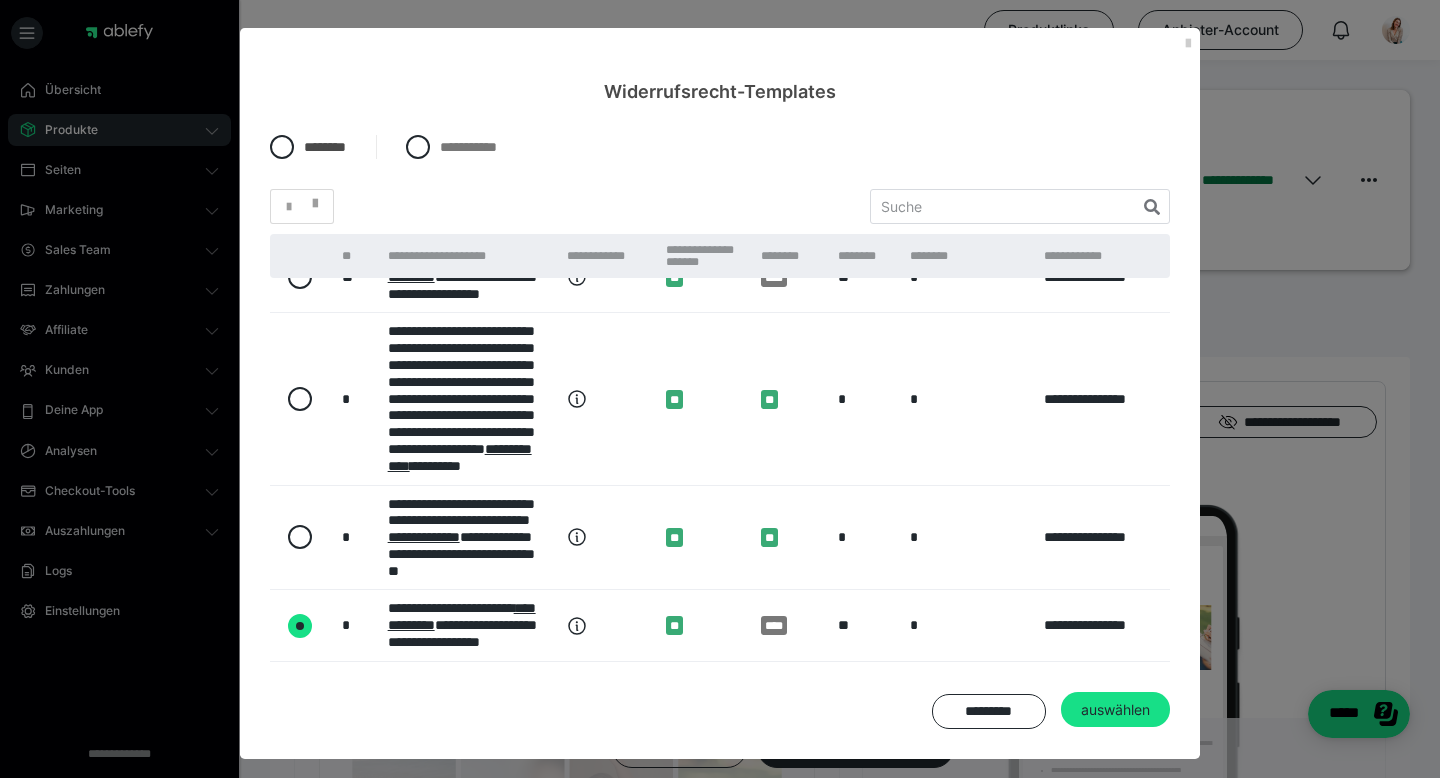 scroll, scrollTop: 958, scrollLeft: 0, axis: vertical 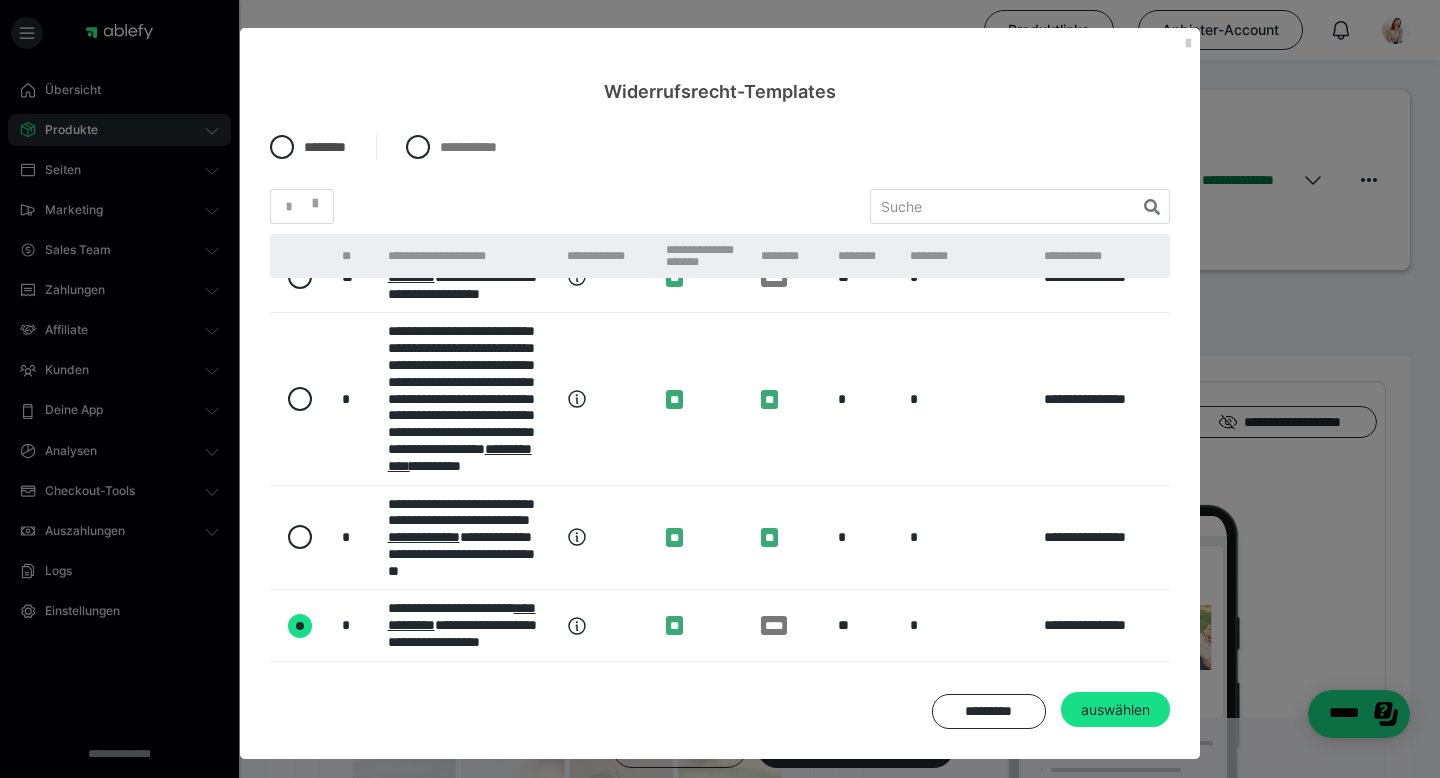 click at bounding box center [301, 399] 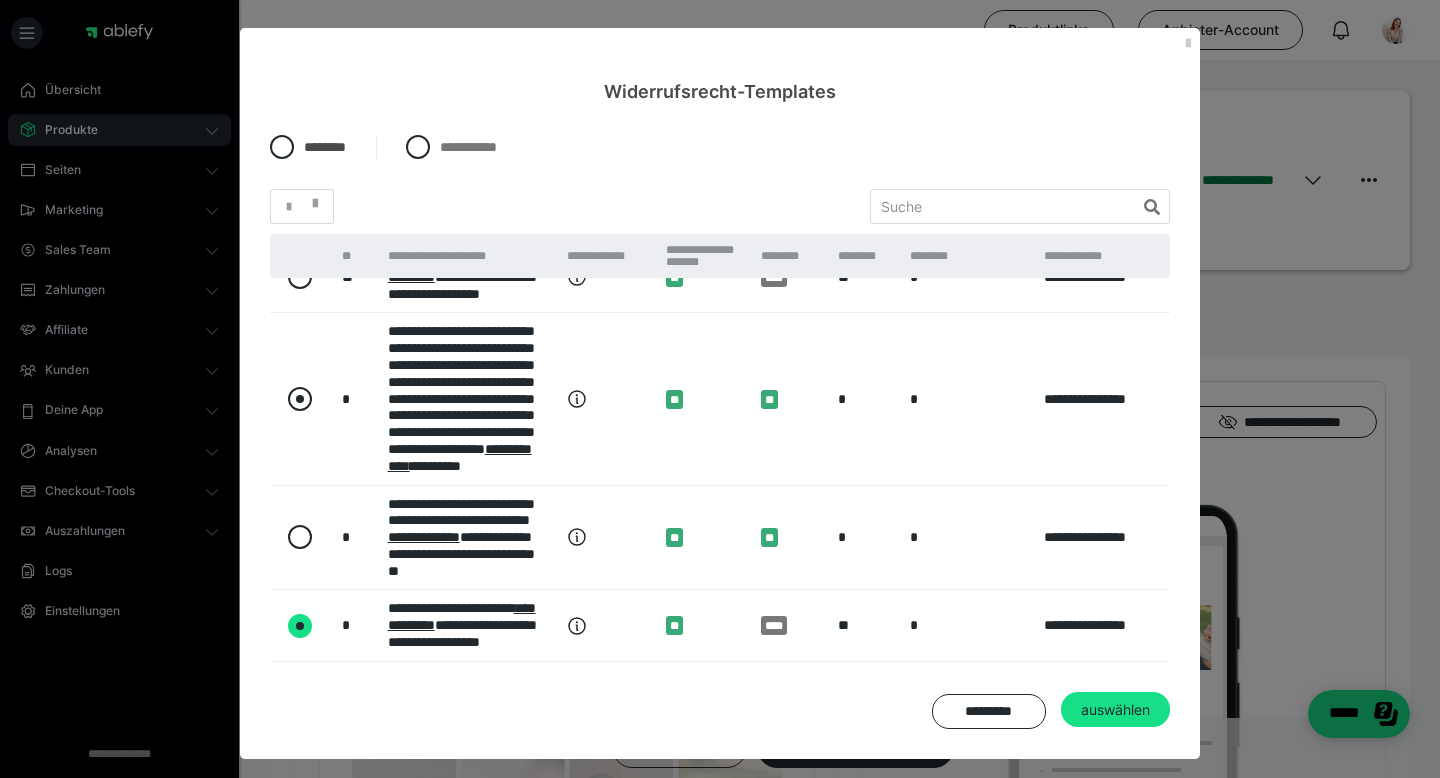 click at bounding box center (300, 399) 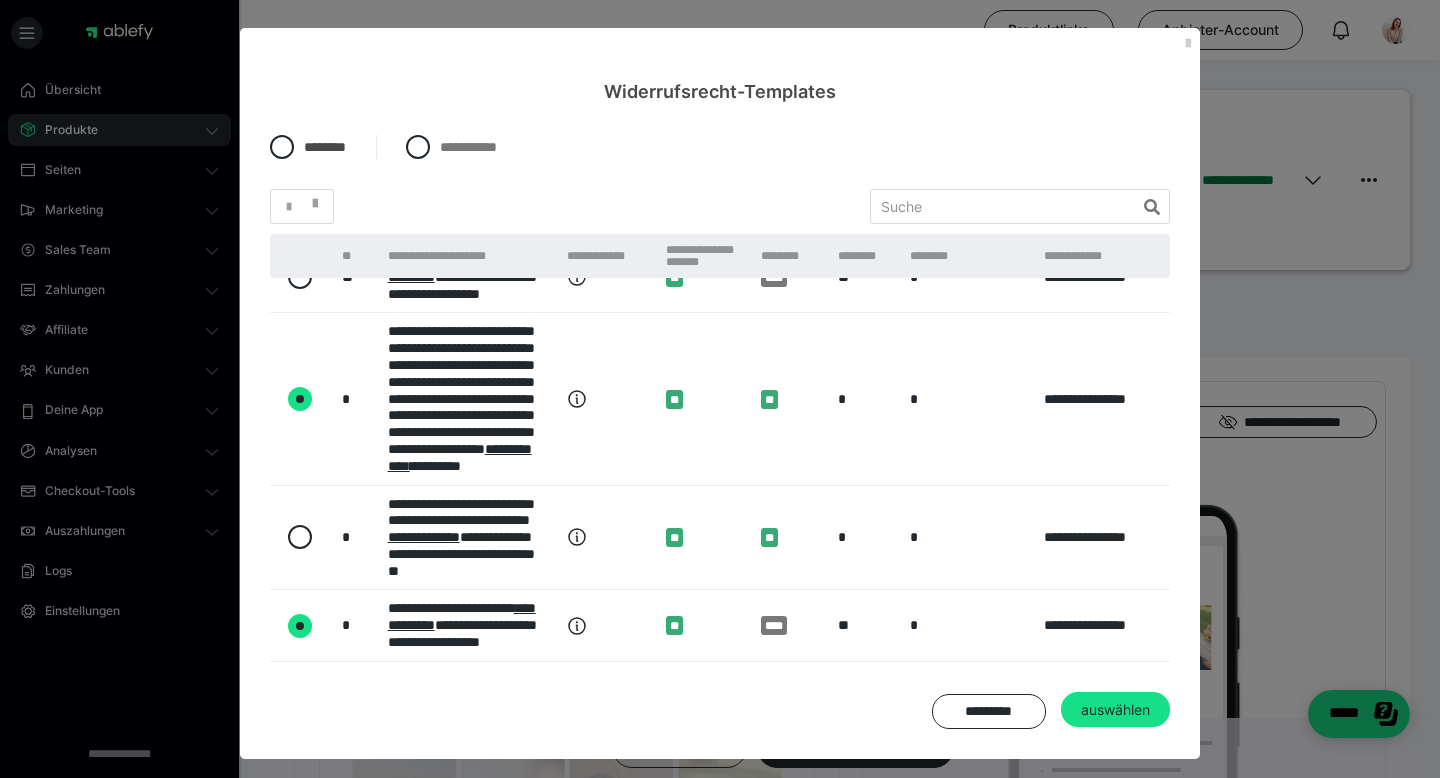 radio on "true" 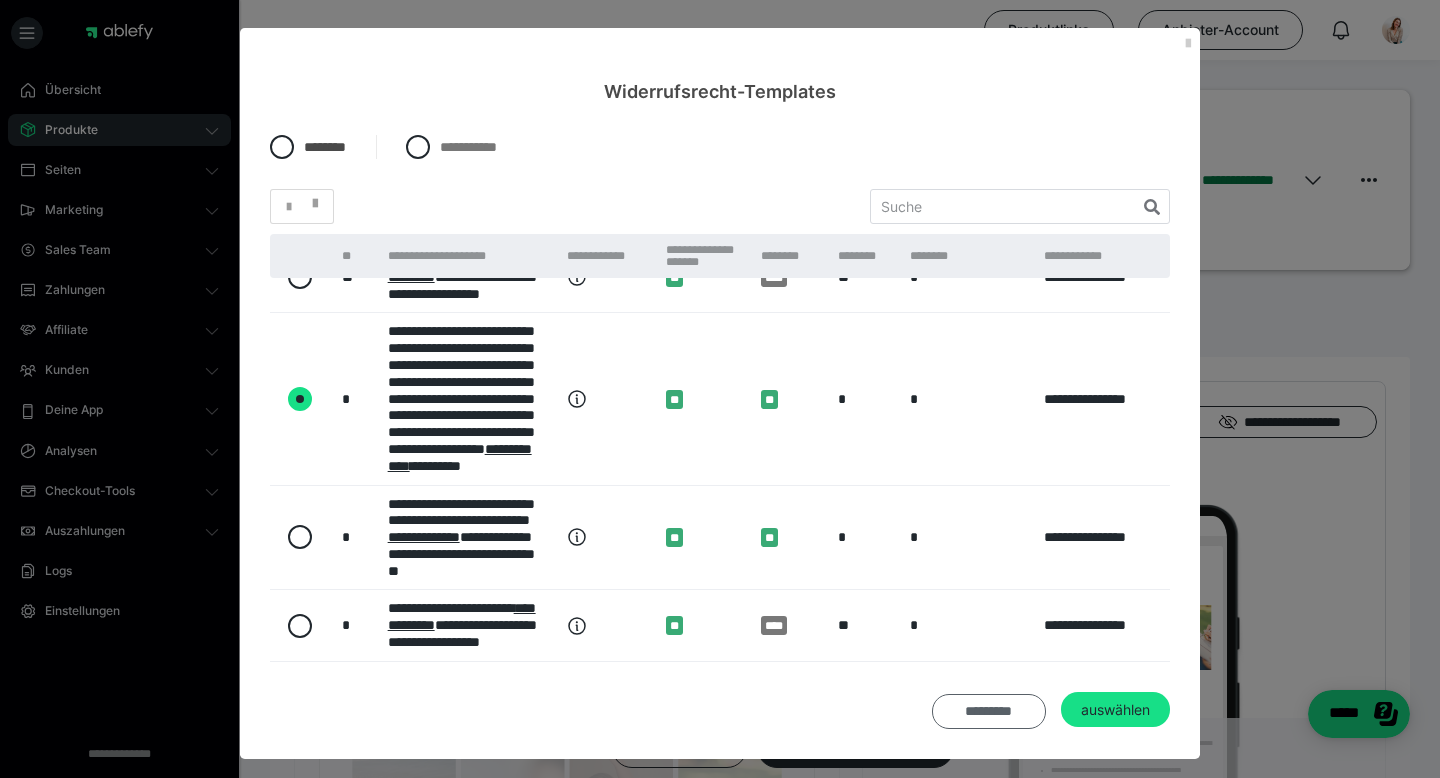 scroll, scrollTop: 7, scrollLeft: 0, axis: vertical 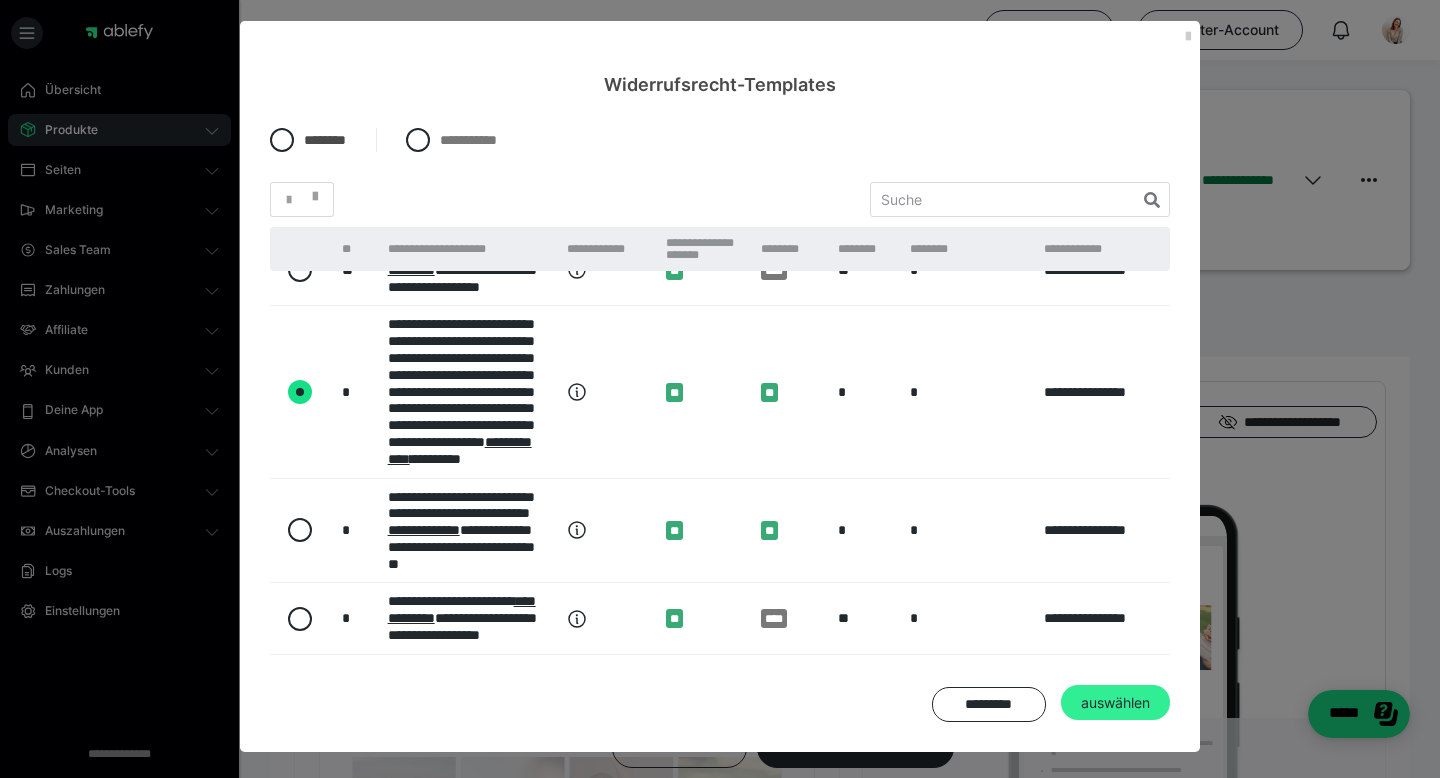 click on "auswählen" at bounding box center (1115, 703) 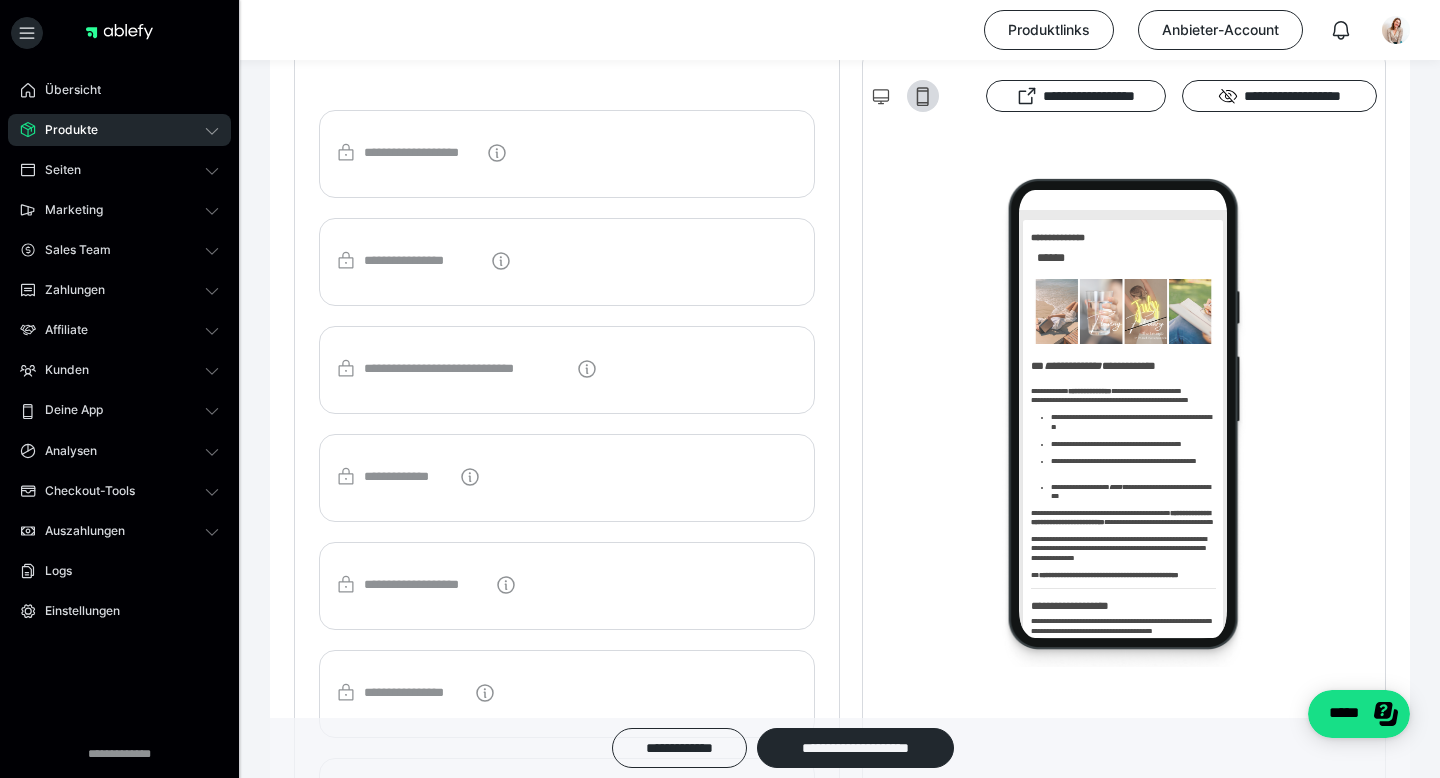 scroll, scrollTop: 3224, scrollLeft: 0, axis: vertical 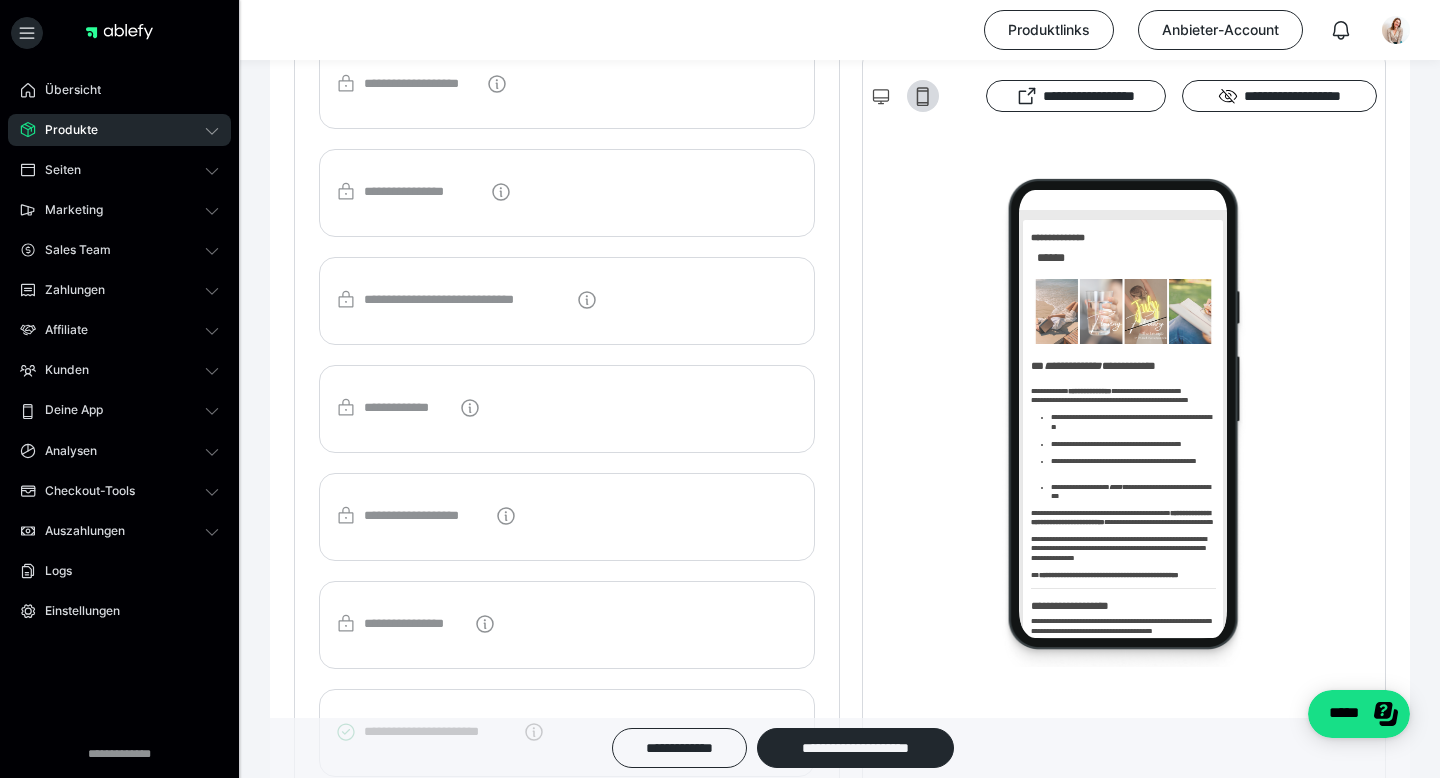 click on "**********" at bounding box center (426, 516) 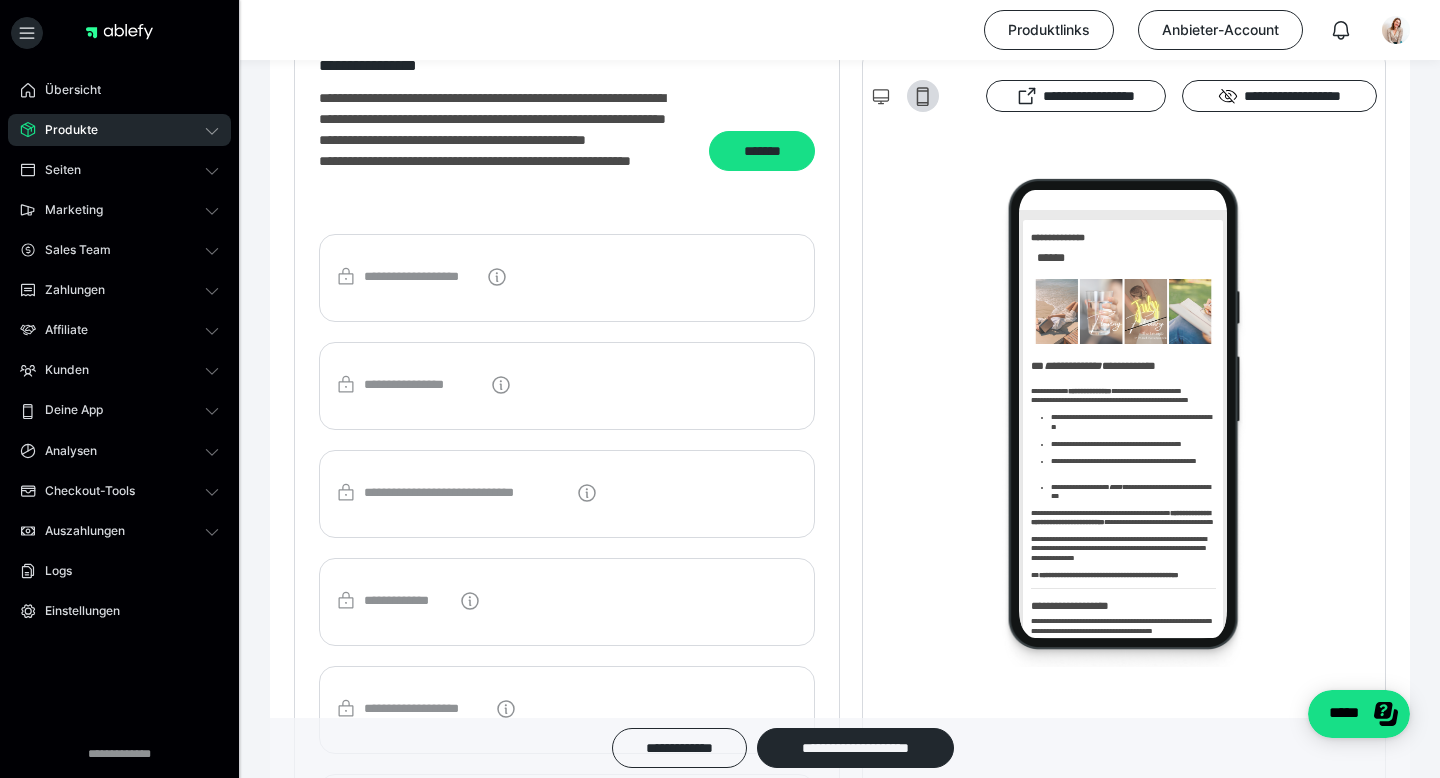 scroll, scrollTop: 3023, scrollLeft: 0, axis: vertical 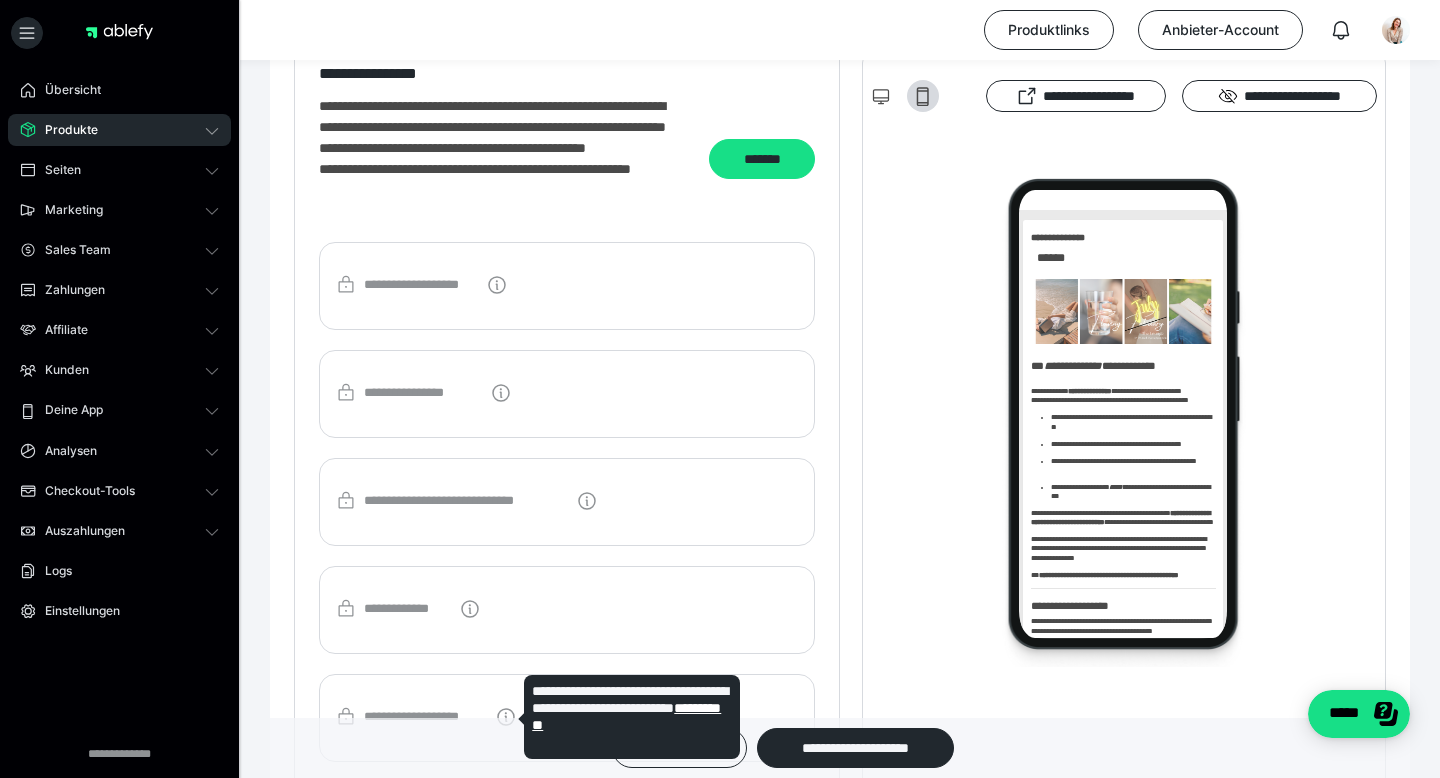 click on "**********" at bounding box center [840, 748] 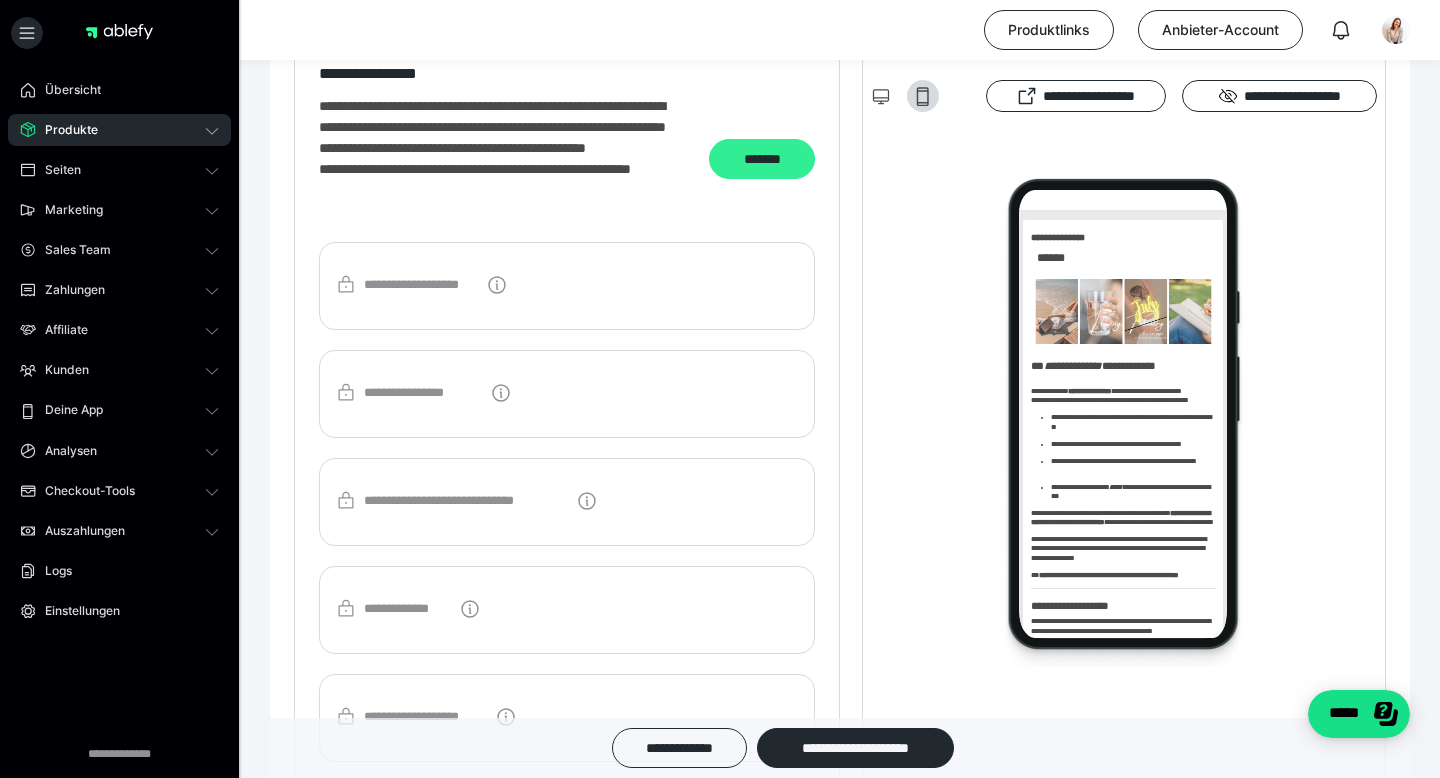 click on "*******" at bounding box center (762, 159) 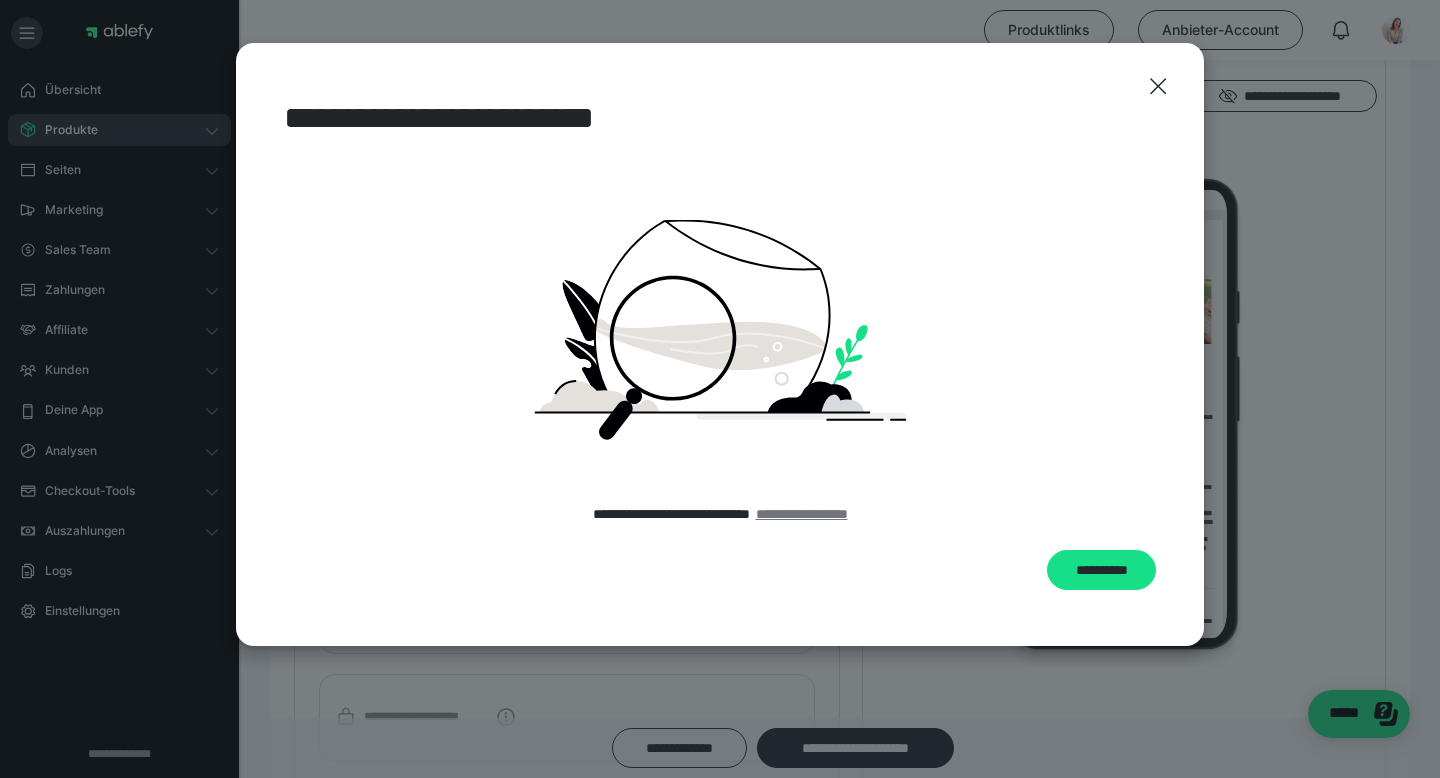 click on "**********" at bounding box center [802, 514] 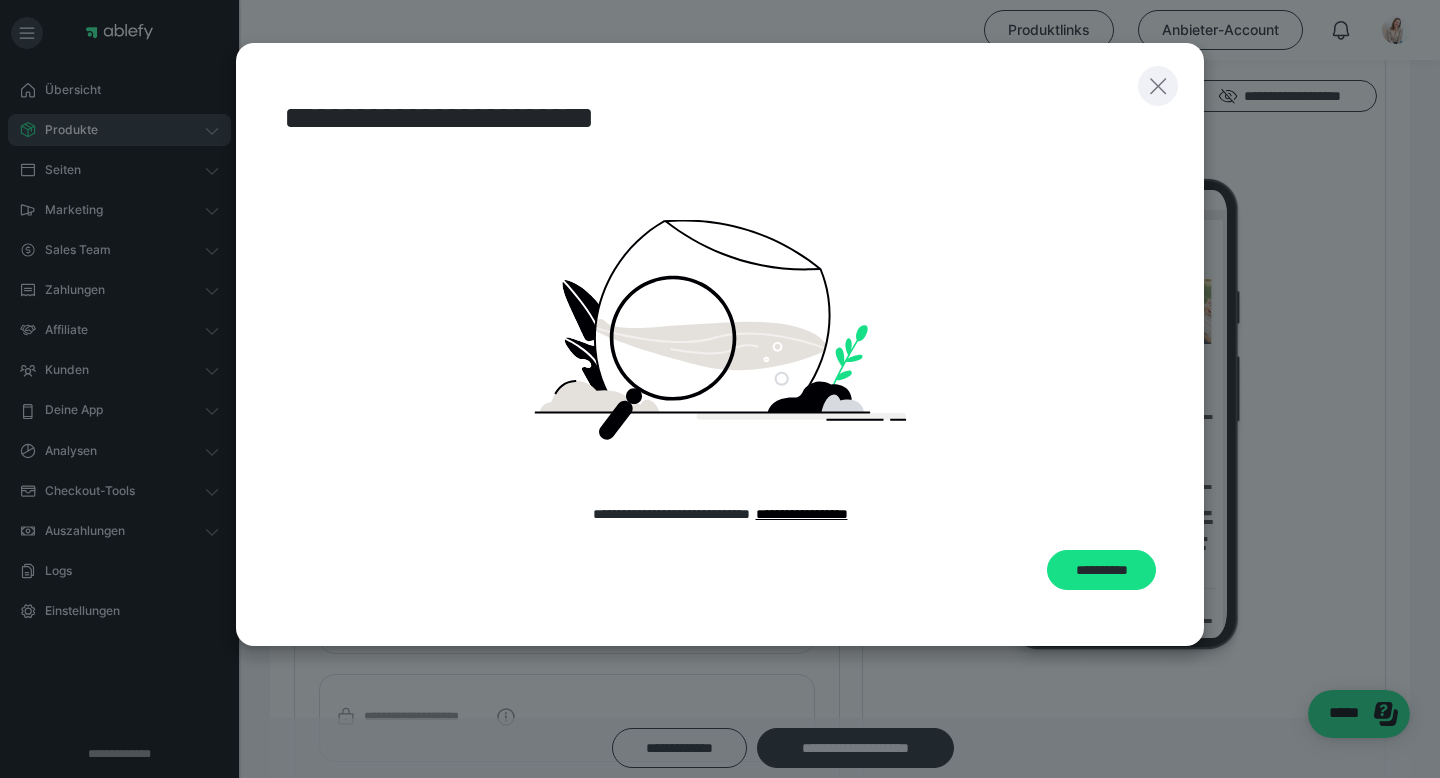 click 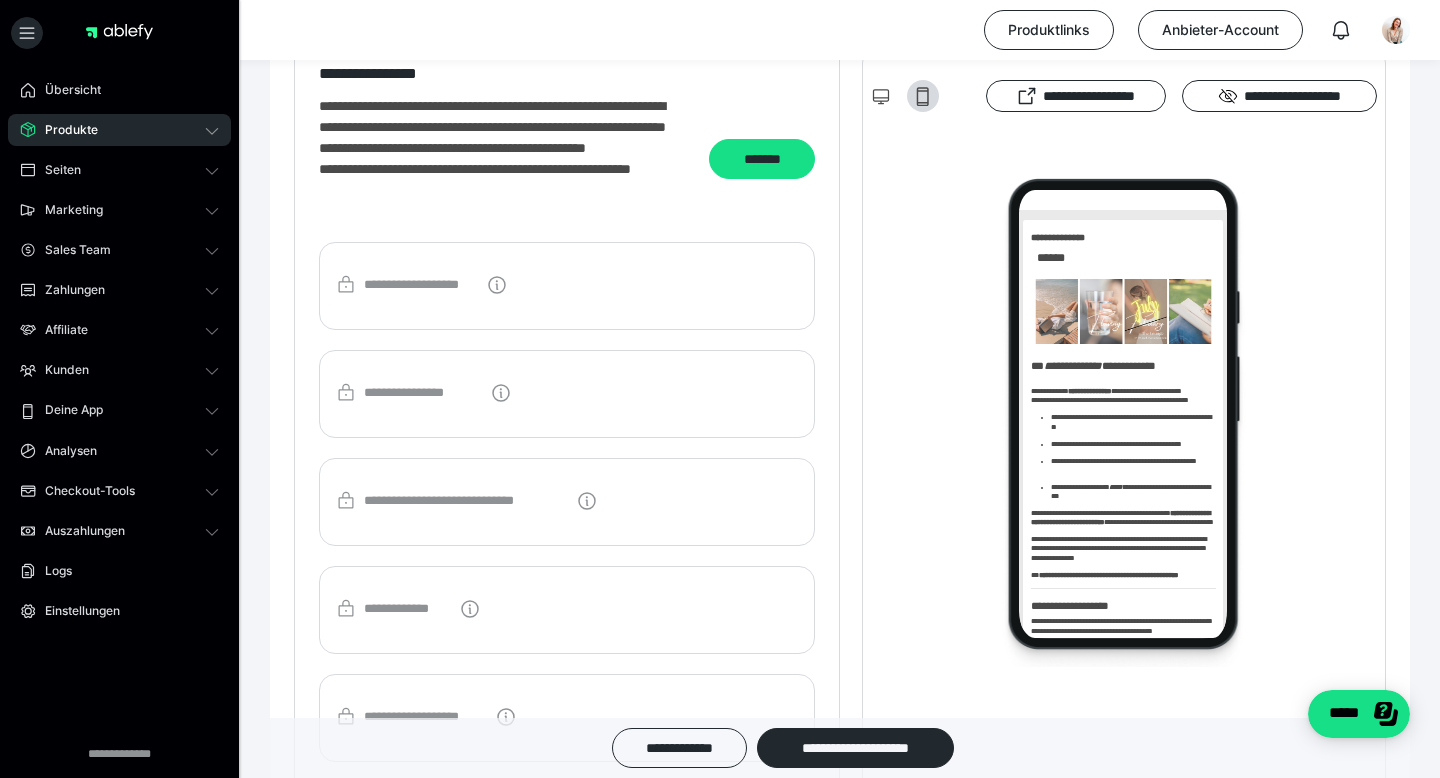 click on "**********" at bounding box center (567, 610) 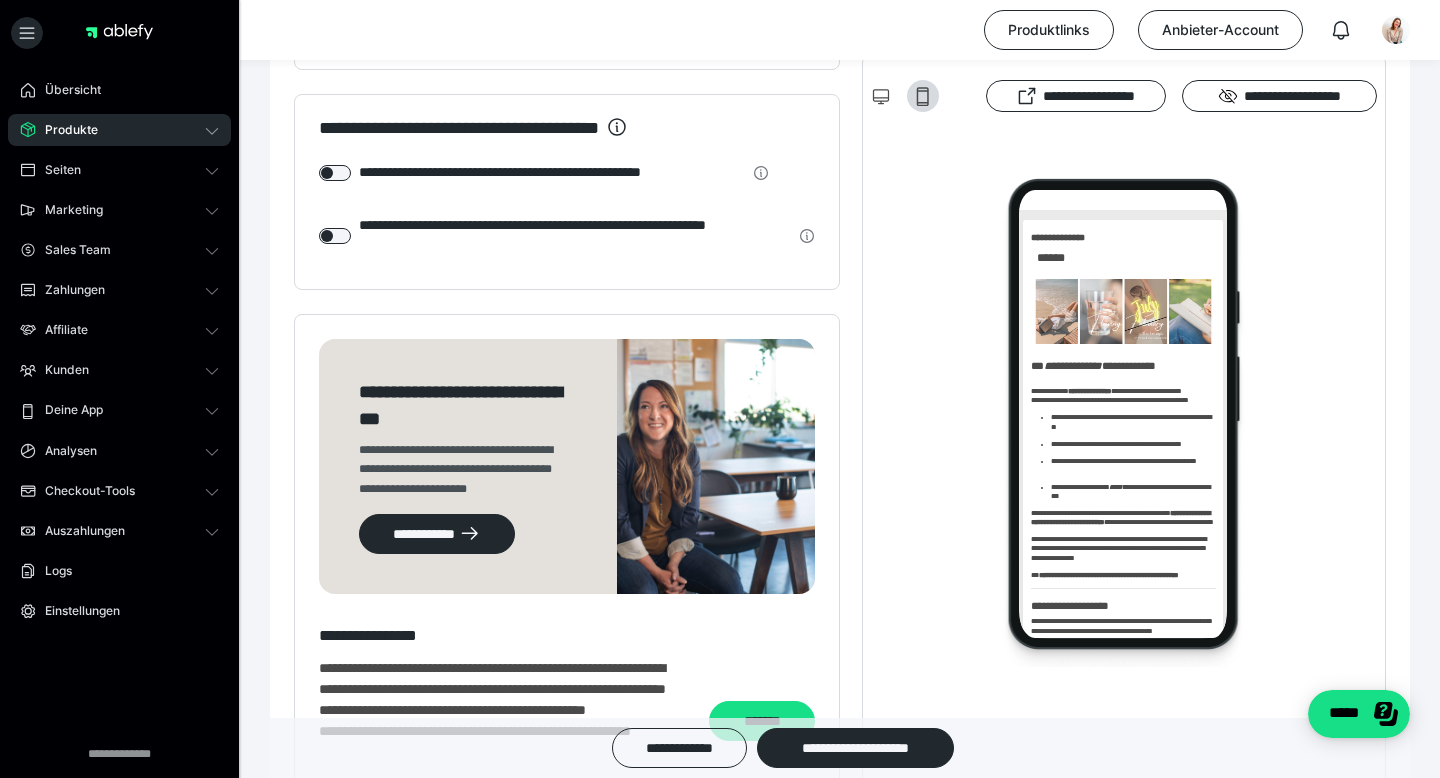 scroll, scrollTop: 1885, scrollLeft: 0, axis: vertical 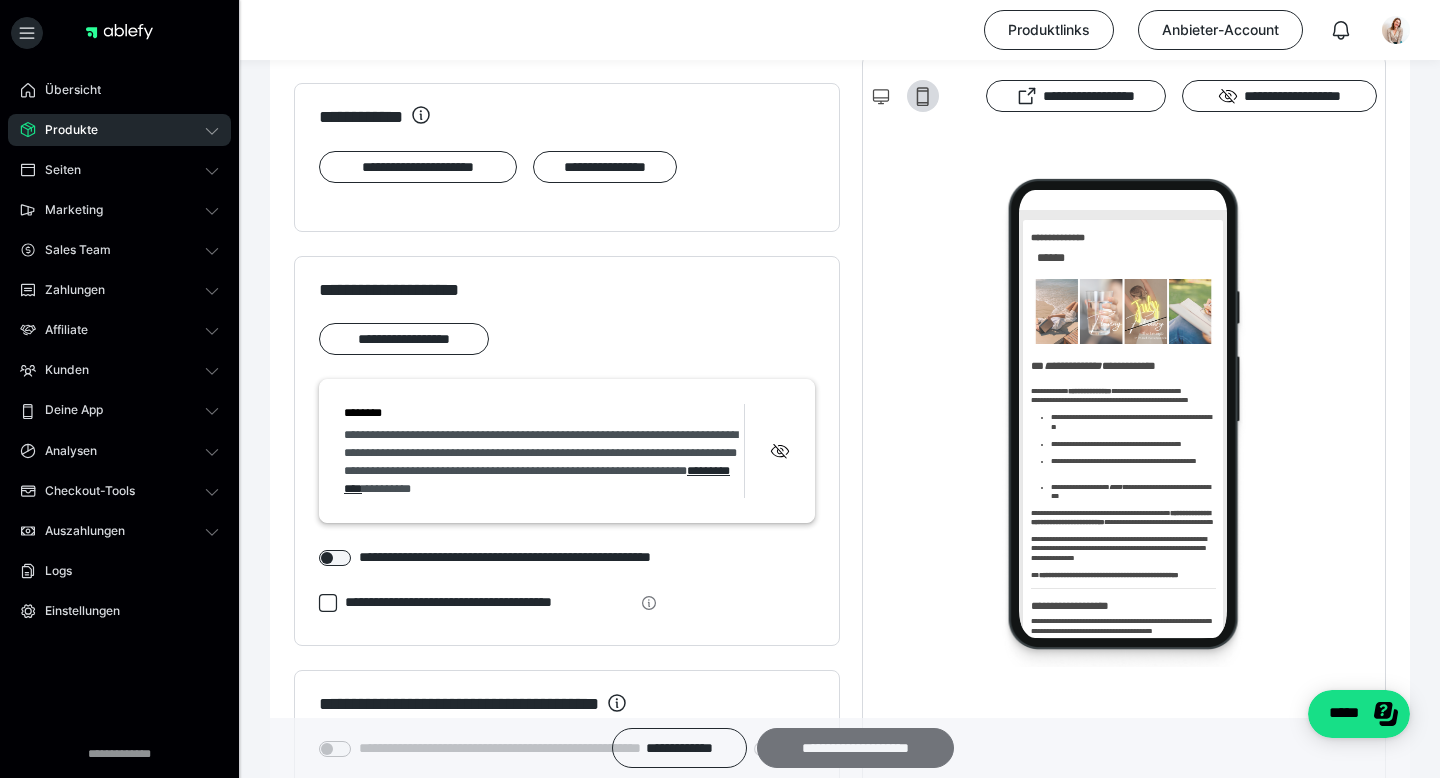 click on "**********" at bounding box center [855, 748] 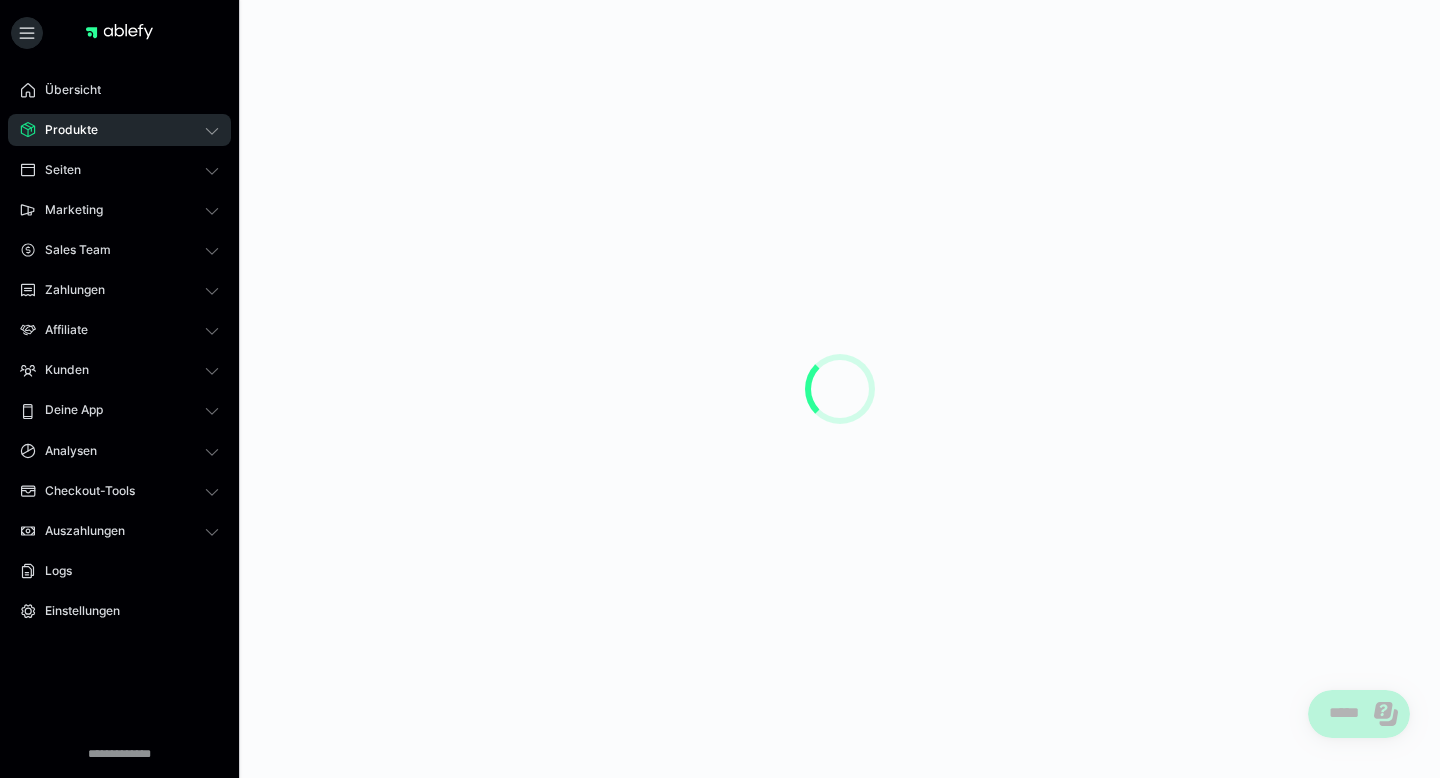 scroll, scrollTop: 0, scrollLeft: 0, axis: both 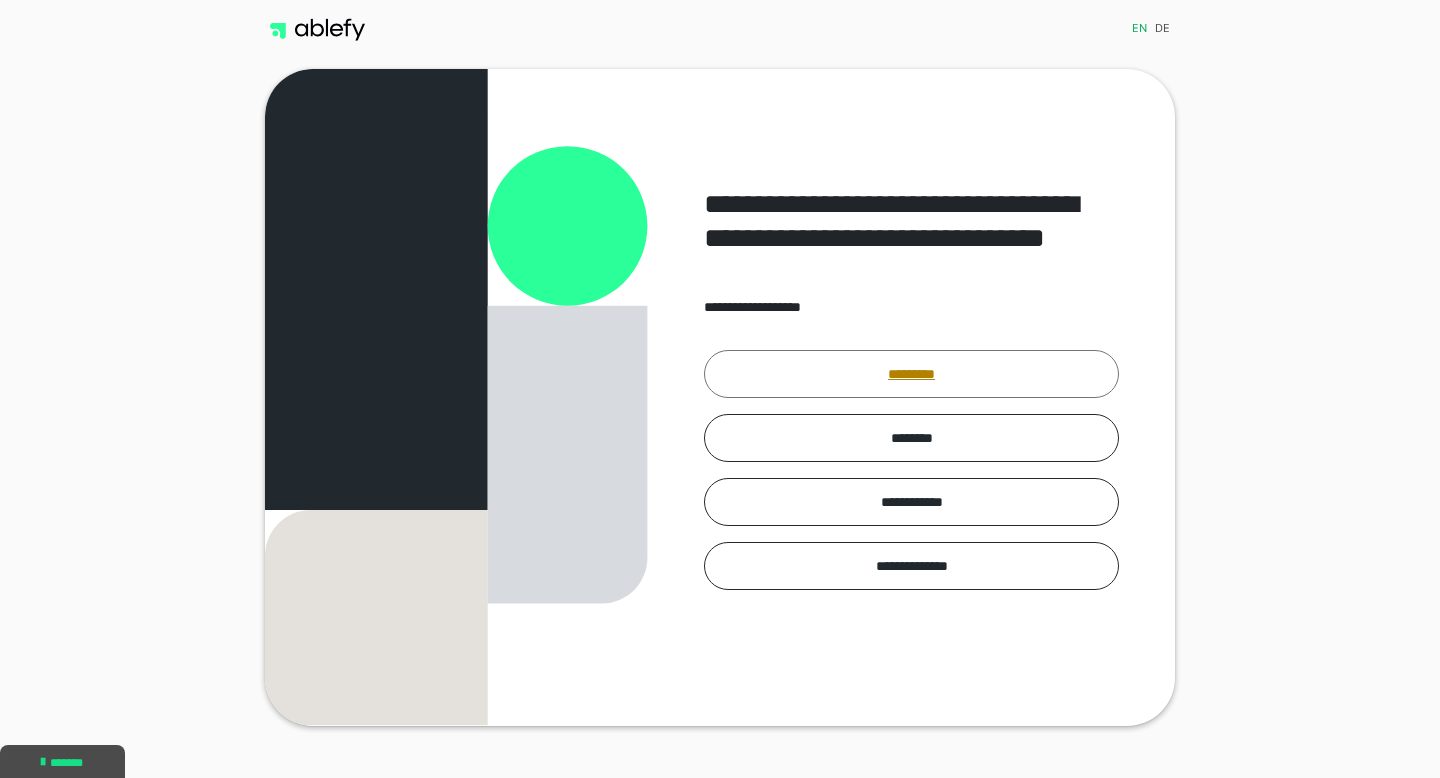 click on "*********" at bounding box center (911, 374) 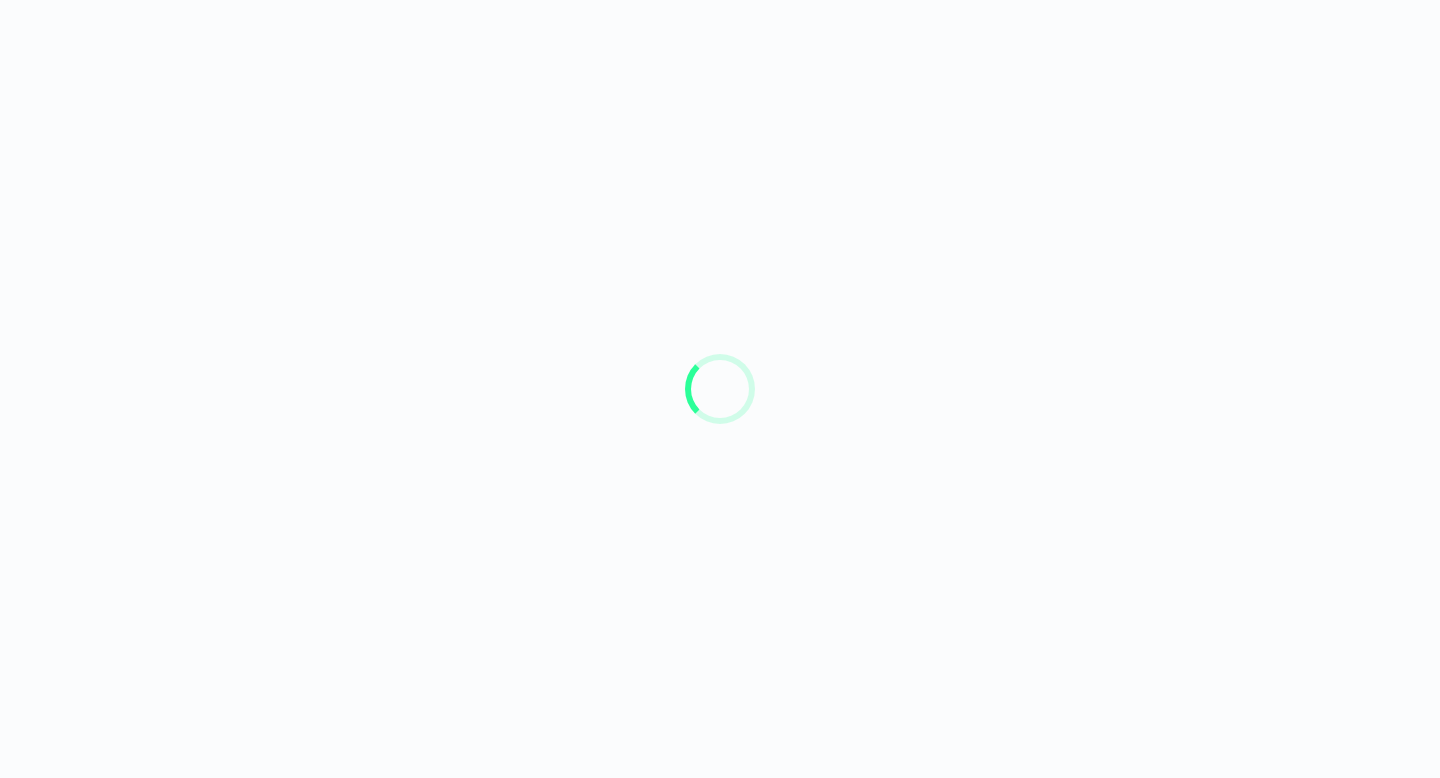 scroll, scrollTop: 0, scrollLeft: 0, axis: both 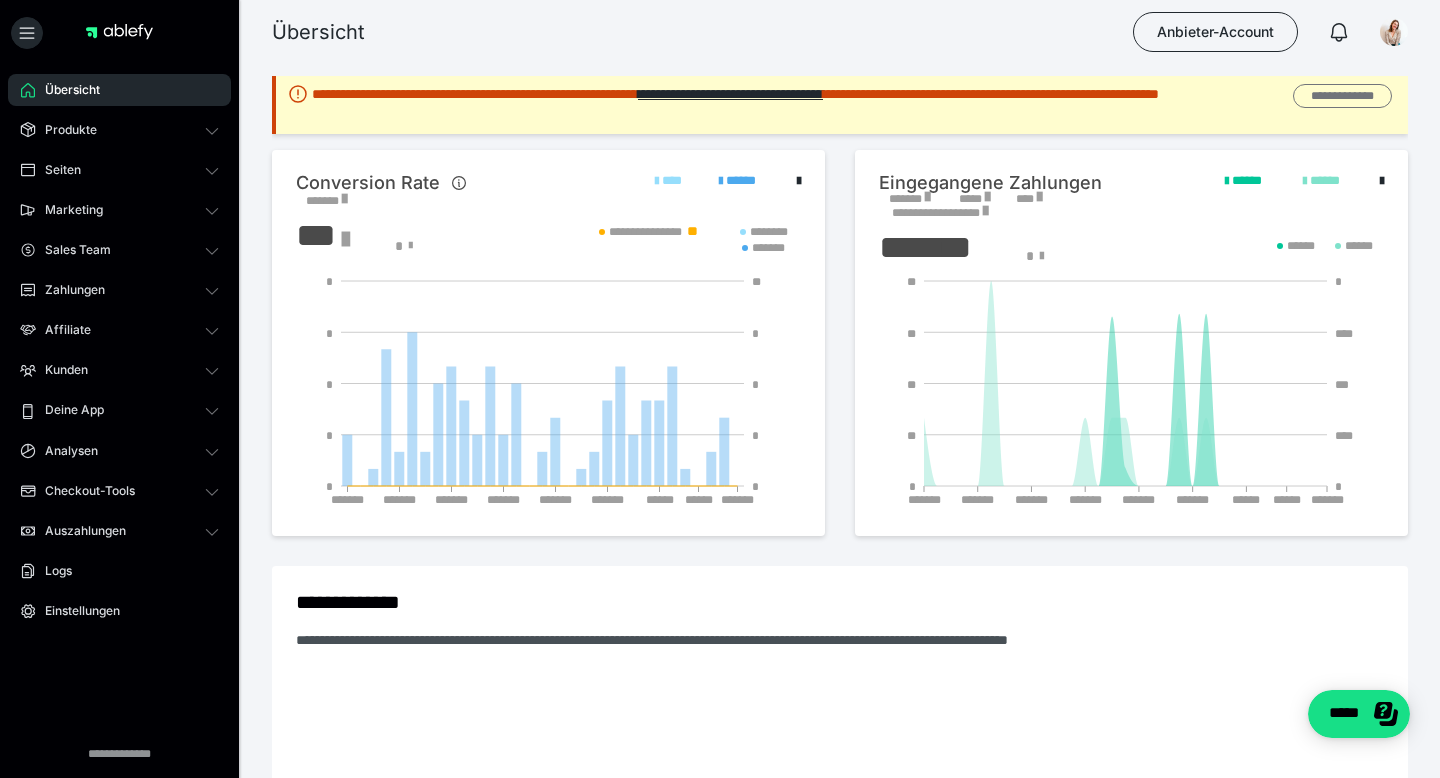 click on "**********" at bounding box center (1342, 96) 